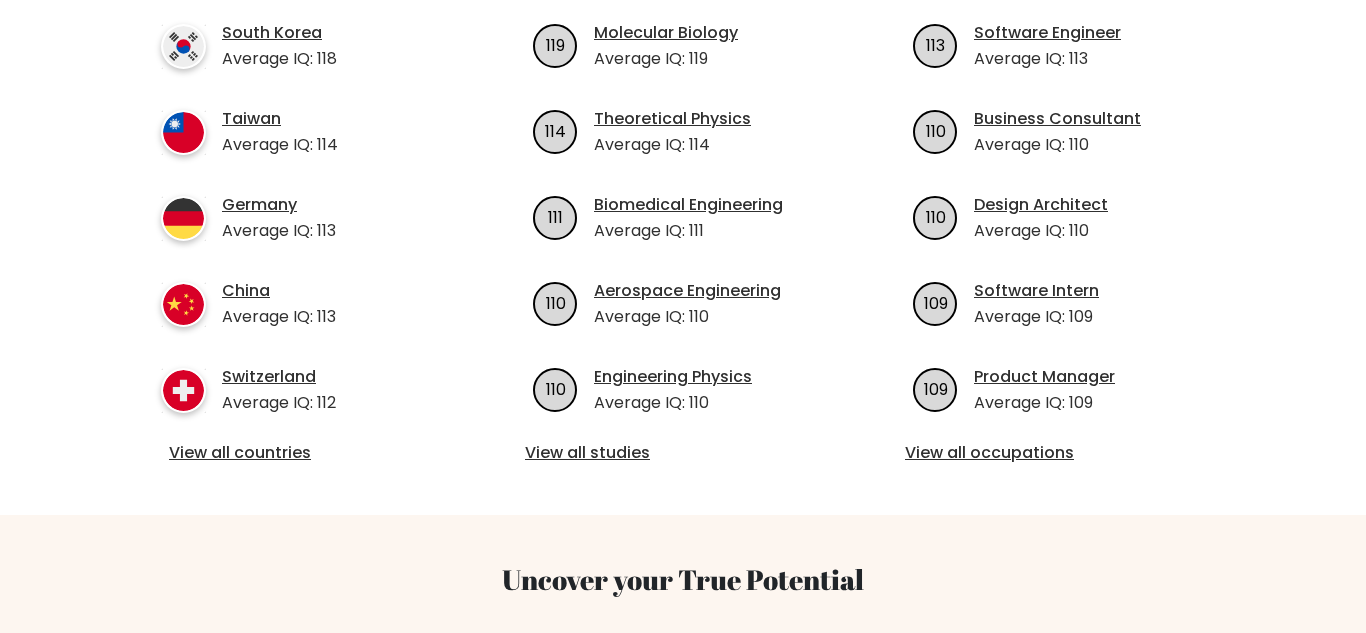 scroll, scrollTop: 796, scrollLeft: 0, axis: vertical 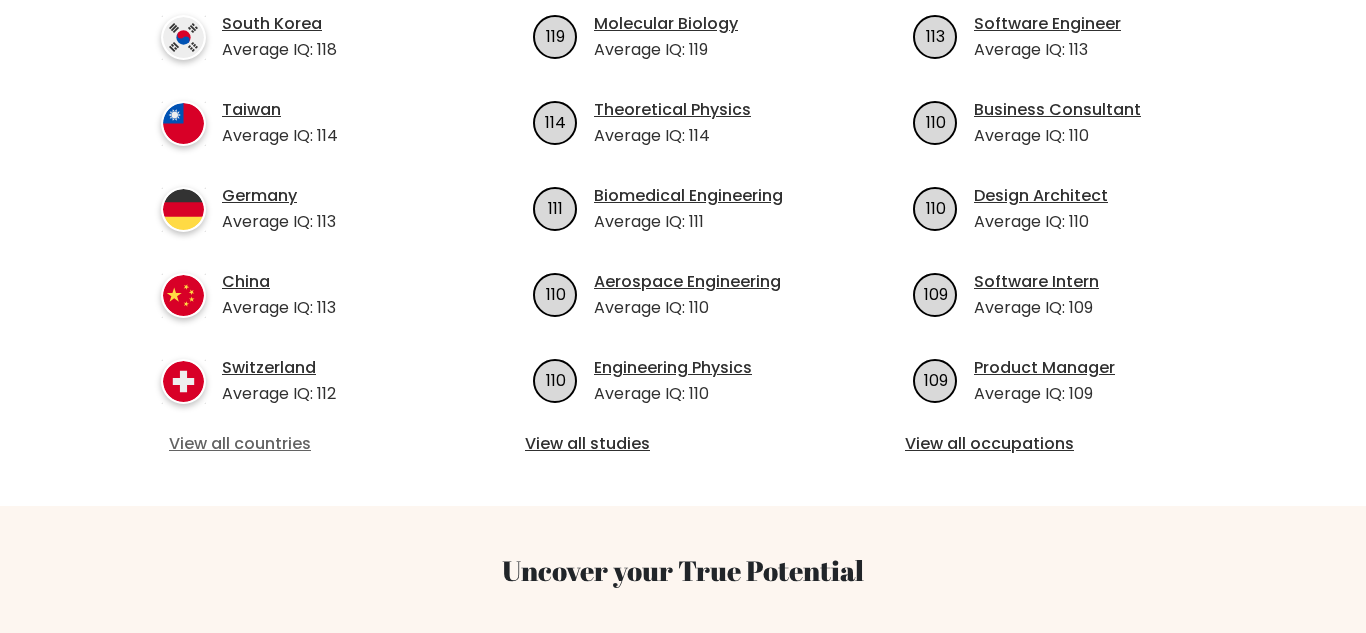 click on "View all countries" at bounding box center (303, 444) 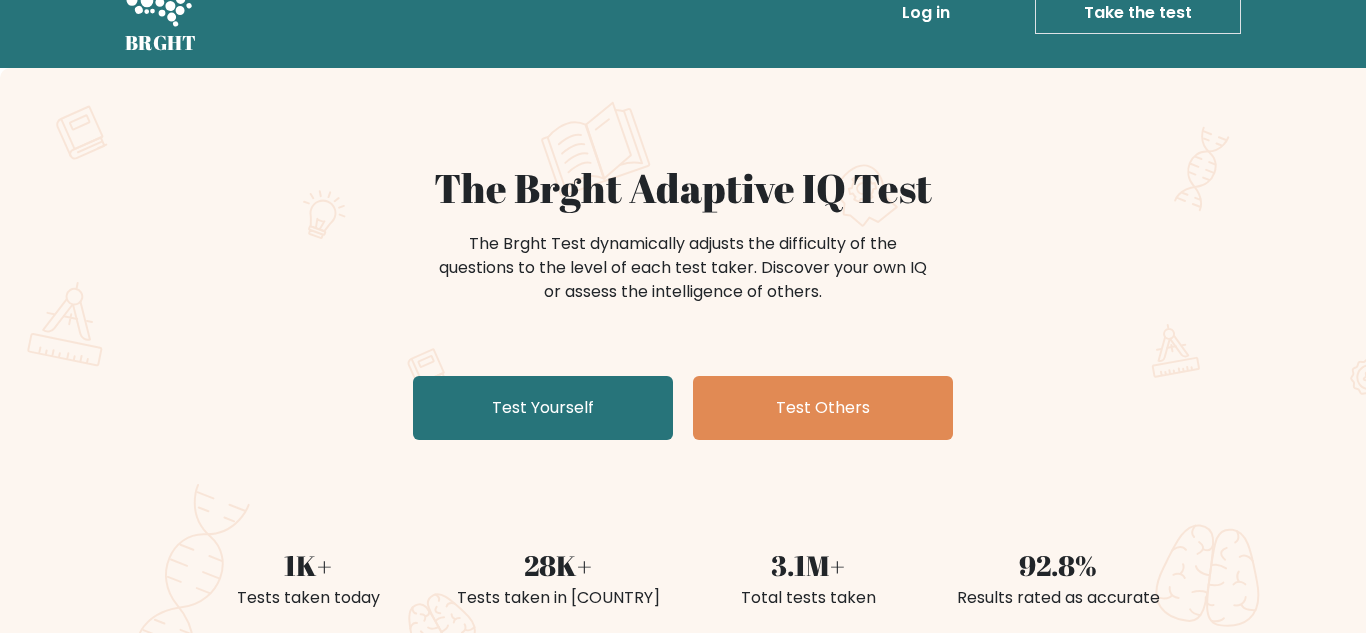 scroll, scrollTop: 118, scrollLeft: 0, axis: vertical 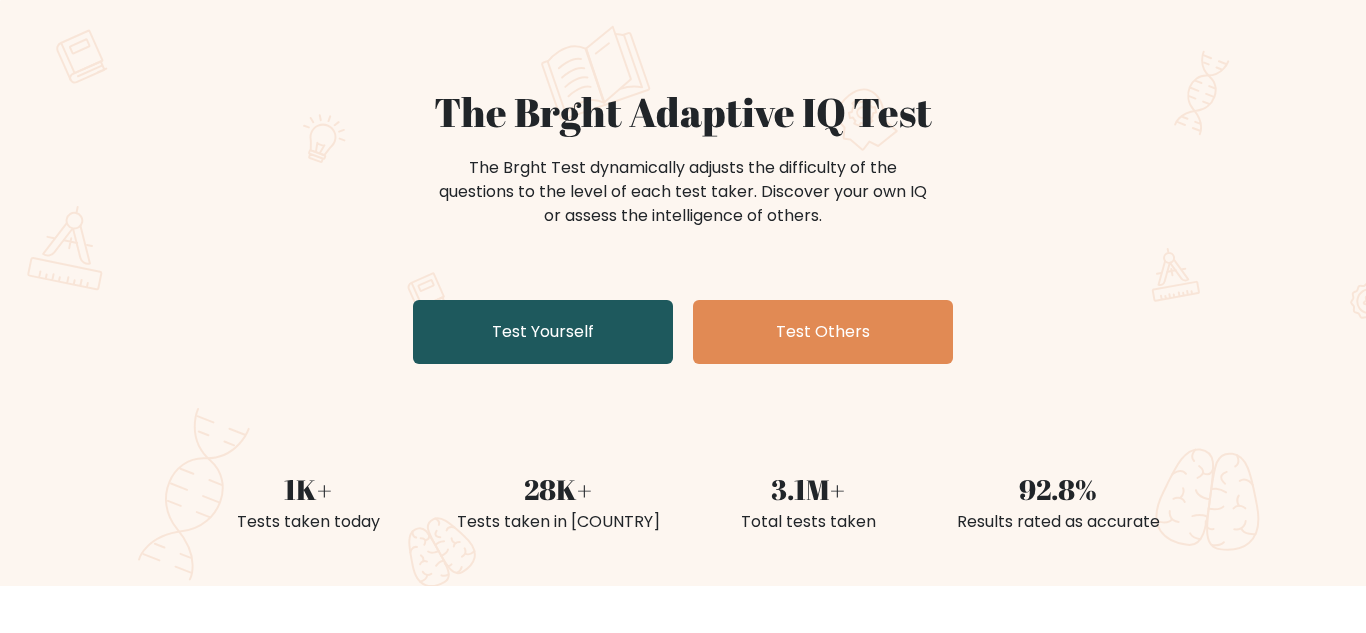 click on "Test Yourself" at bounding box center (543, 332) 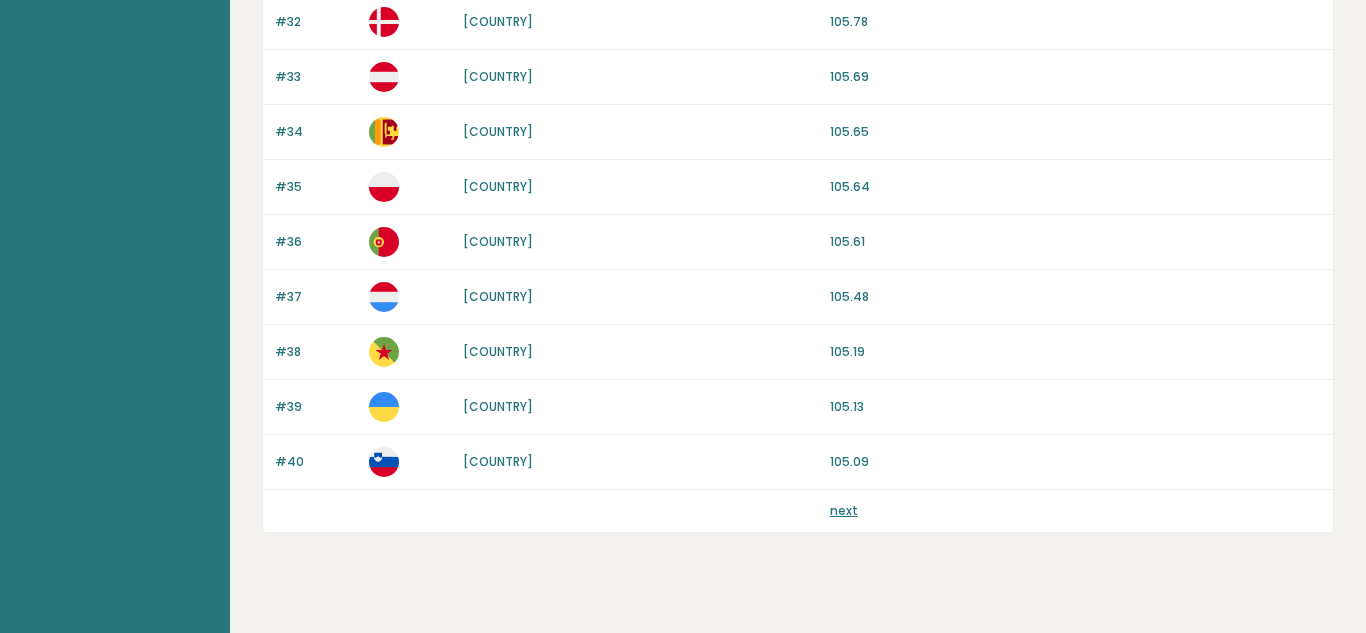 scroll, scrollTop: 1937, scrollLeft: 0, axis: vertical 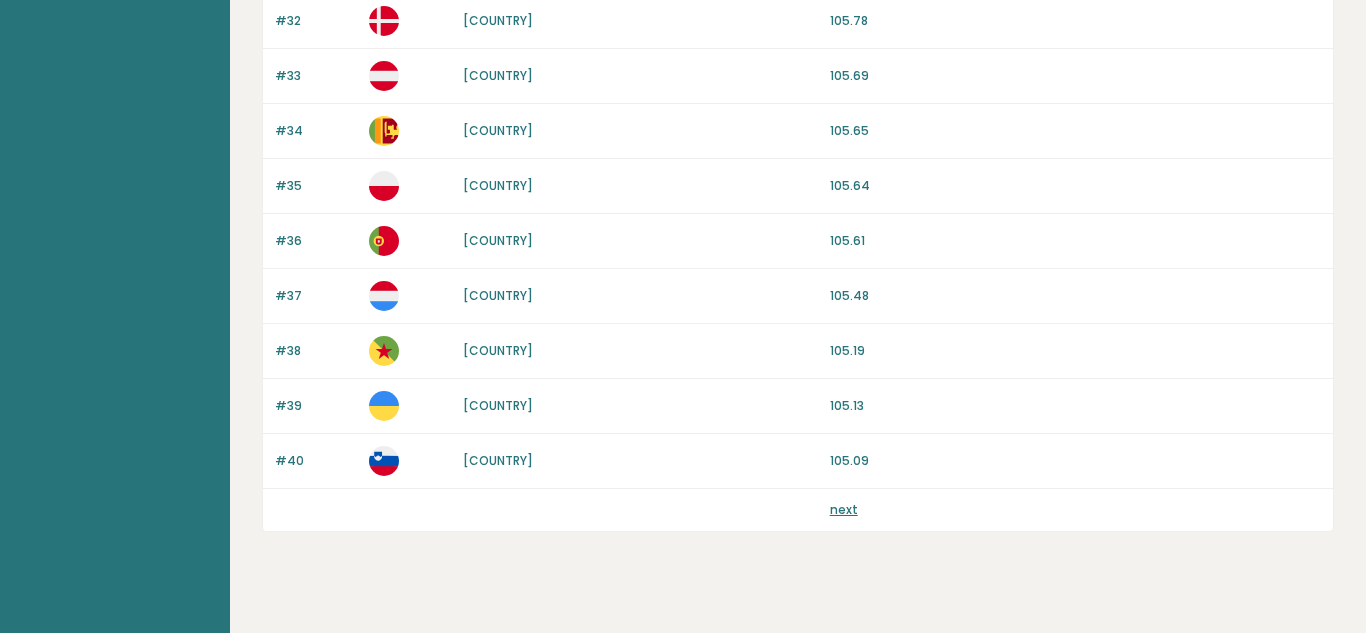 click on "next" at bounding box center (844, 509) 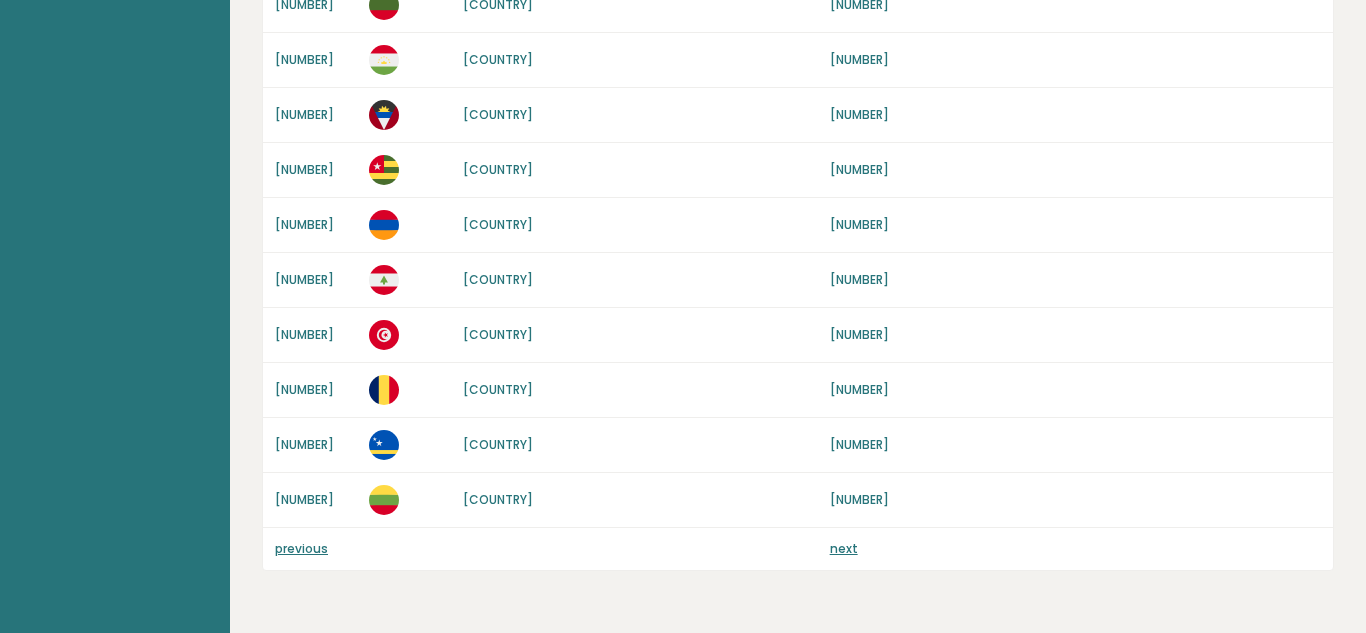 scroll, scrollTop: 1964, scrollLeft: 0, axis: vertical 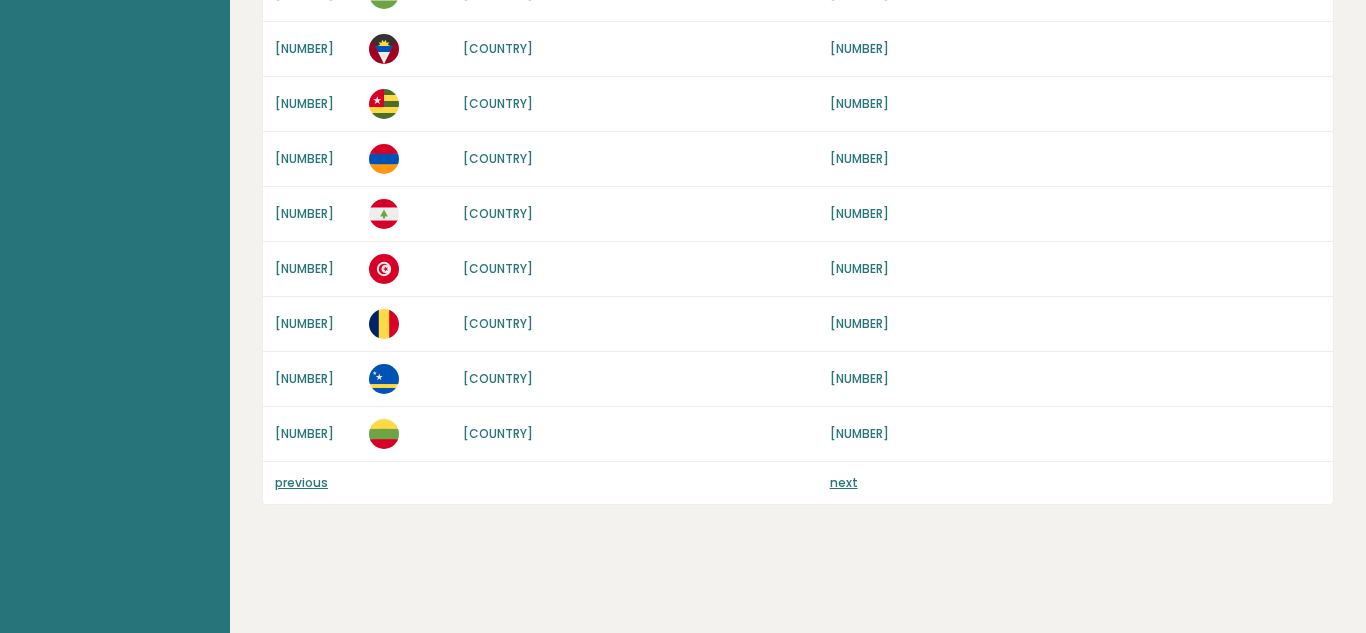 click on "next" at bounding box center [844, 482] 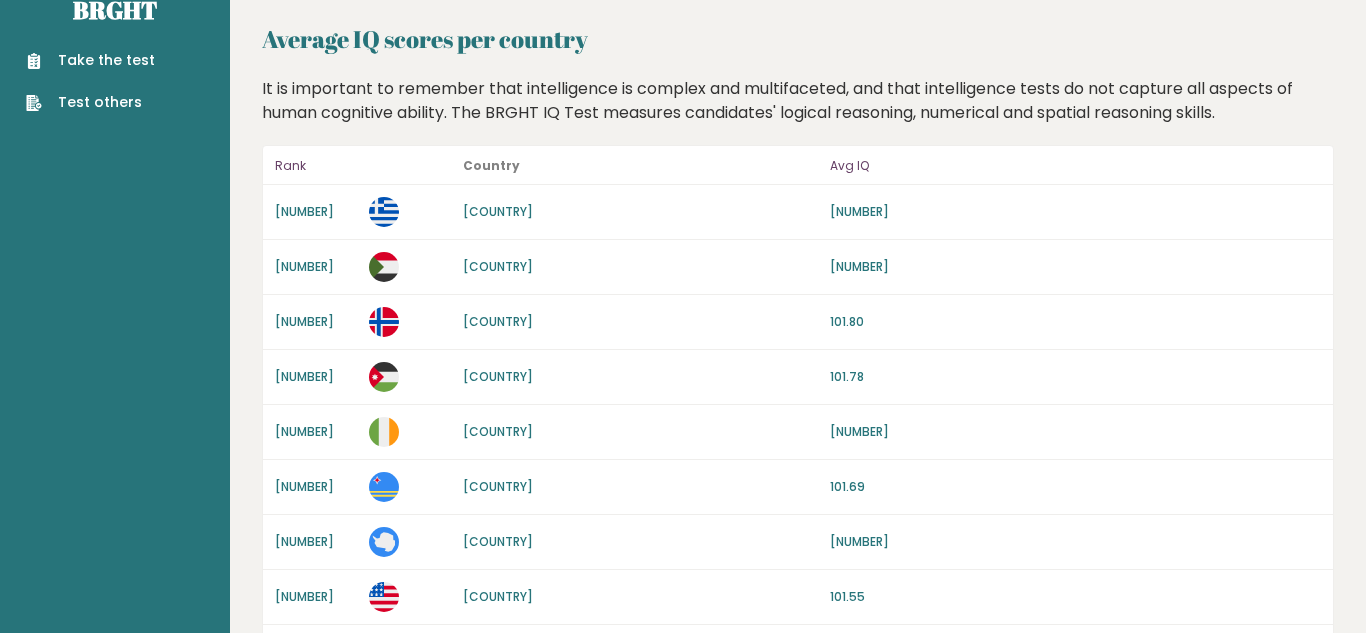 scroll, scrollTop: 41, scrollLeft: 0, axis: vertical 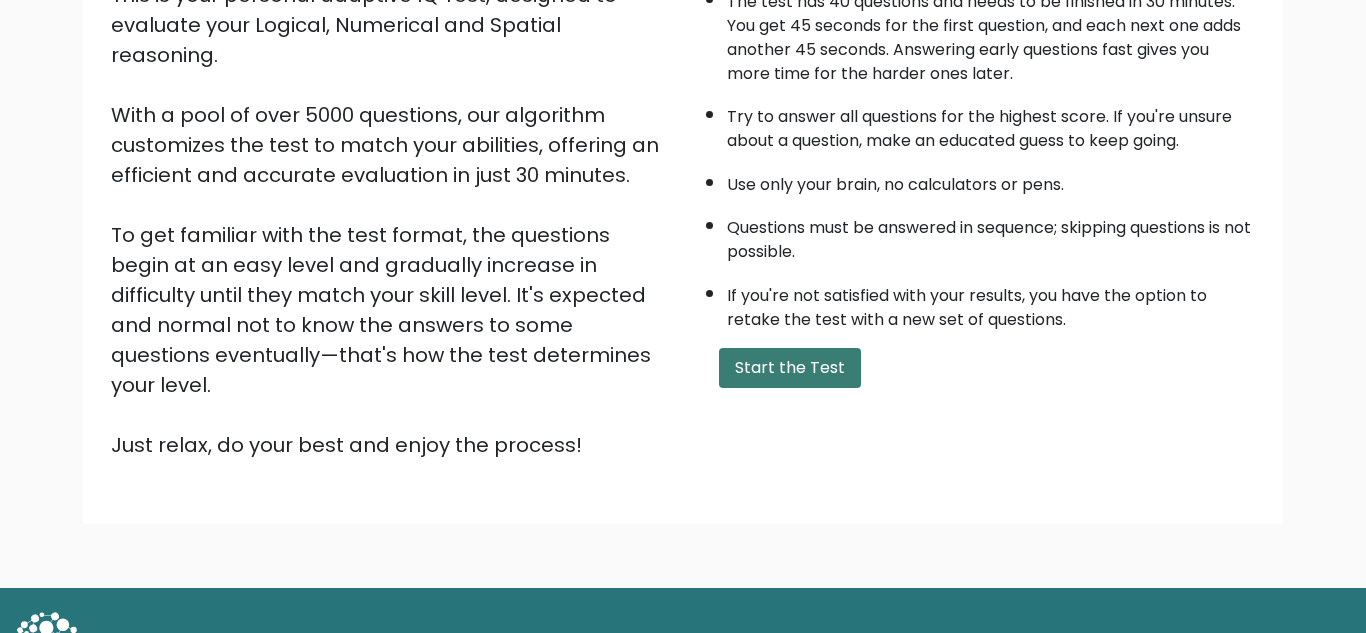click on "Start the Test" at bounding box center (790, 368) 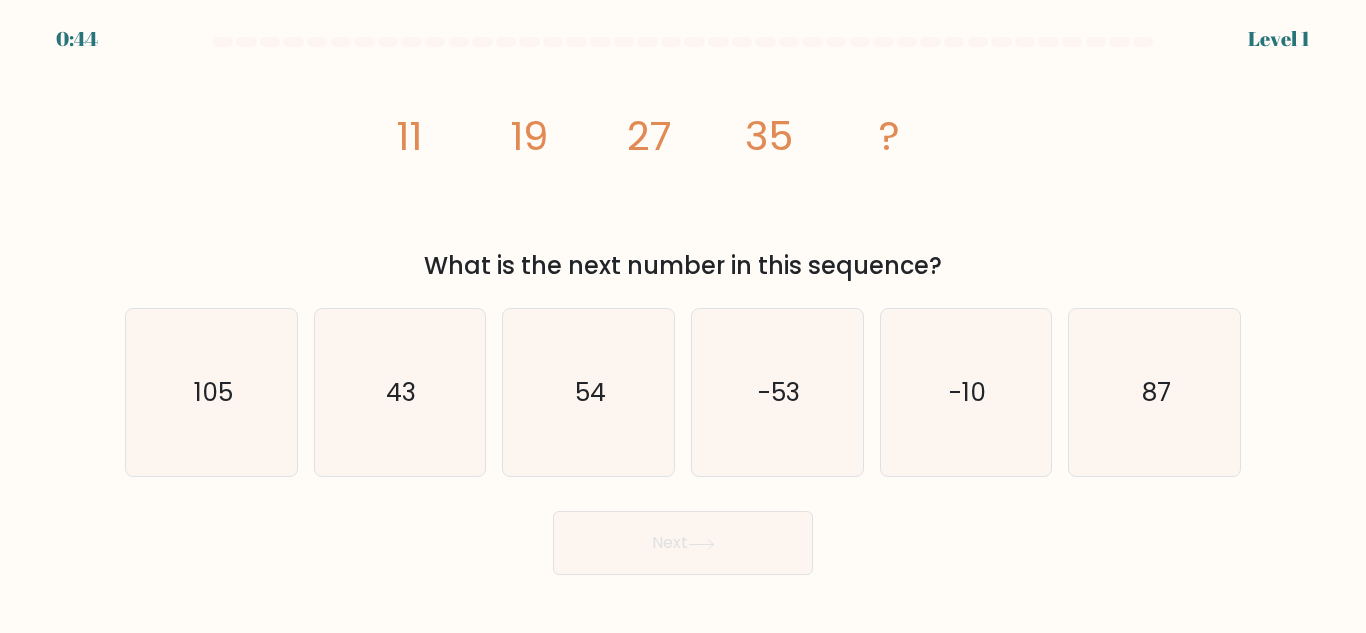 scroll, scrollTop: 0, scrollLeft: 0, axis: both 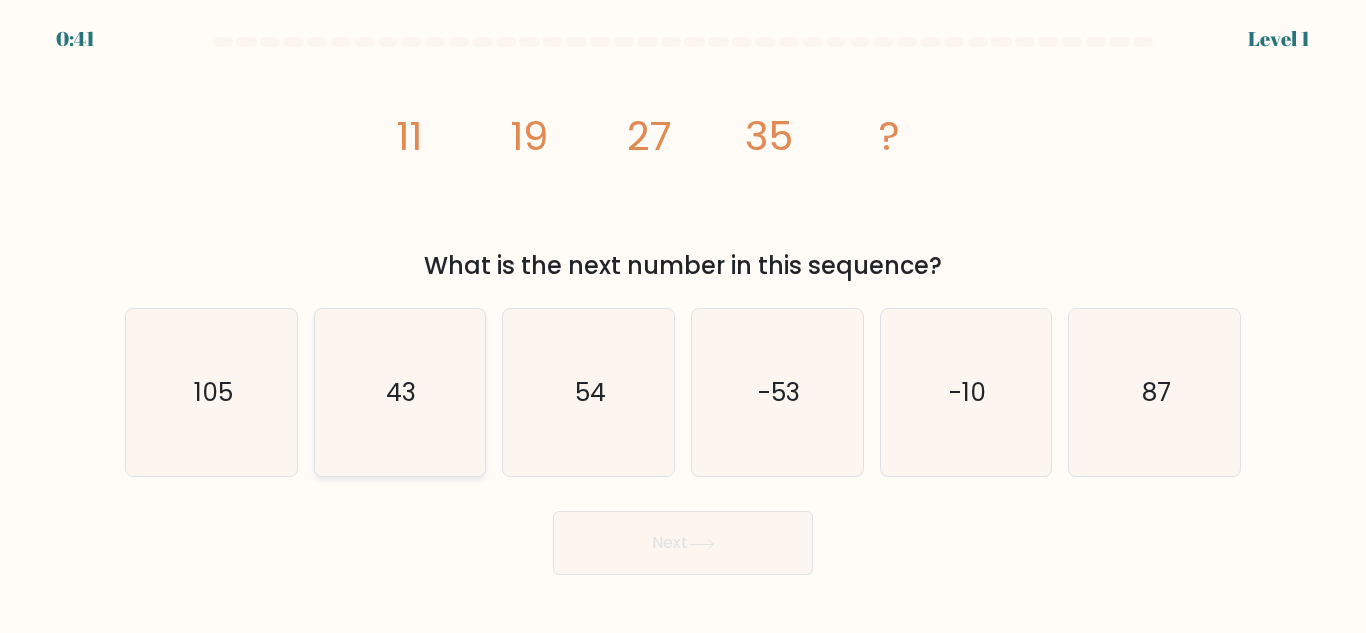 click on "43" at bounding box center [399, 392] 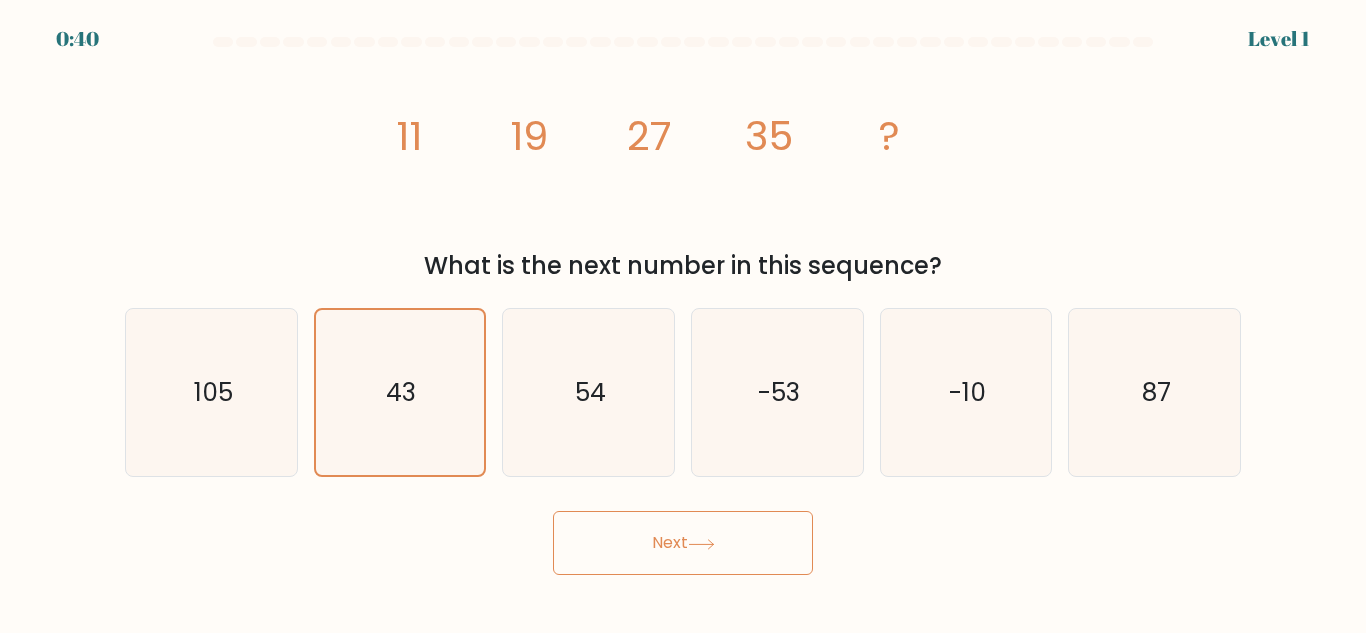 click on "Next" at bounding box center (683, 543) 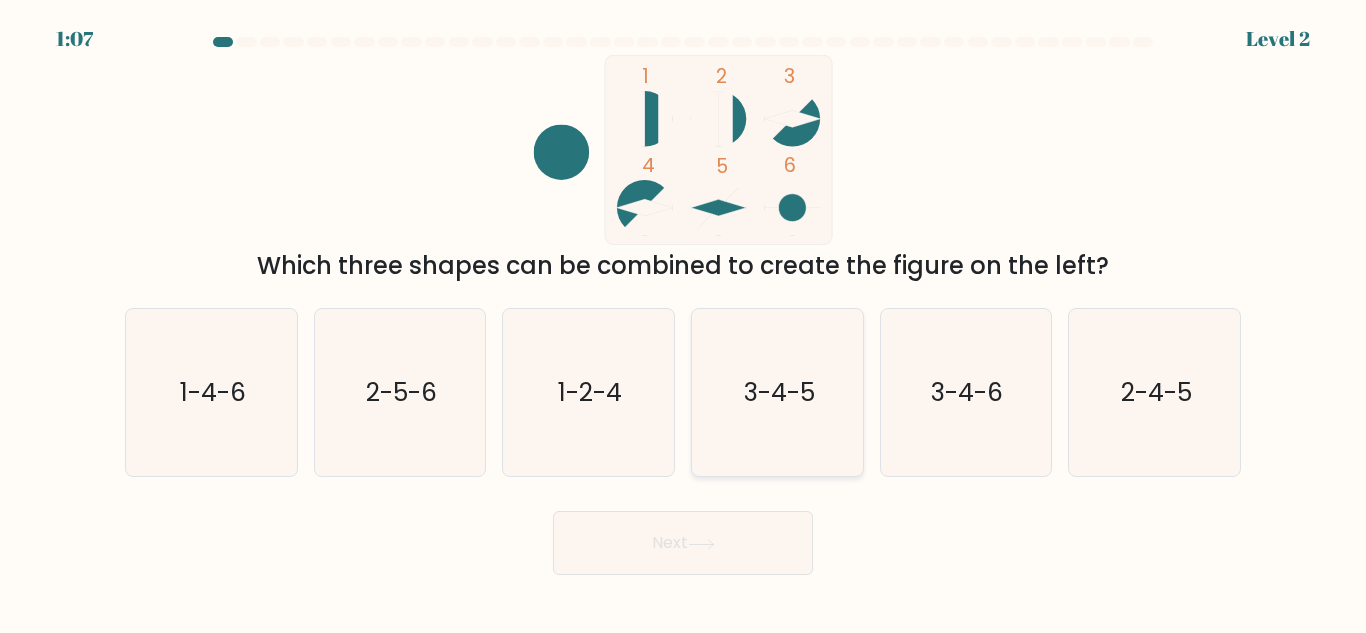 click on "3-4-5" at bounding box center (777, 392) 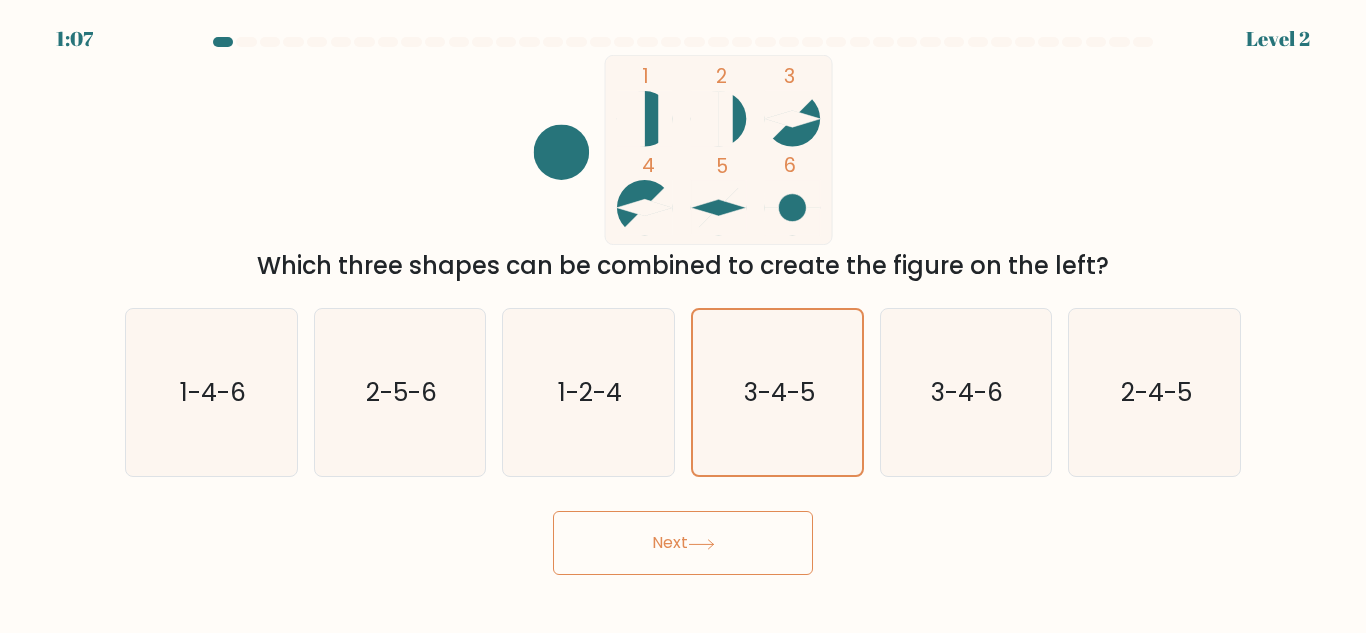 click on "Next" at bounding box center [683, 543] 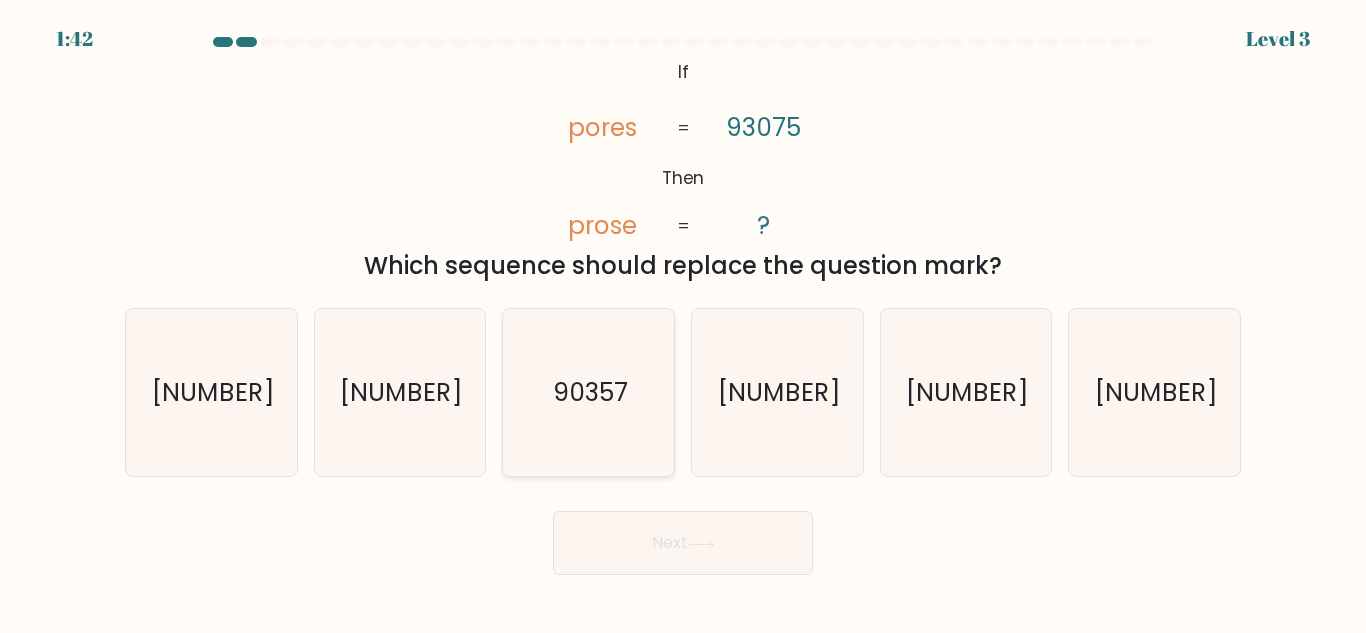 click on "90357" at bounding box center [588, 392] 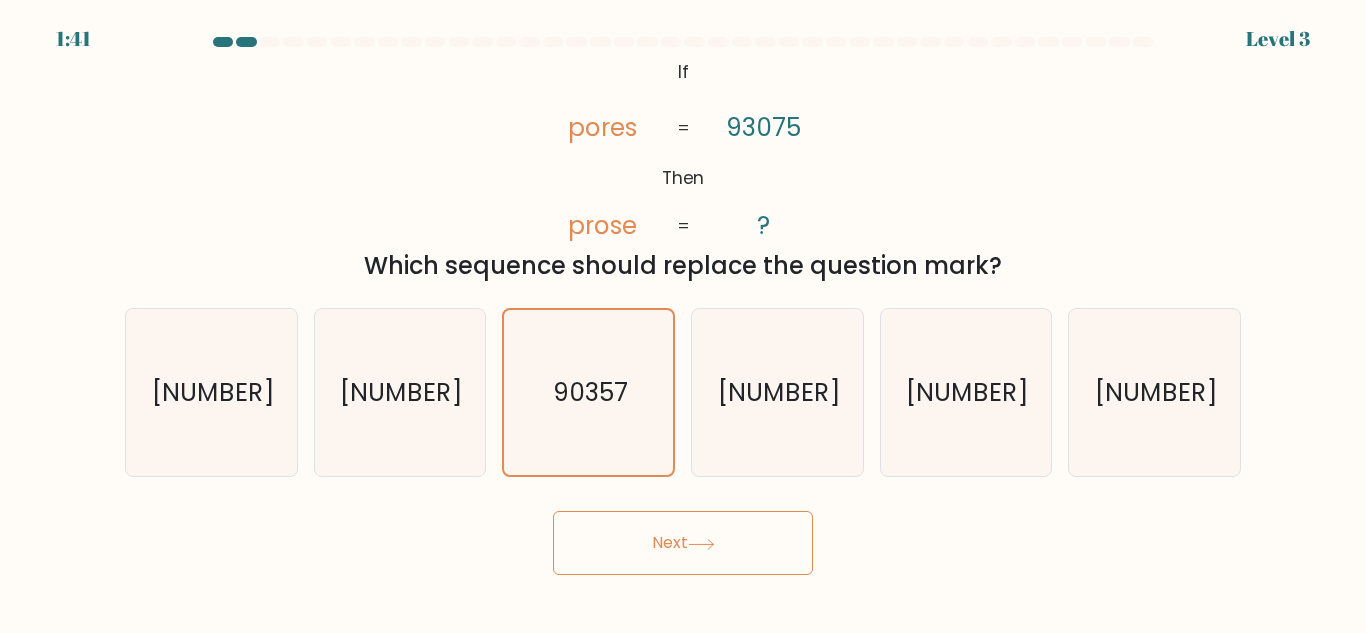 click on "Next" at bounding box center [683, 543] 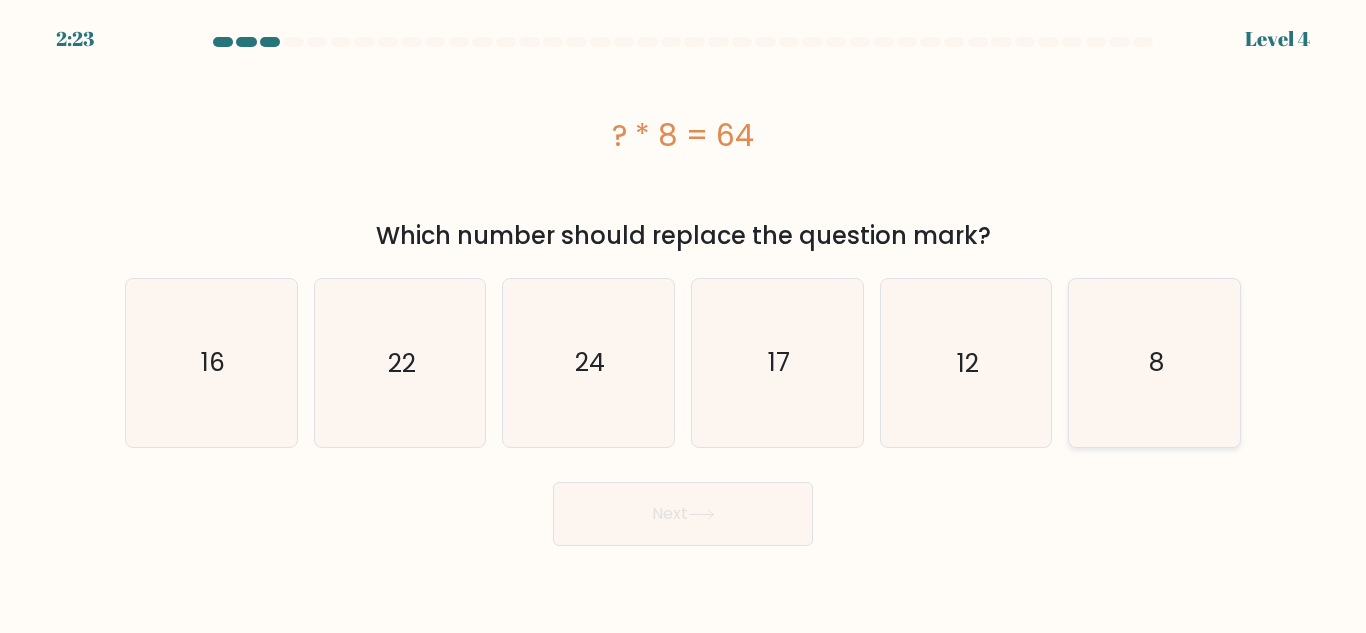 click on "8" at bounding box center (1154, 362) 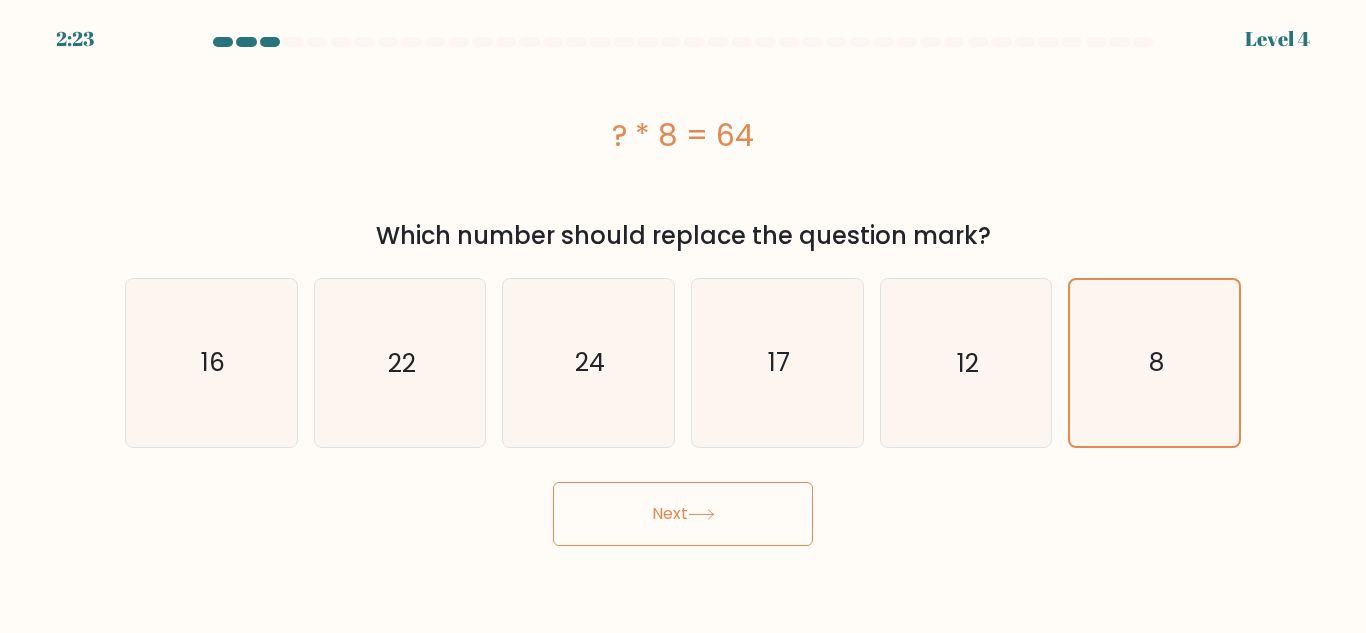 click on "Next" at bounding box center (683, 514) 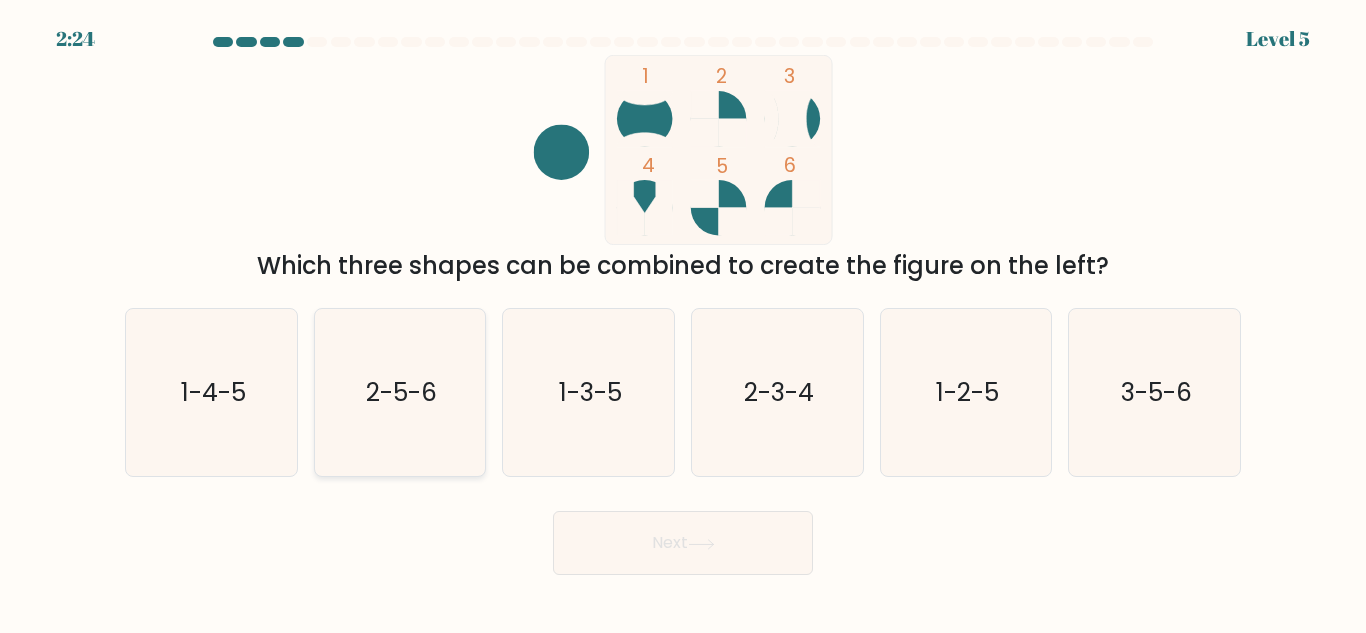click on "2-5-6" at bounding box center [399, 392] 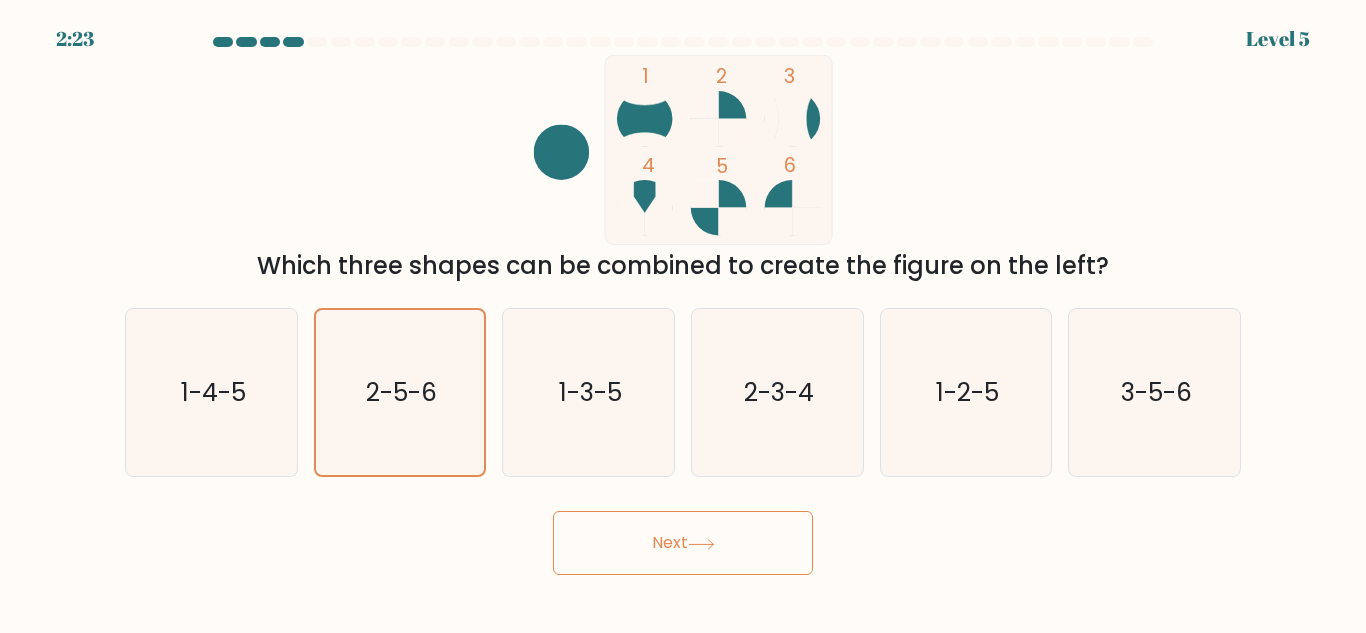 click on "Next" at bounding box center (683, 543) 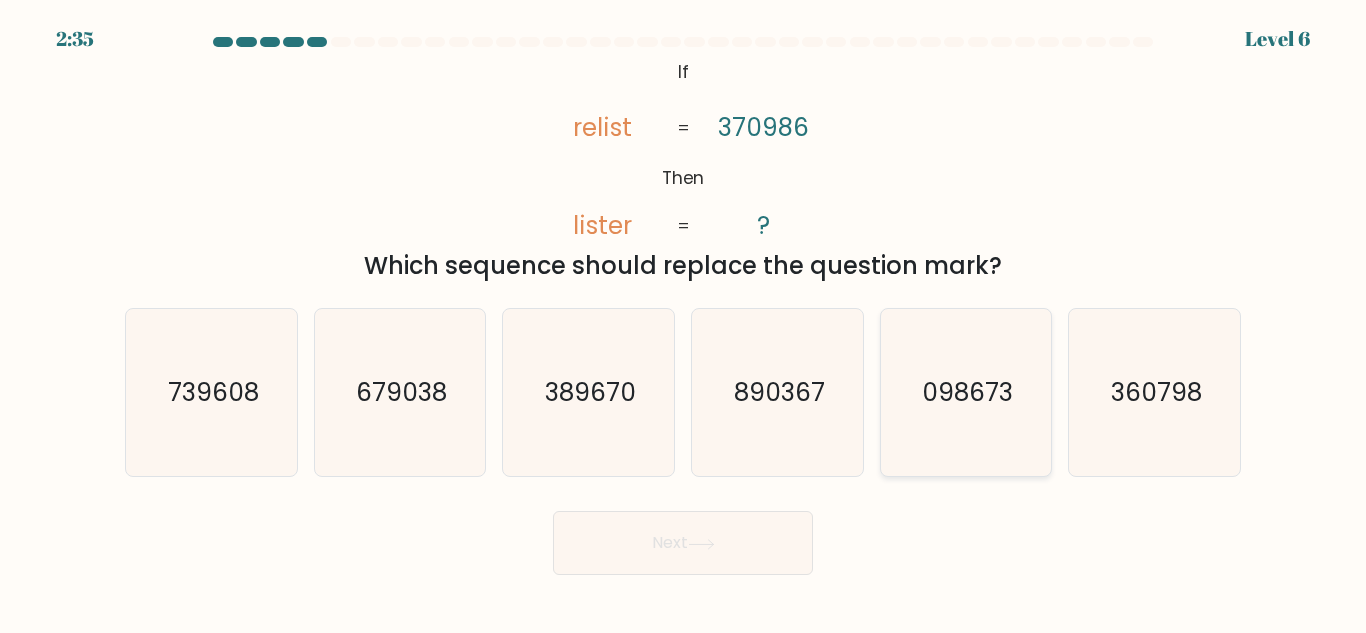 click on "098673" at bounding box center (965, 392) 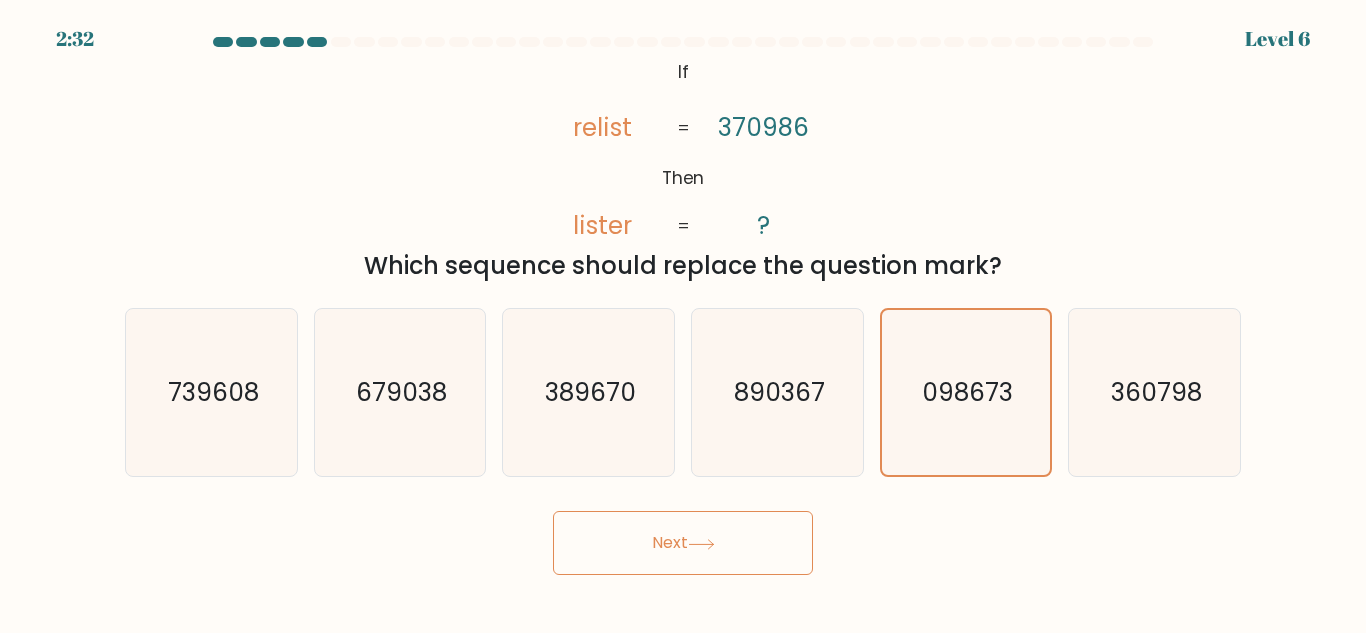 click on "Next" at bounding box center [683, 543] 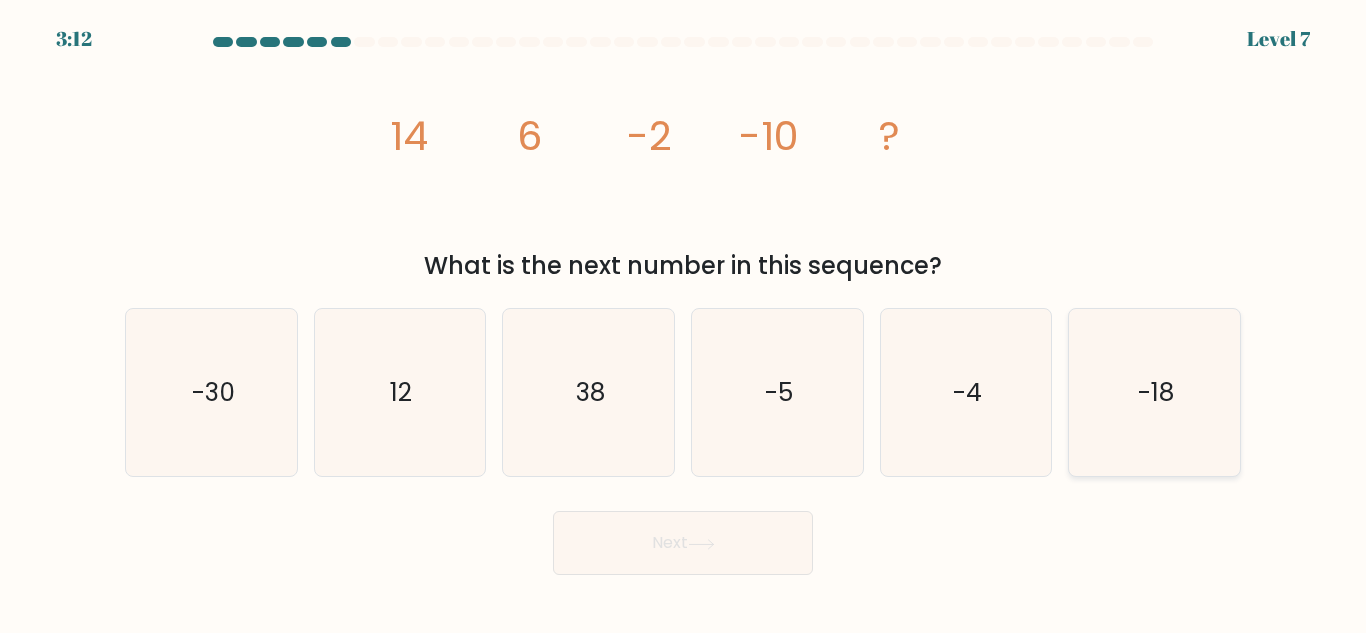 click on "-18" at bounding box center (1154, 392) 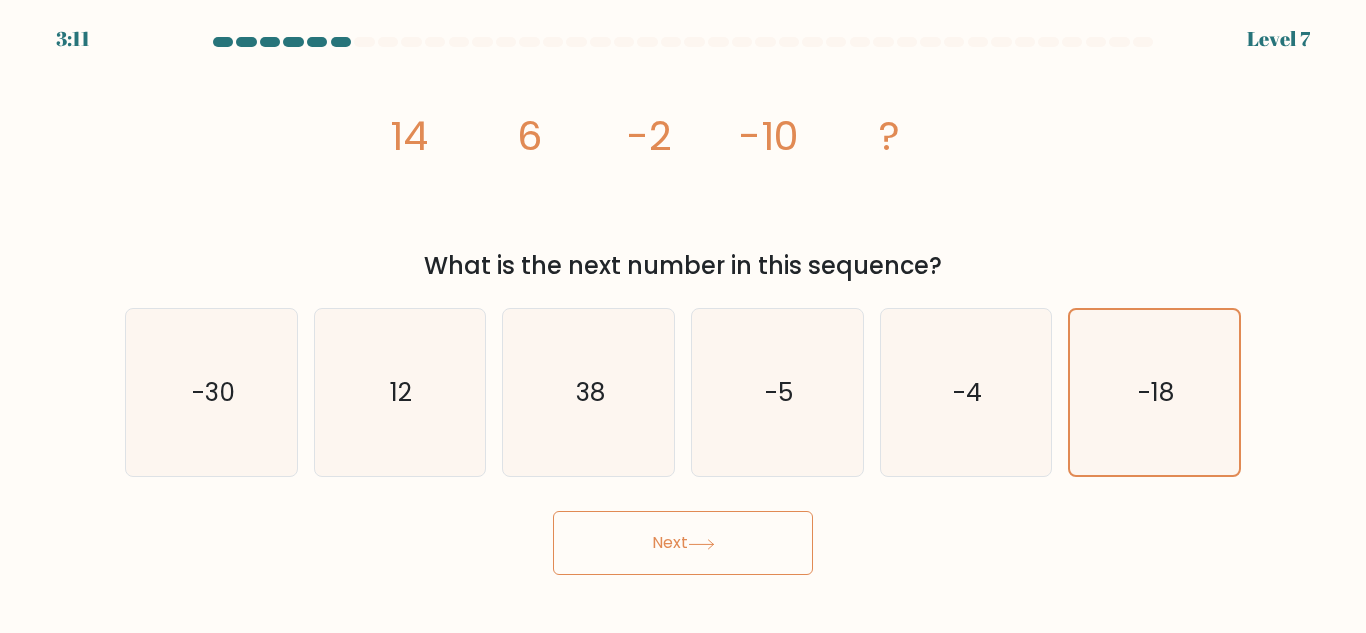 click on "Next" at bounding box center (683, 543) 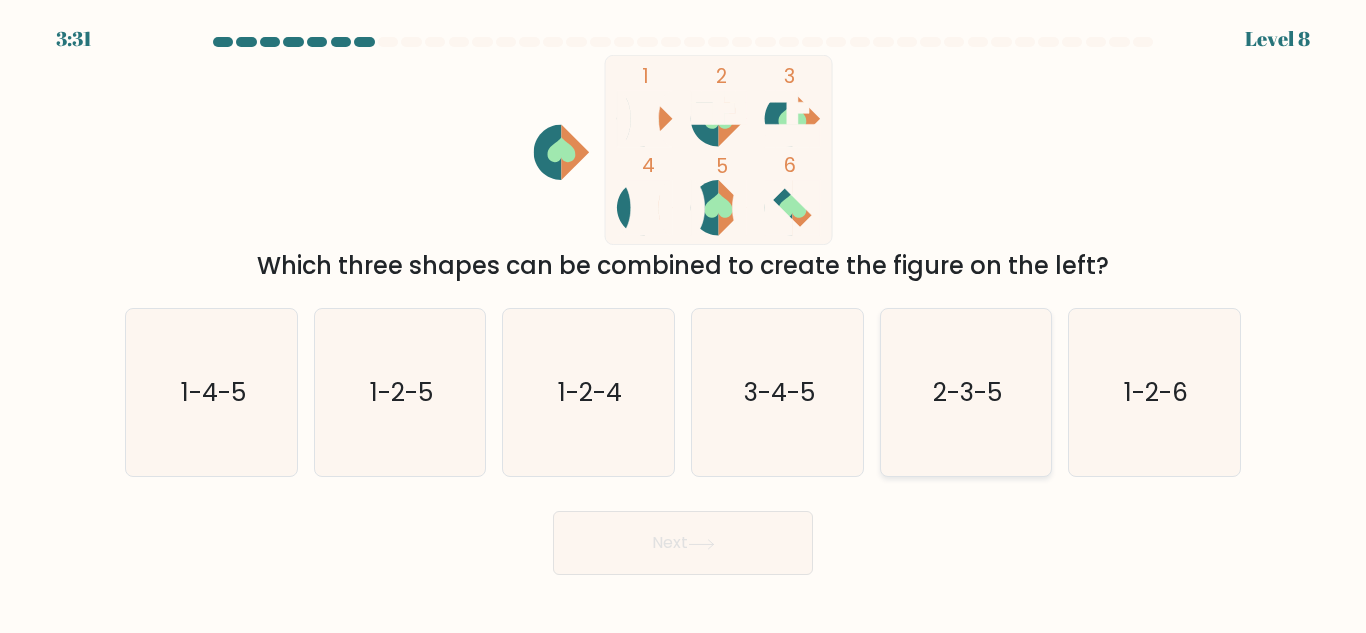click on "2-3-5" at bounding box center (965, 392) 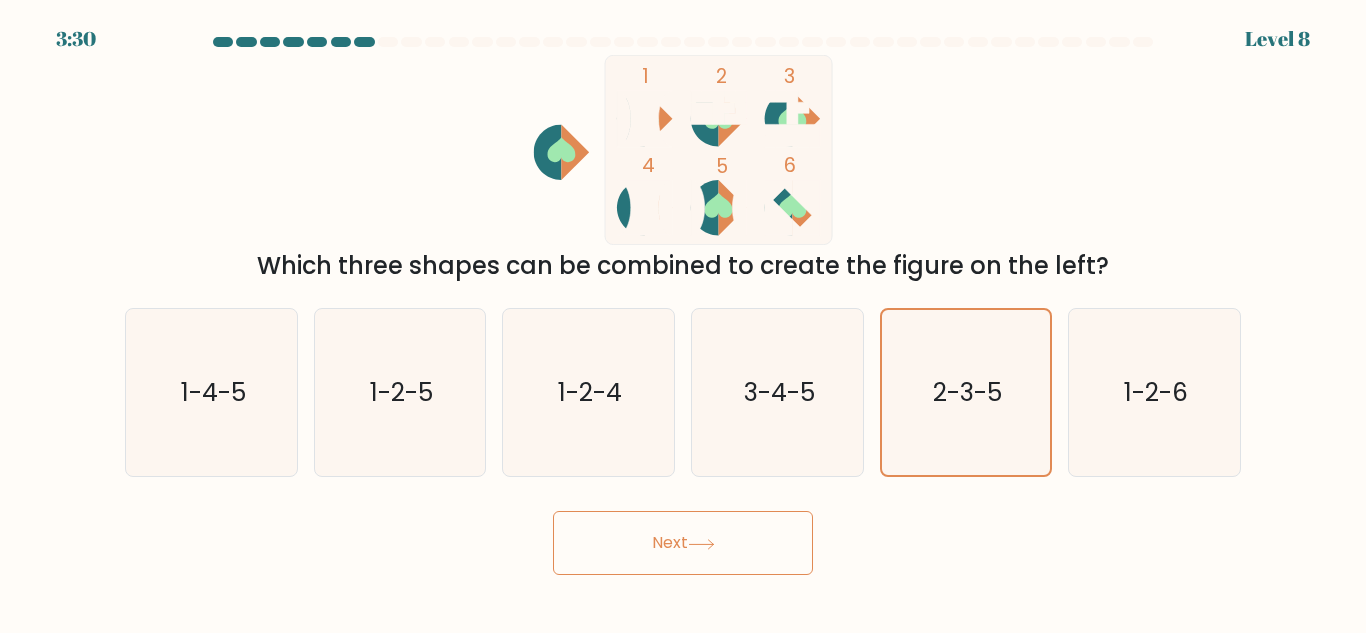 click on "Next" at bounding box center (683, 543) 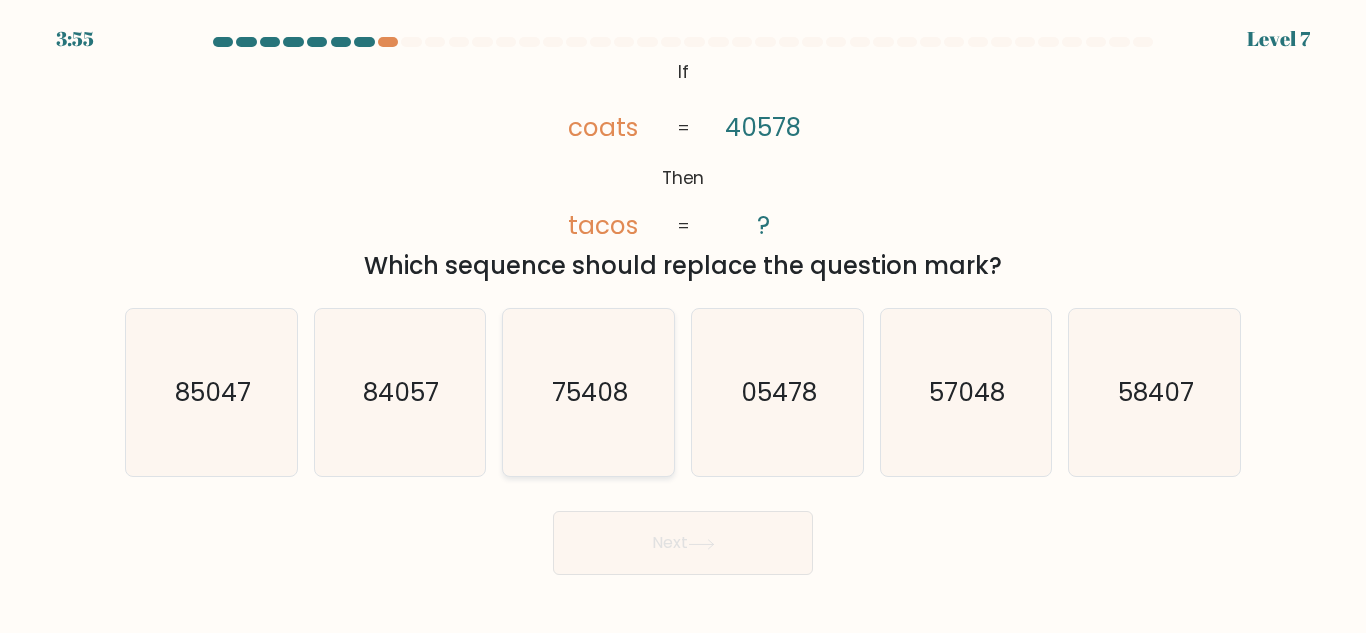 click on "75408" at bounding box center [590, 392] 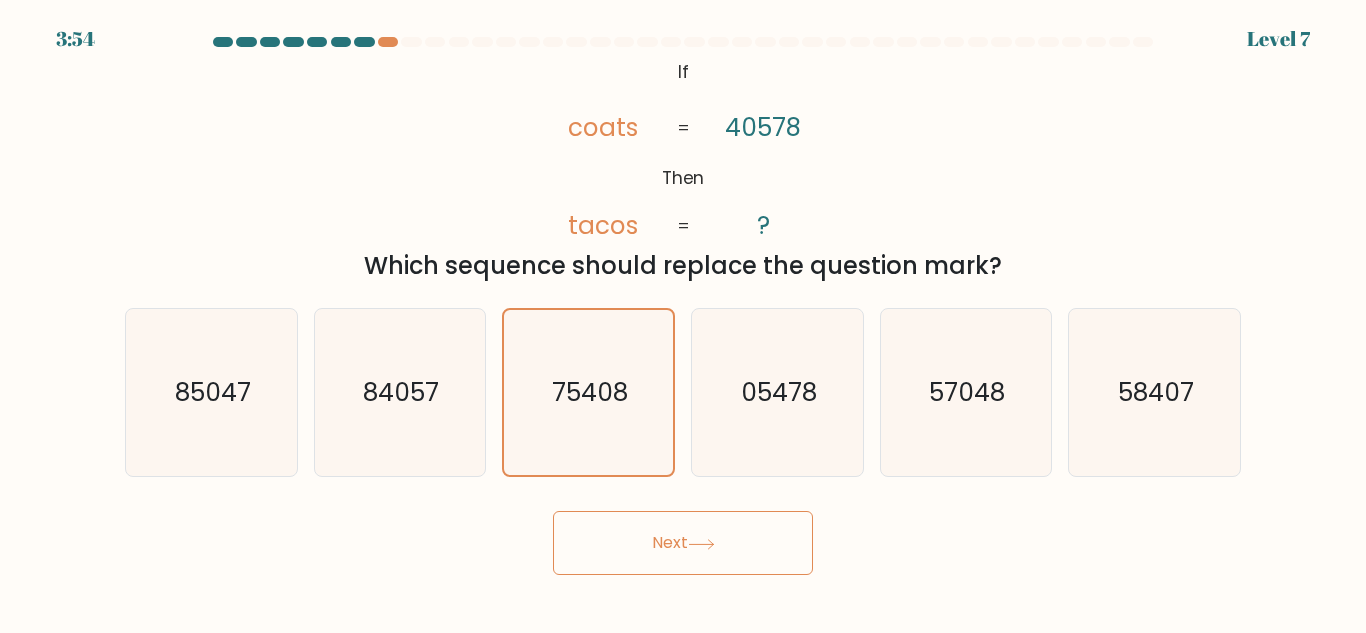 click on "Next" at bounding box center (683, 543) 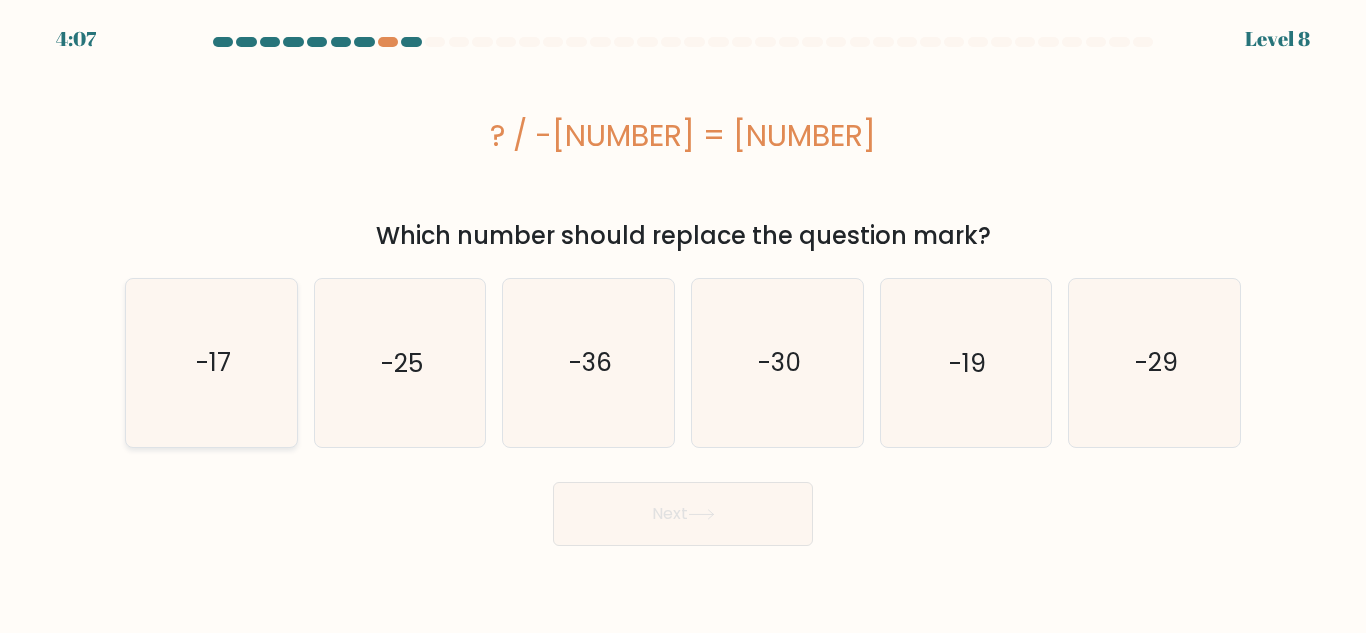 click on "-17" at bounding box center [212, 362] 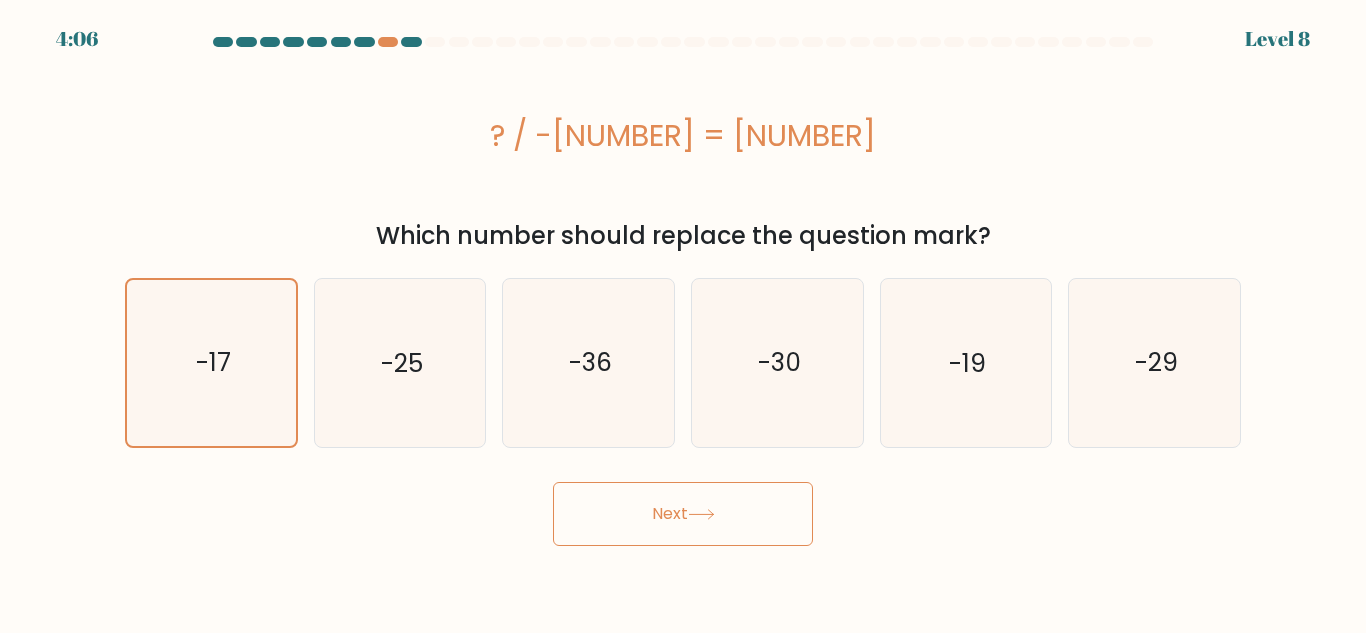 click on "Next" at bounding box center [683, 514] 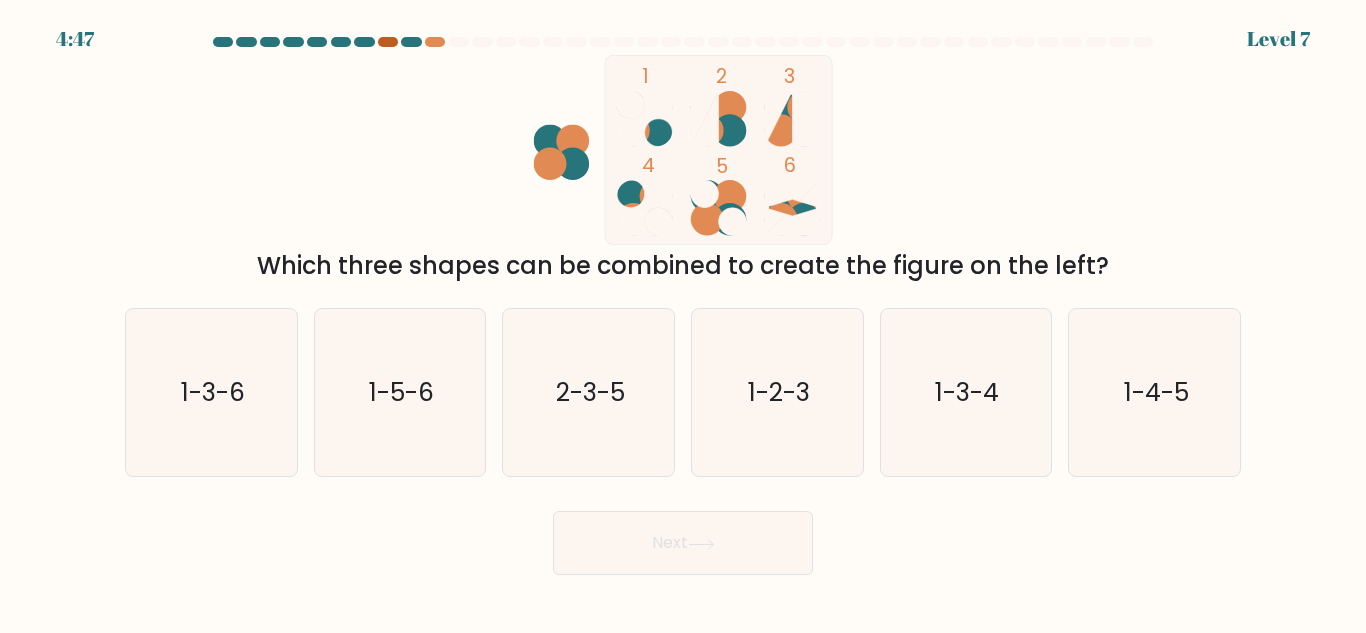 click at bounding box center (388, 42) 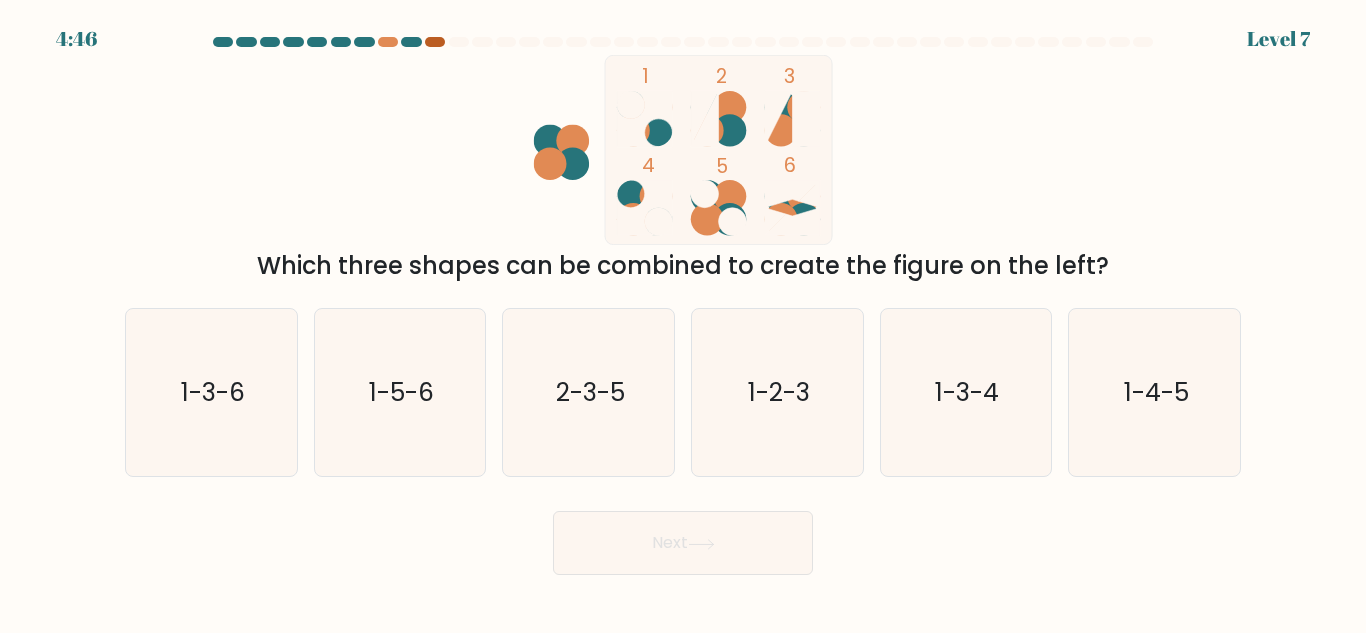click at bounding box center [435, 42] 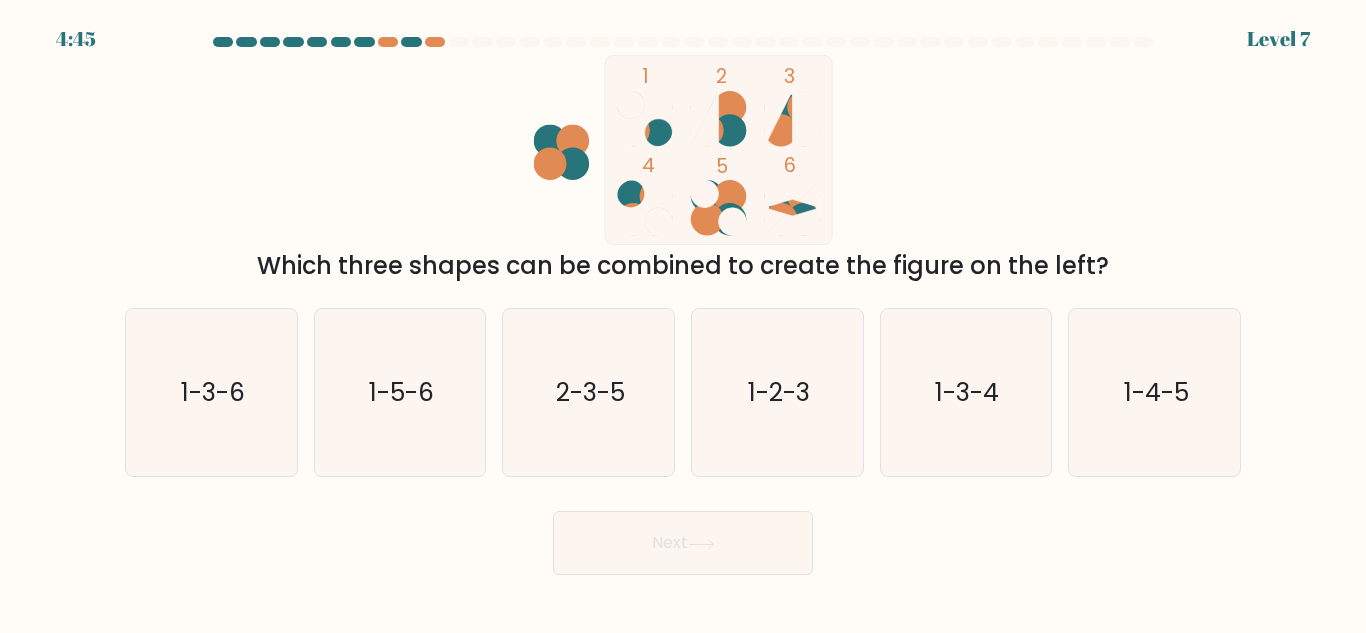 click on "1
2
3
4
5
6
Which three shapes can be combined to create the figure on the left?" at bounding box center (683, 169) 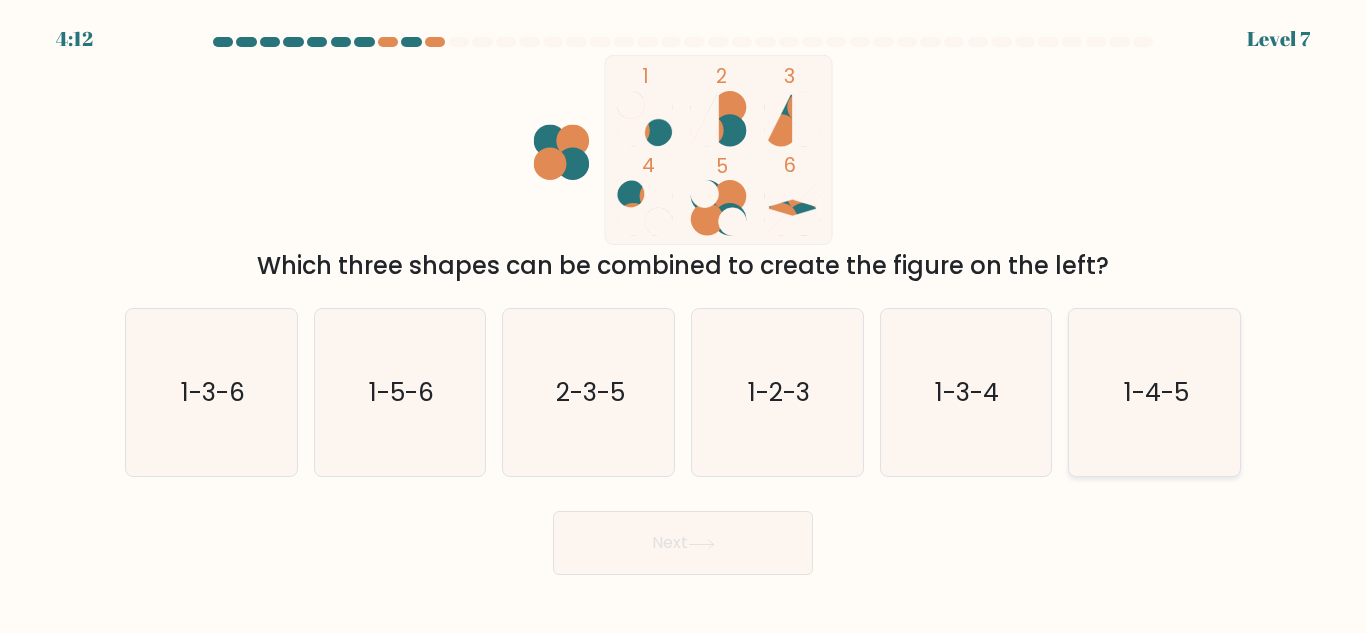 click on "1-4-5" at bounding box center [1154, 392] 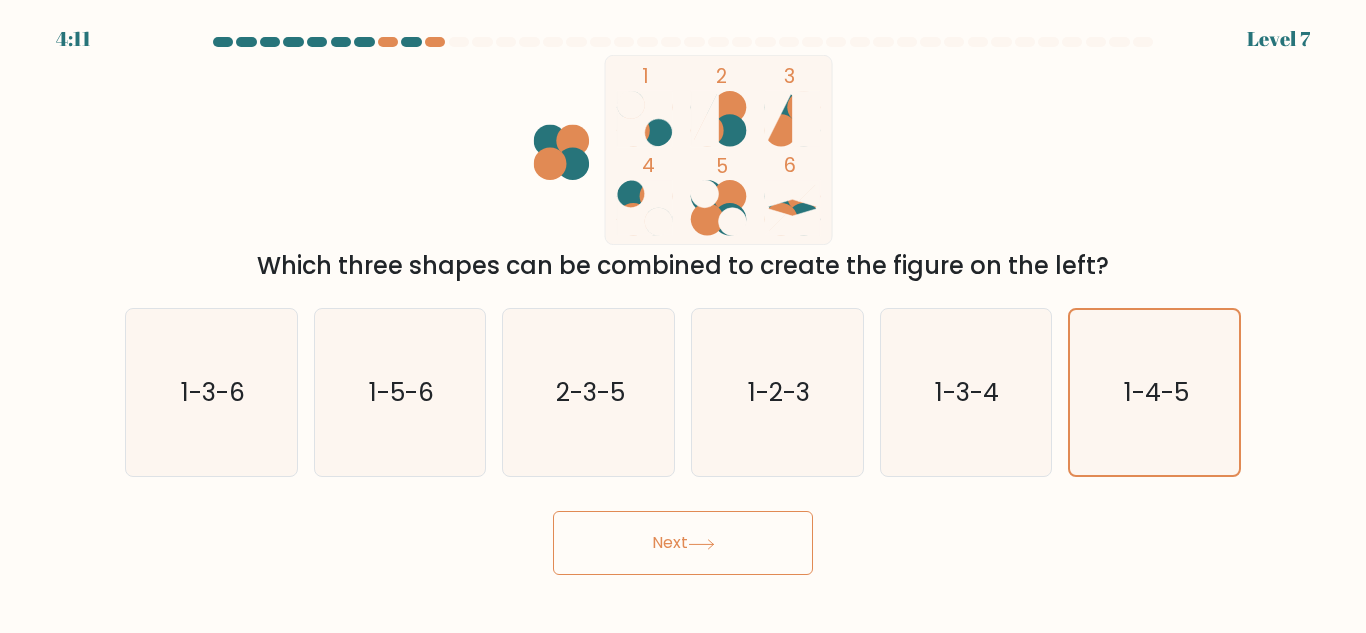 click on "Next" at bounding box center (683, 543) 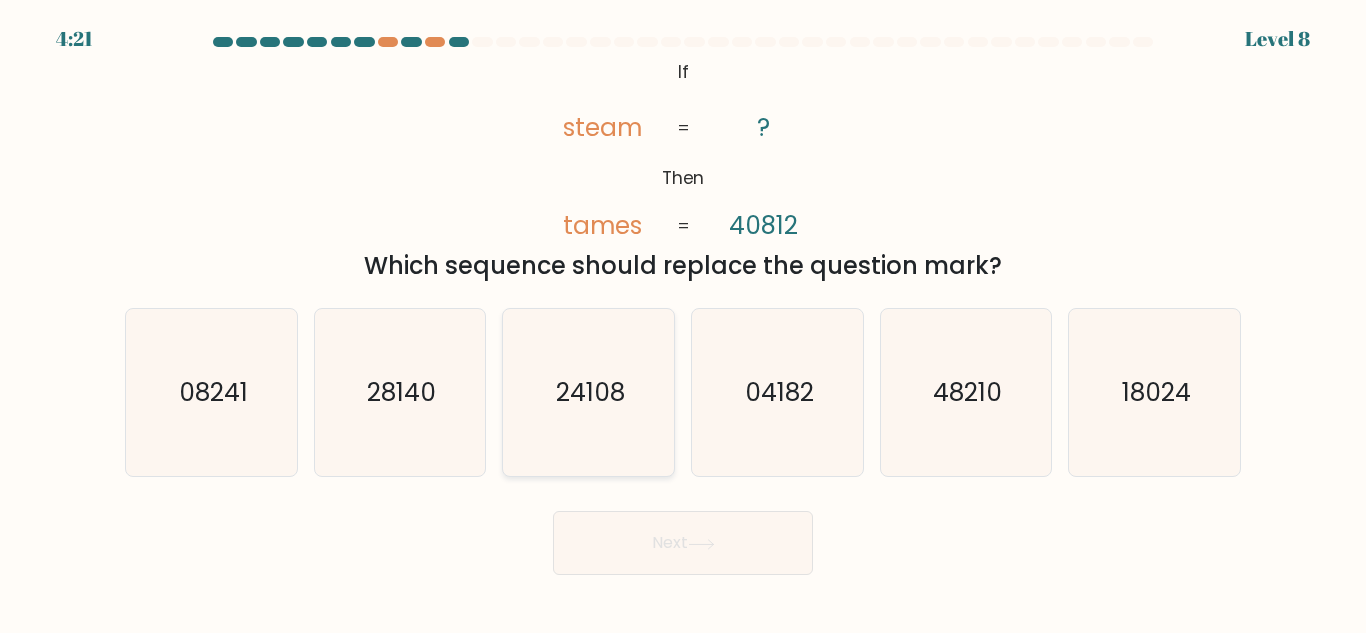 click on "24108" at bounding box center [588, 392] 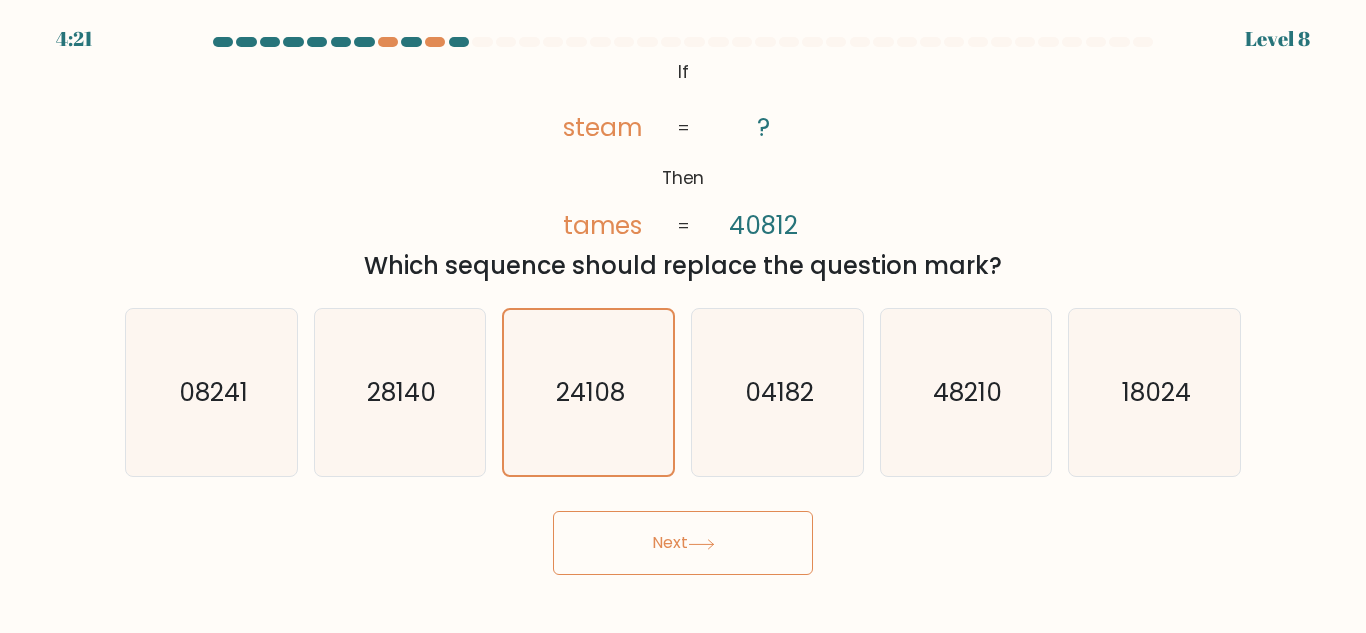 click on "Next" at bounding box center [683, 543] 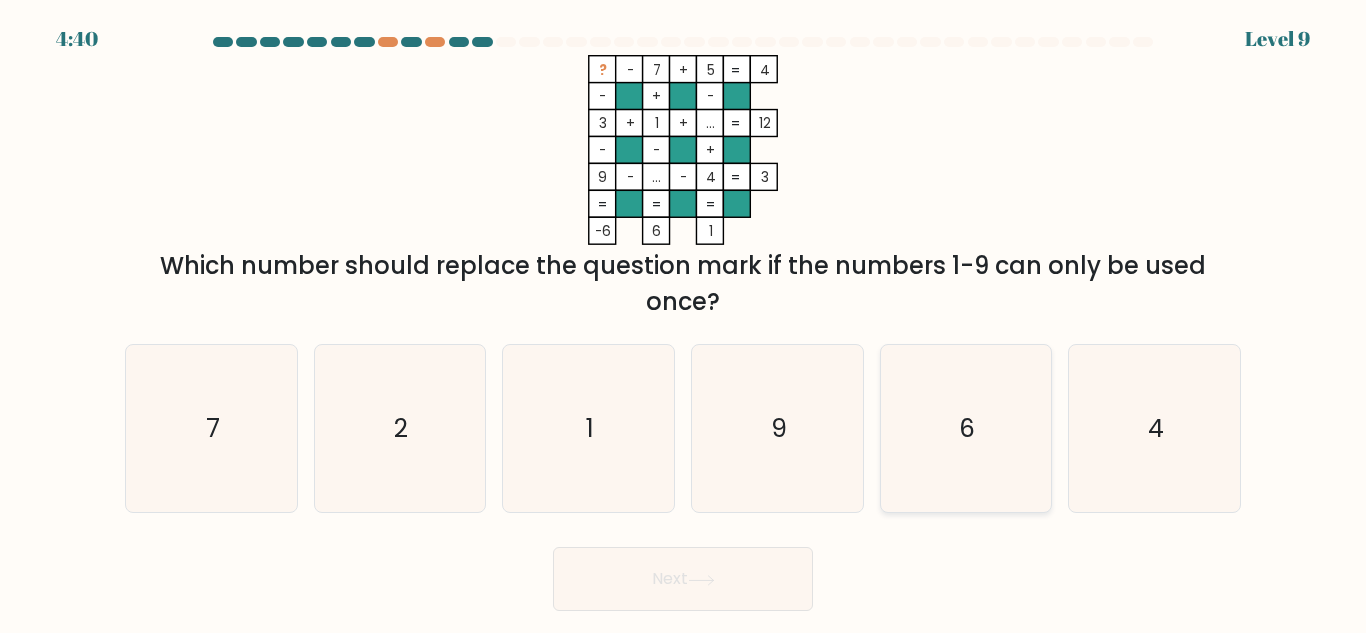 click on "6" at bounding box center [965, 428] 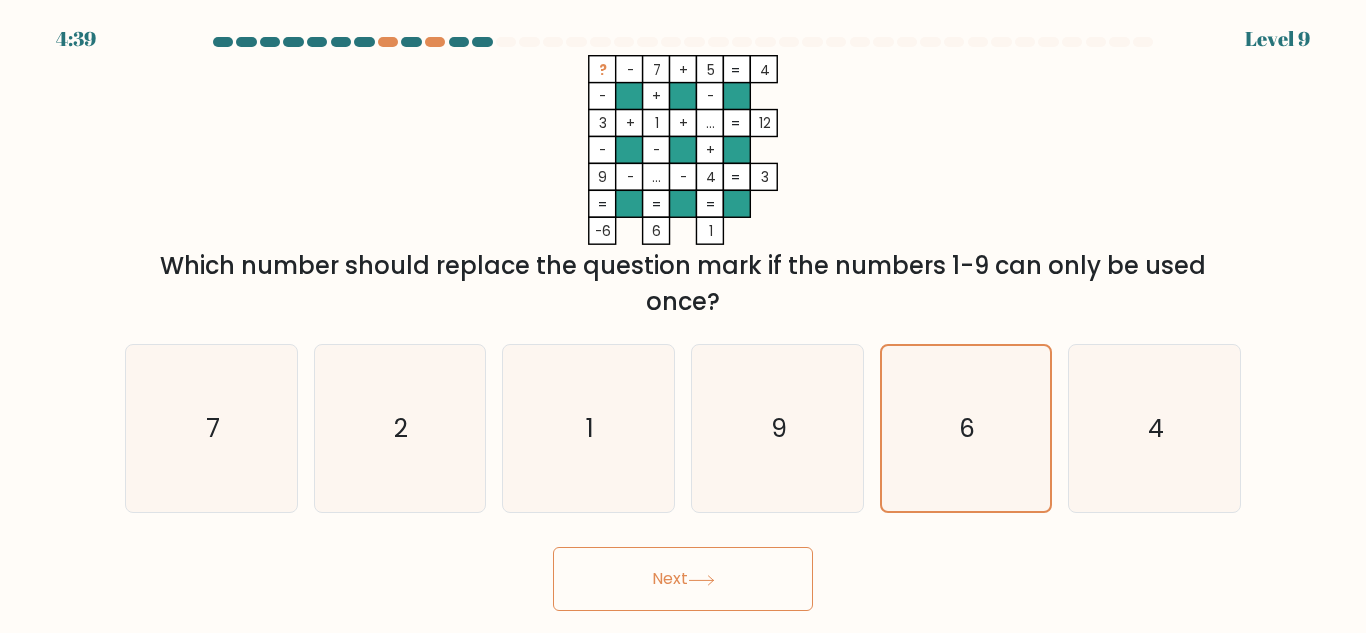 click on "Next" at bounding box center [683, 579] 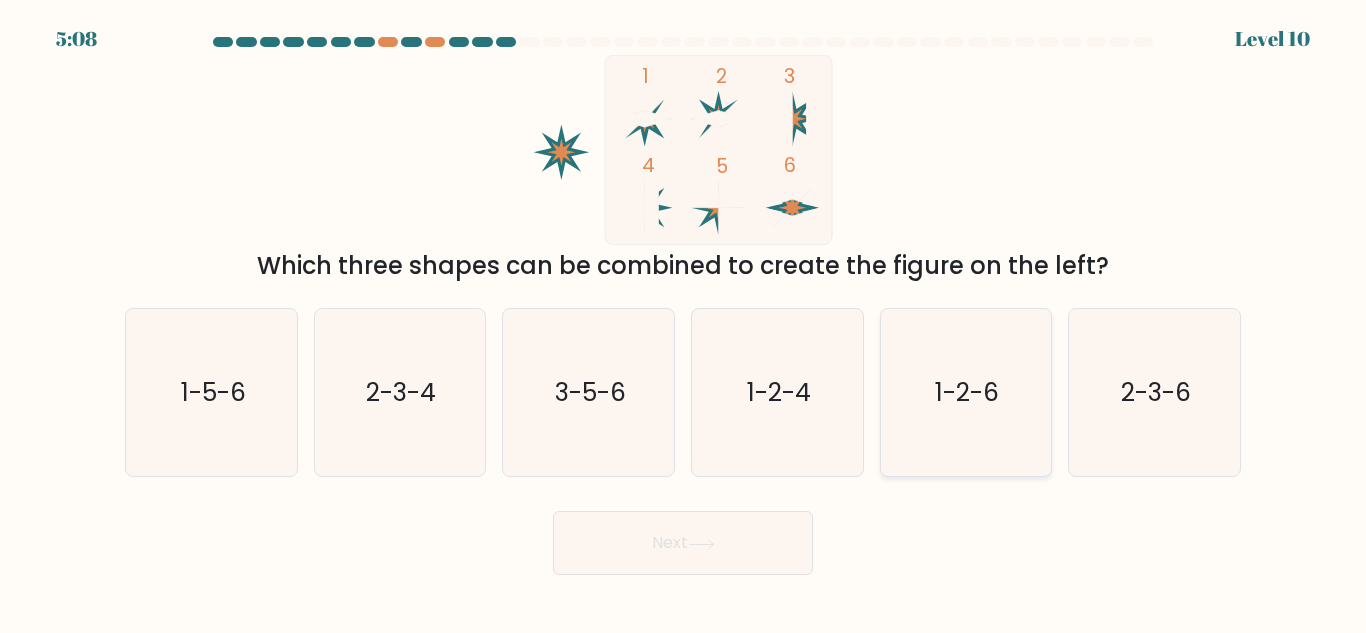 click on "1-2-6" at bounding box center [965, 392] 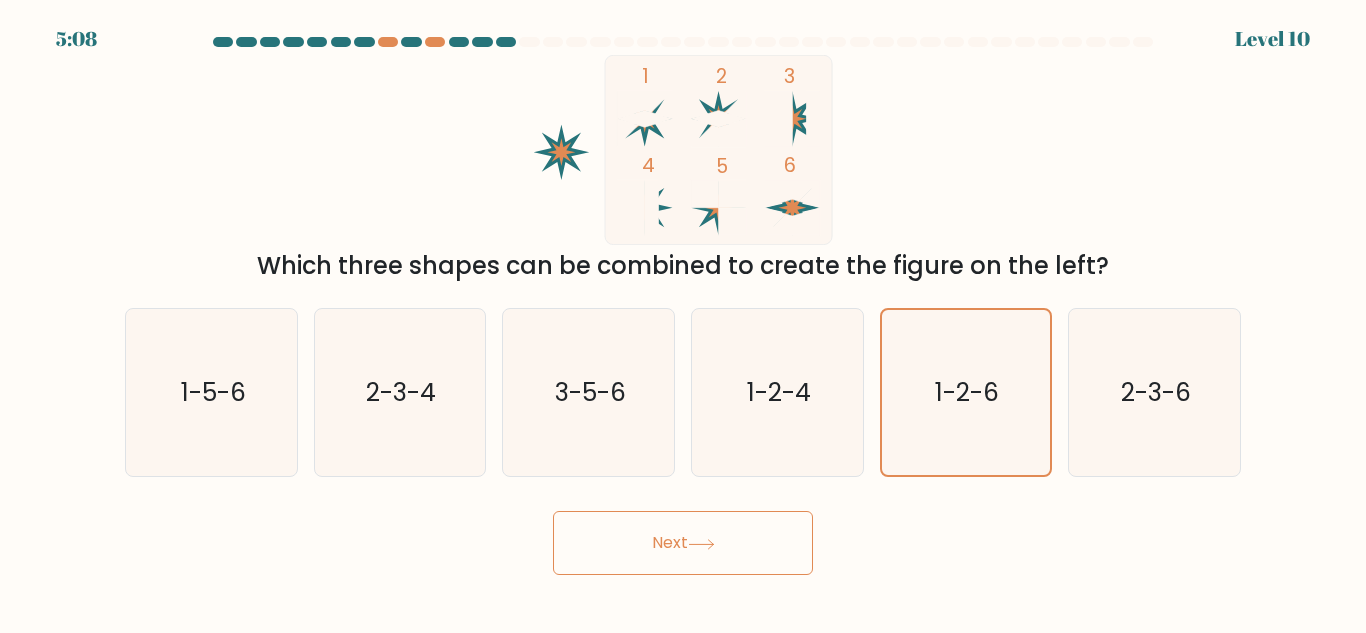 click on "Next" at bounding box center [683, 543] 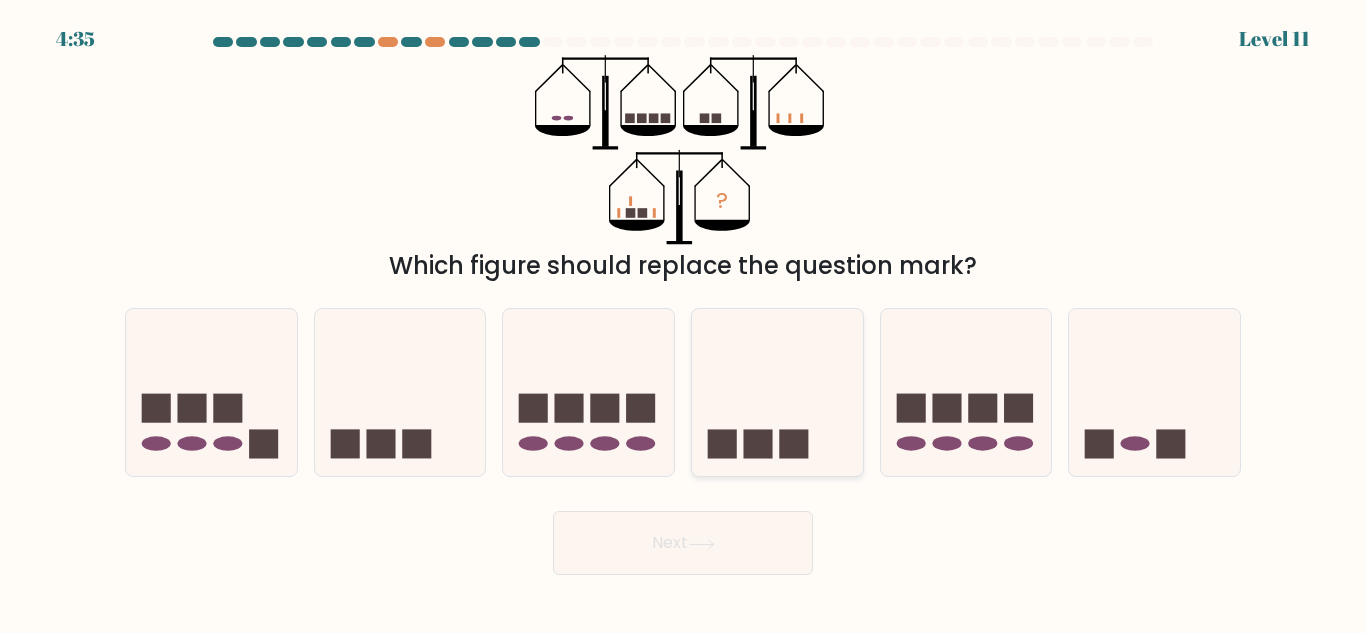 click at bounding box center (758, 444) 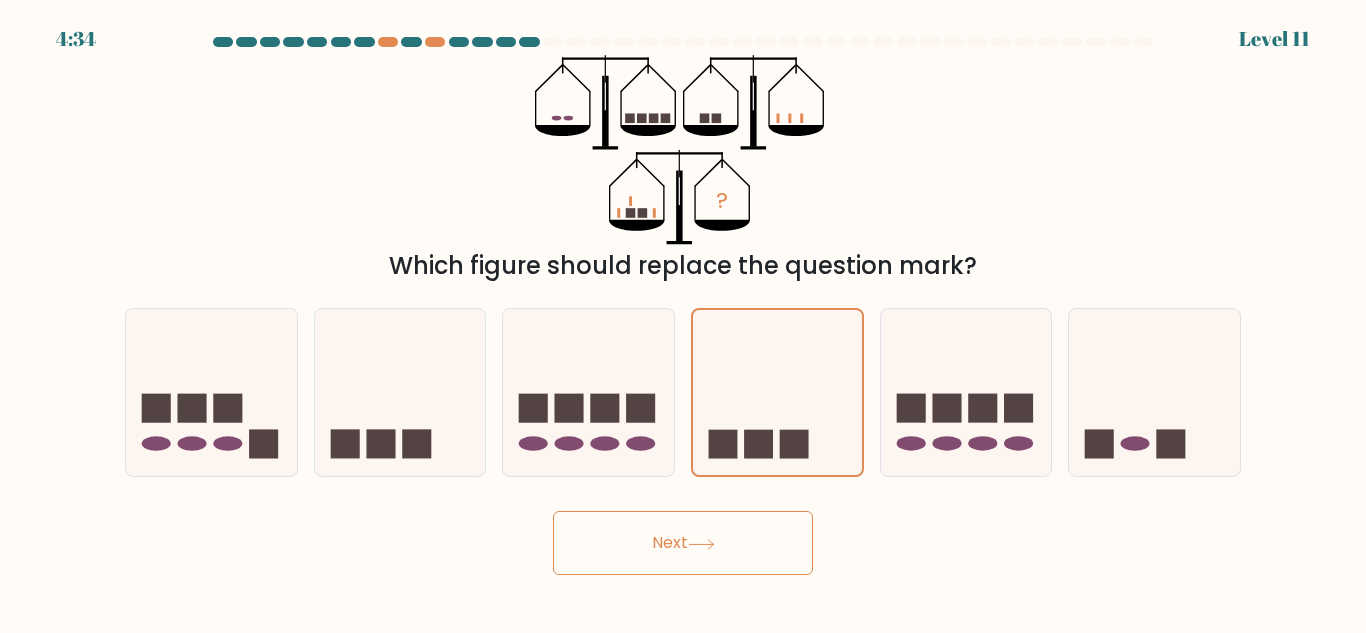 click on "Next" at bounding box center [683, 543] 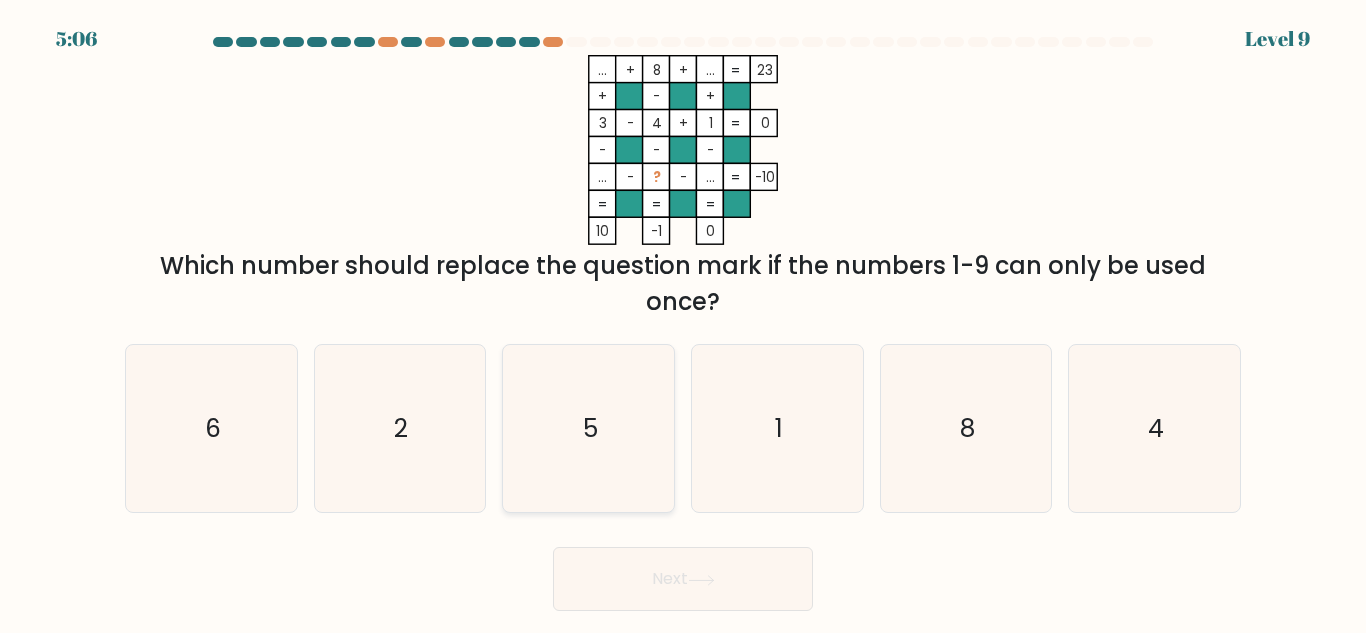 click on "5" at bounding box center (588, 428) 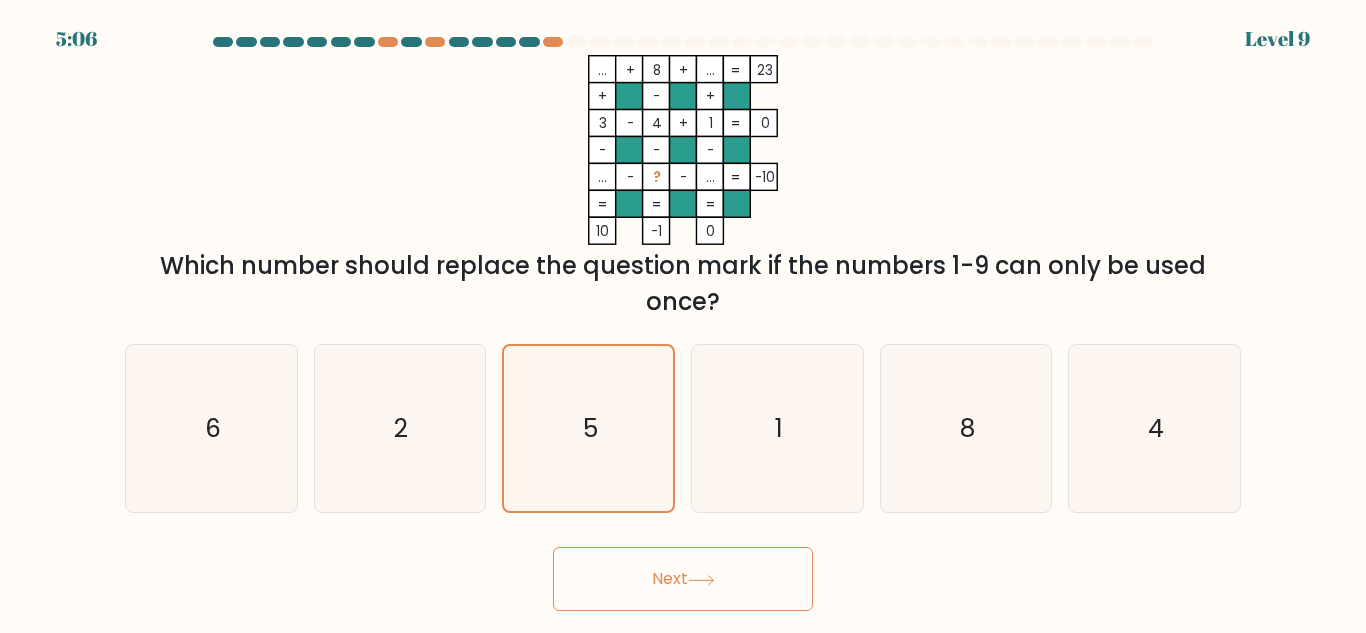 click on "Next" at bounding box center [683, 579] 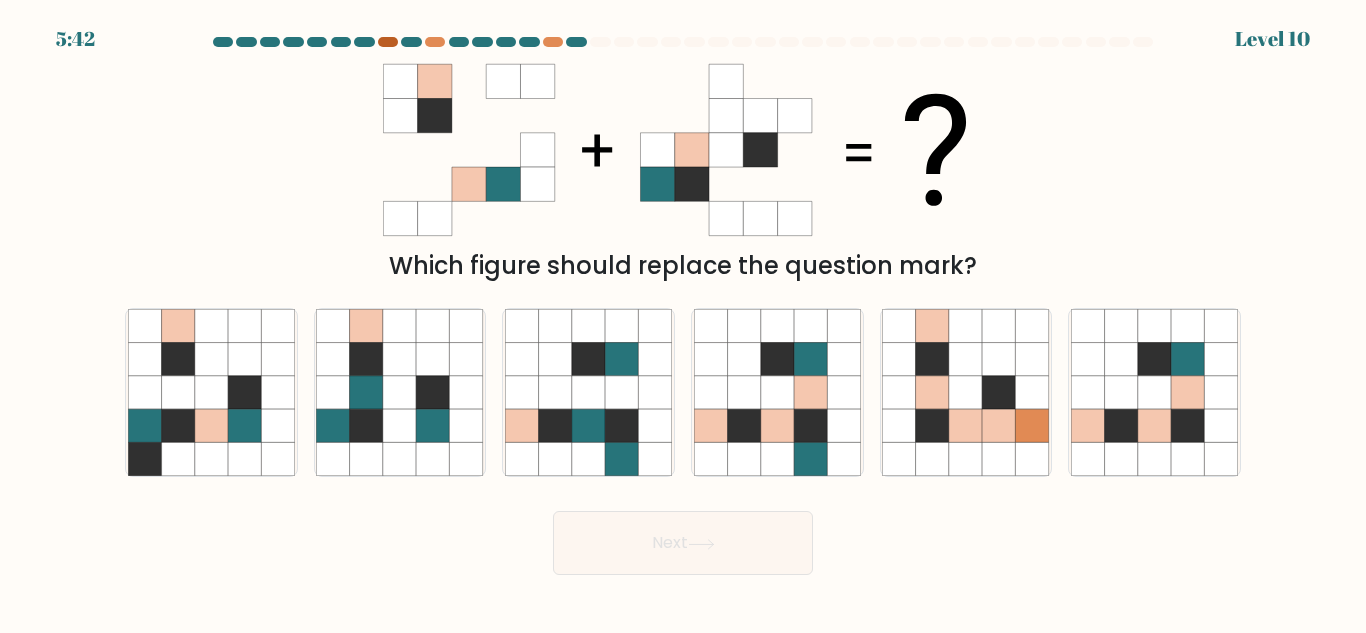click at bounding box center (388, 42) 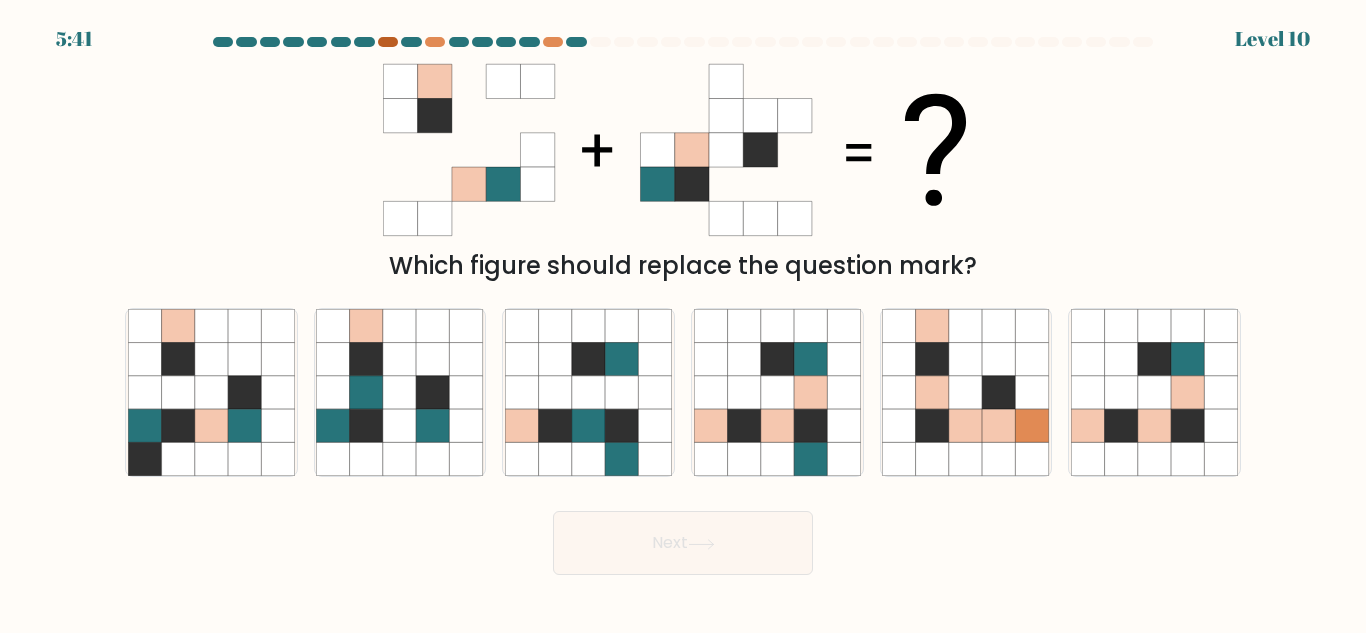 click at bounding box center [388, 42] 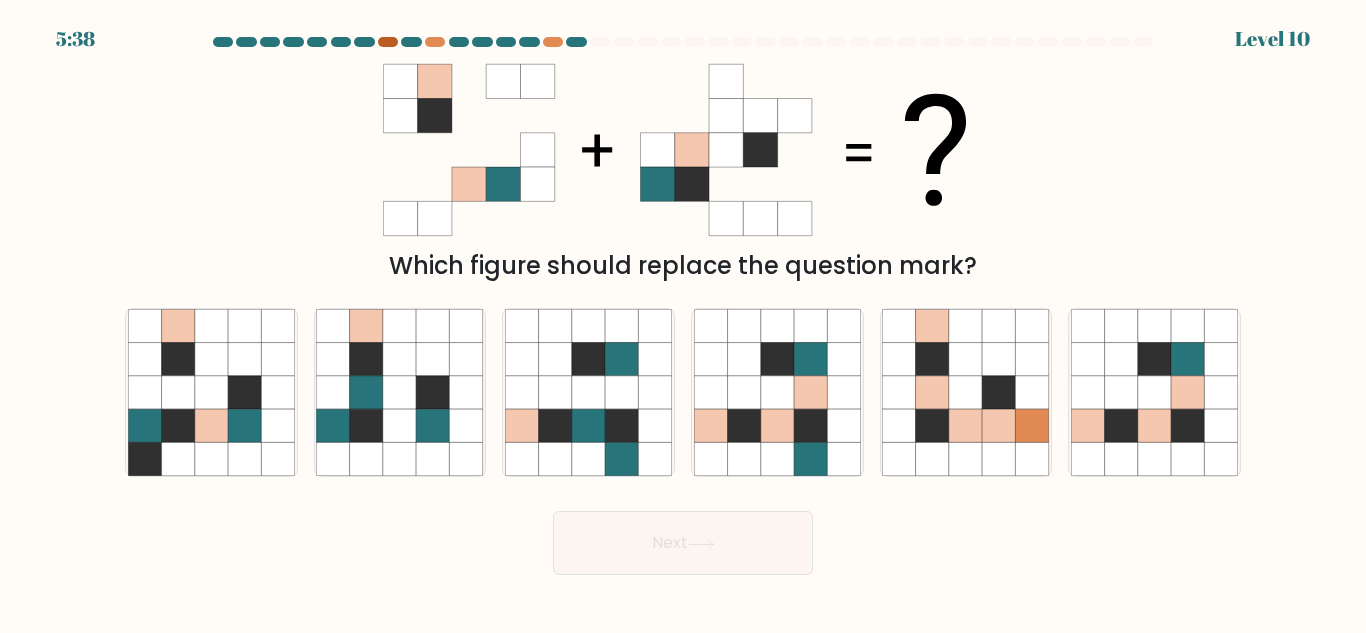 click at bounding box center (388, 42) 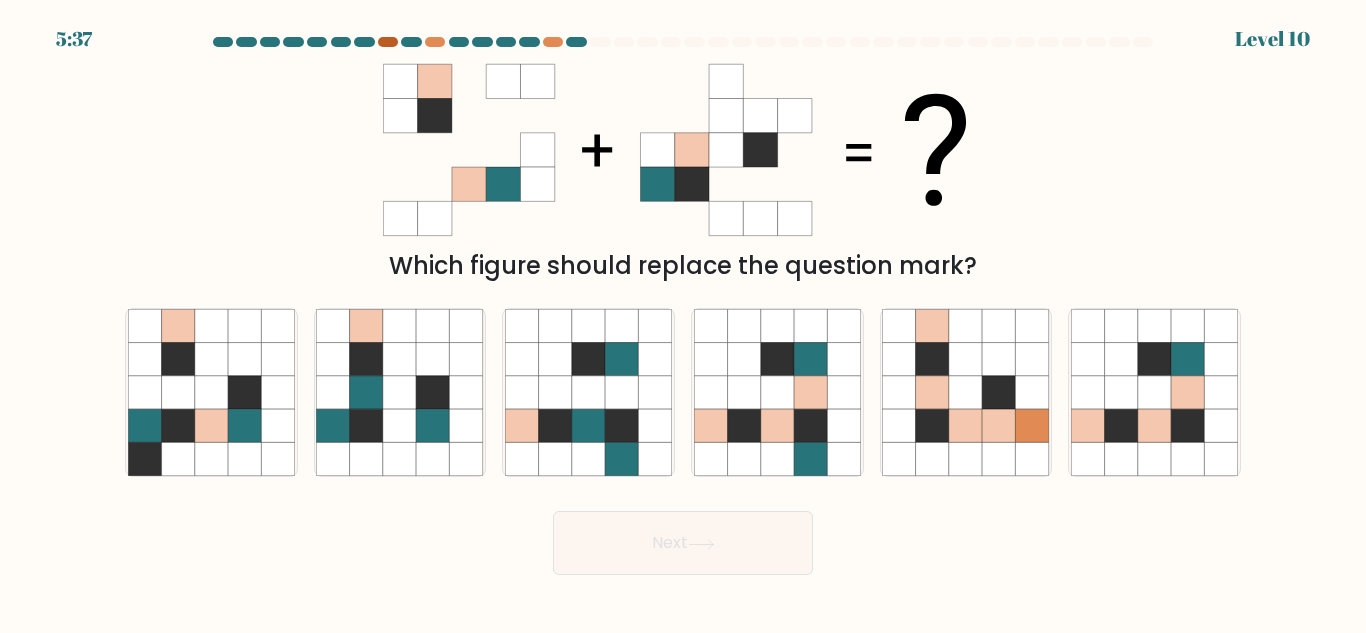 click at bounding box center (388, 42) 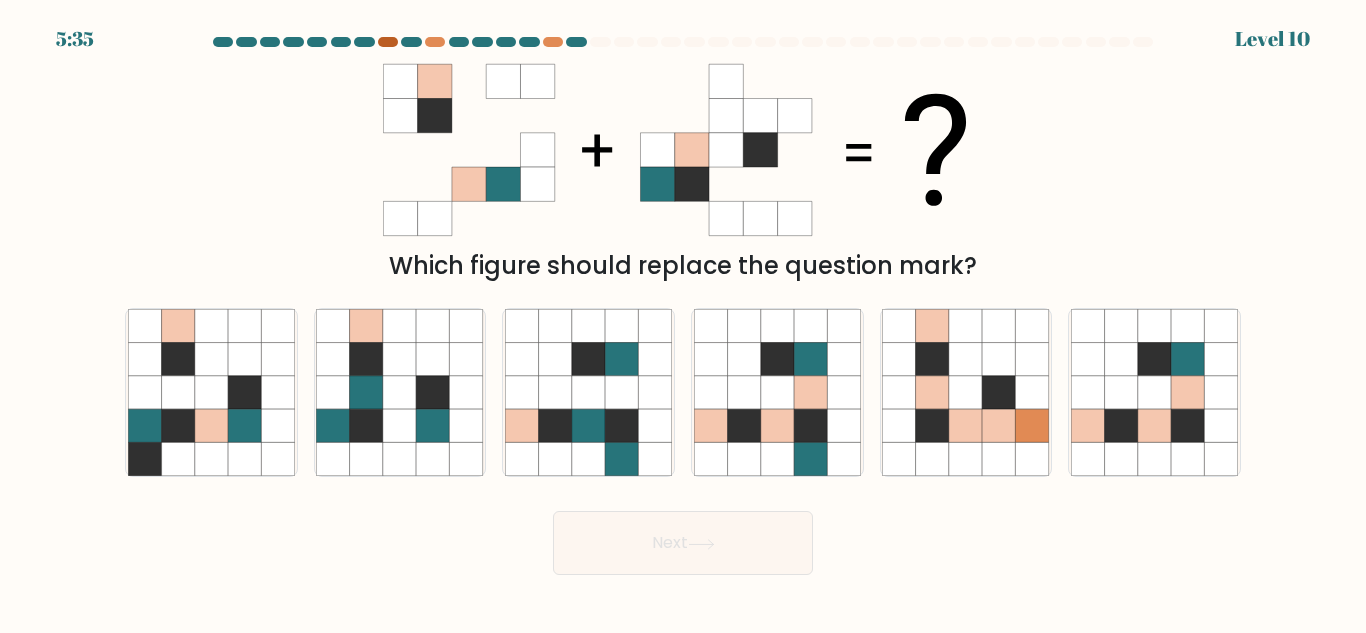 click at bounding box center [388, 42] 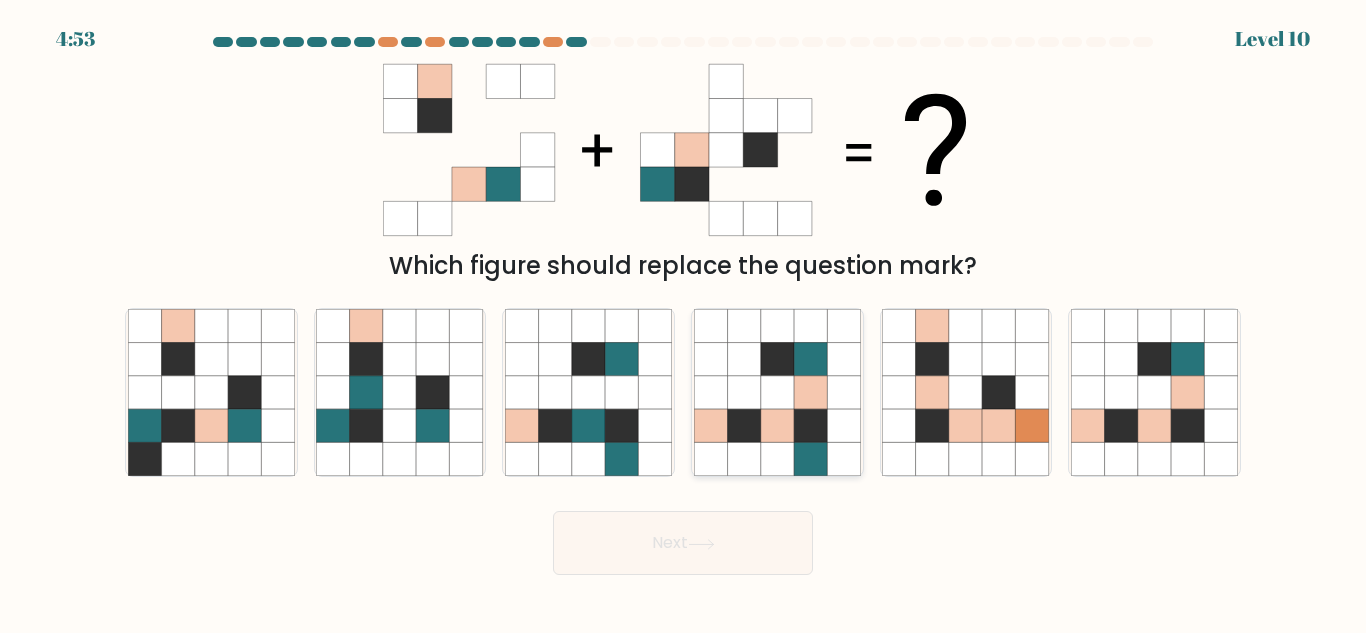 click at bounding box center [810, 325] 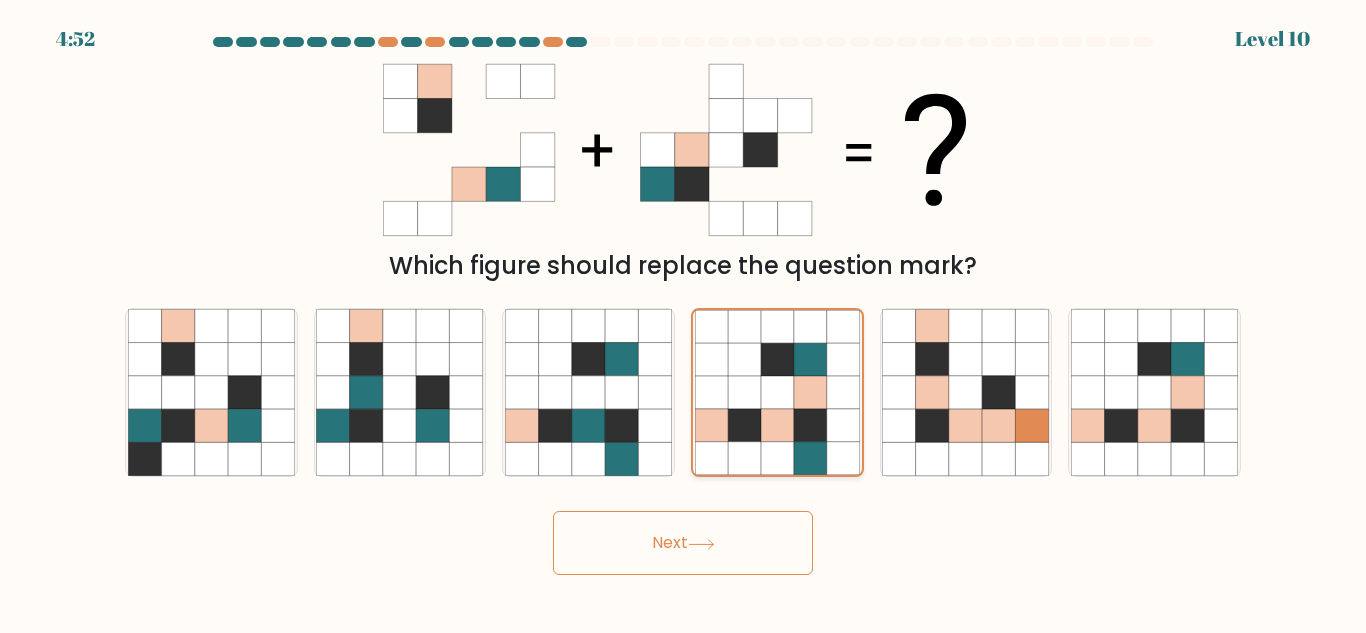 click at bounding box center (843, 425) 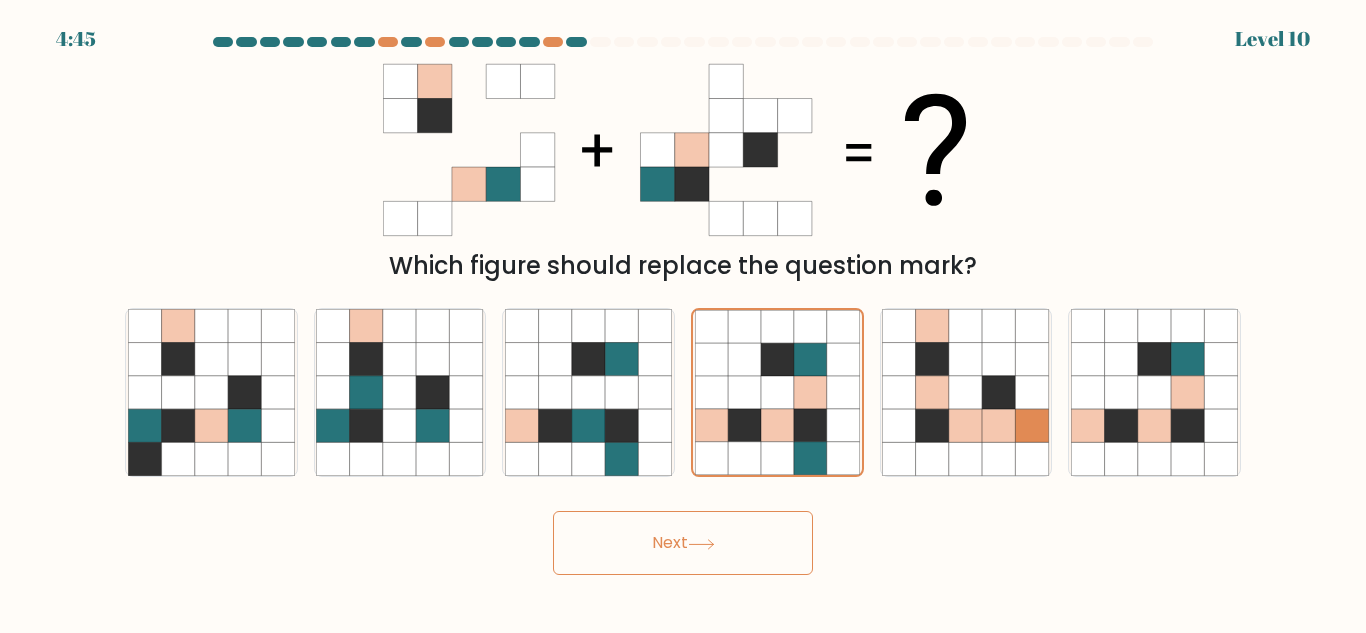 click on "Next" at bounding box center [683, 543] 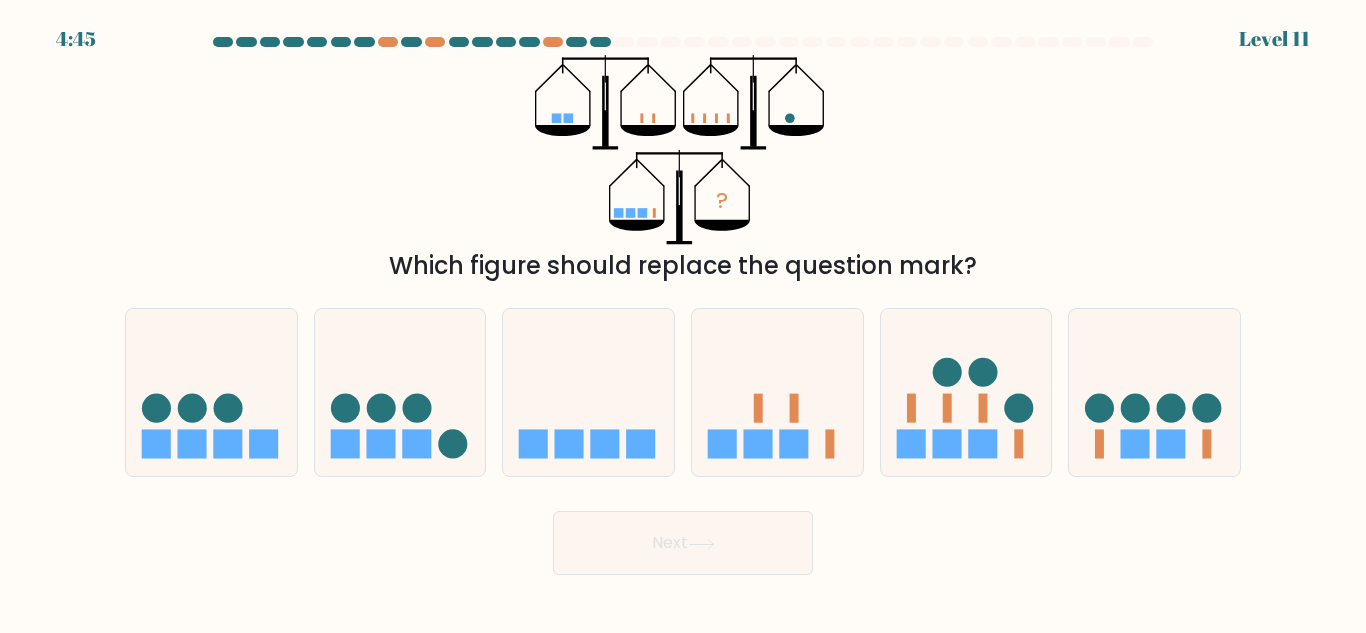 click on "Next" at bounding box center [683, 543] 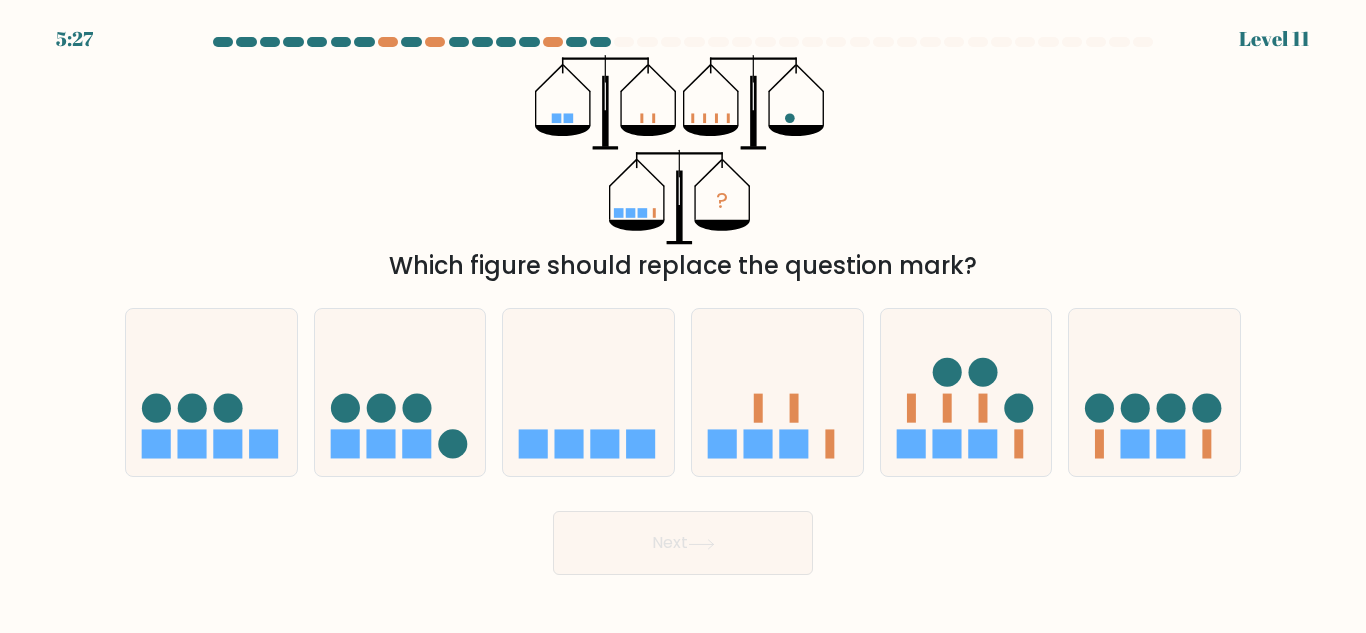 click on "Next" at bounding box center [683, 538] 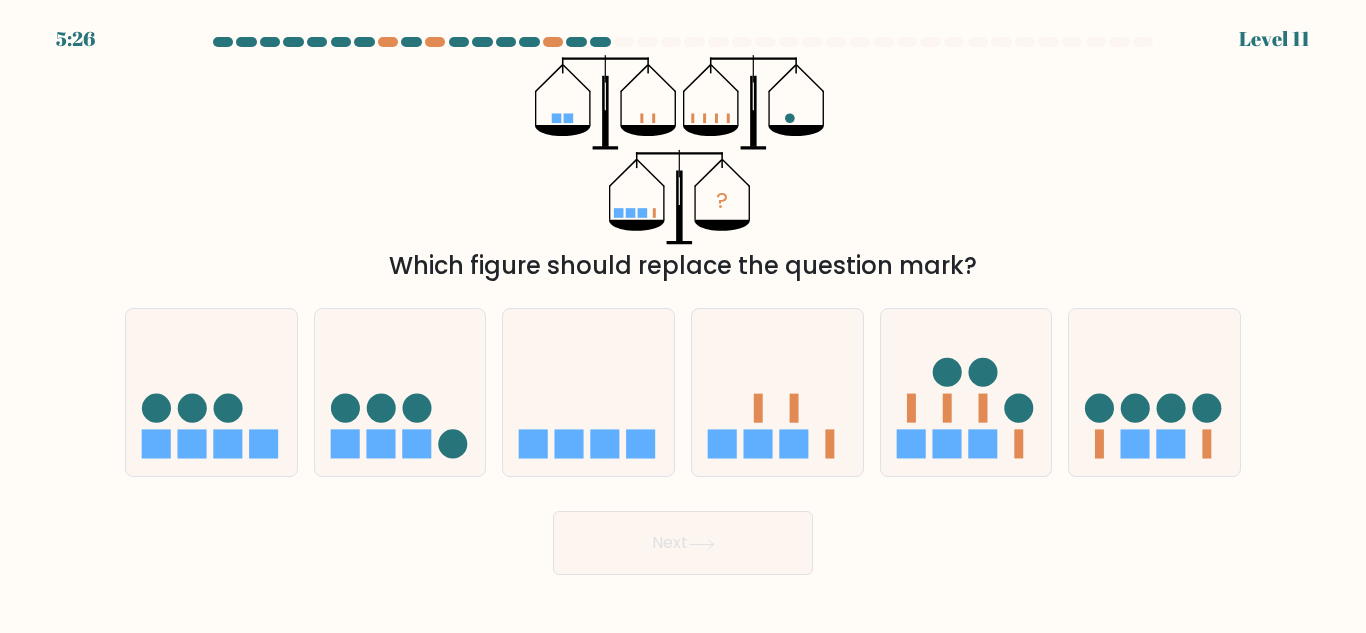 click on "Next" at bounding box center (683, 538) 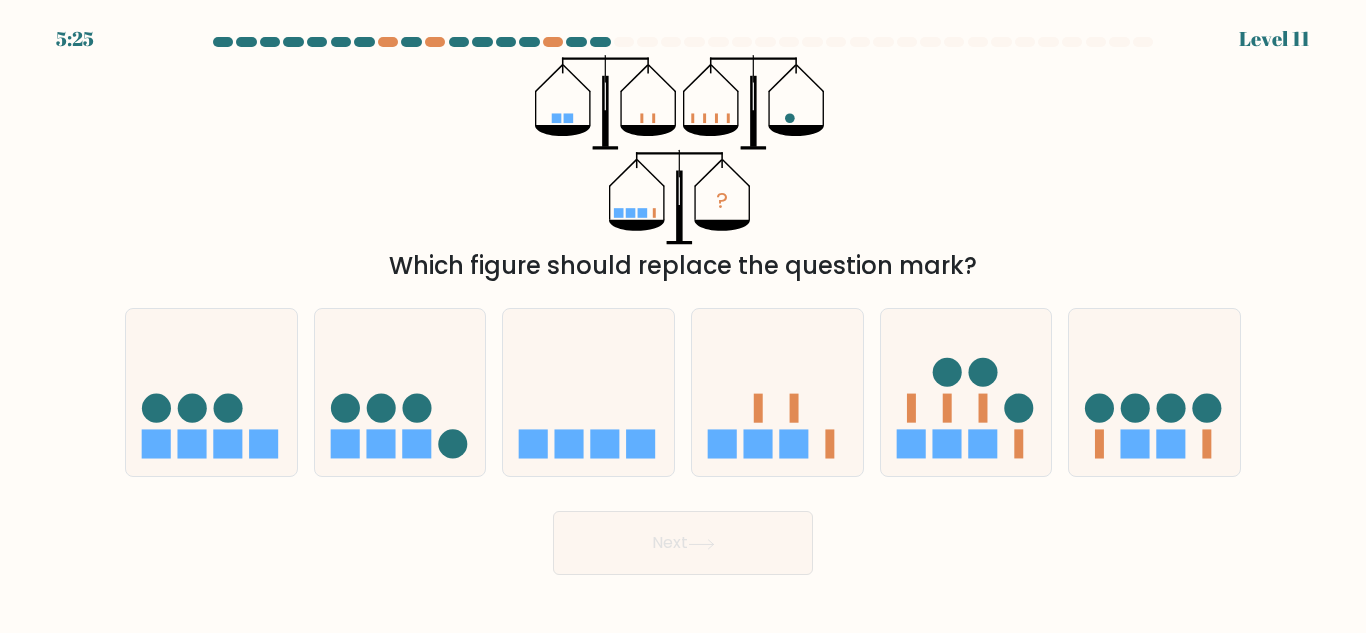 click on "Next" at bounding box center (683, 543) 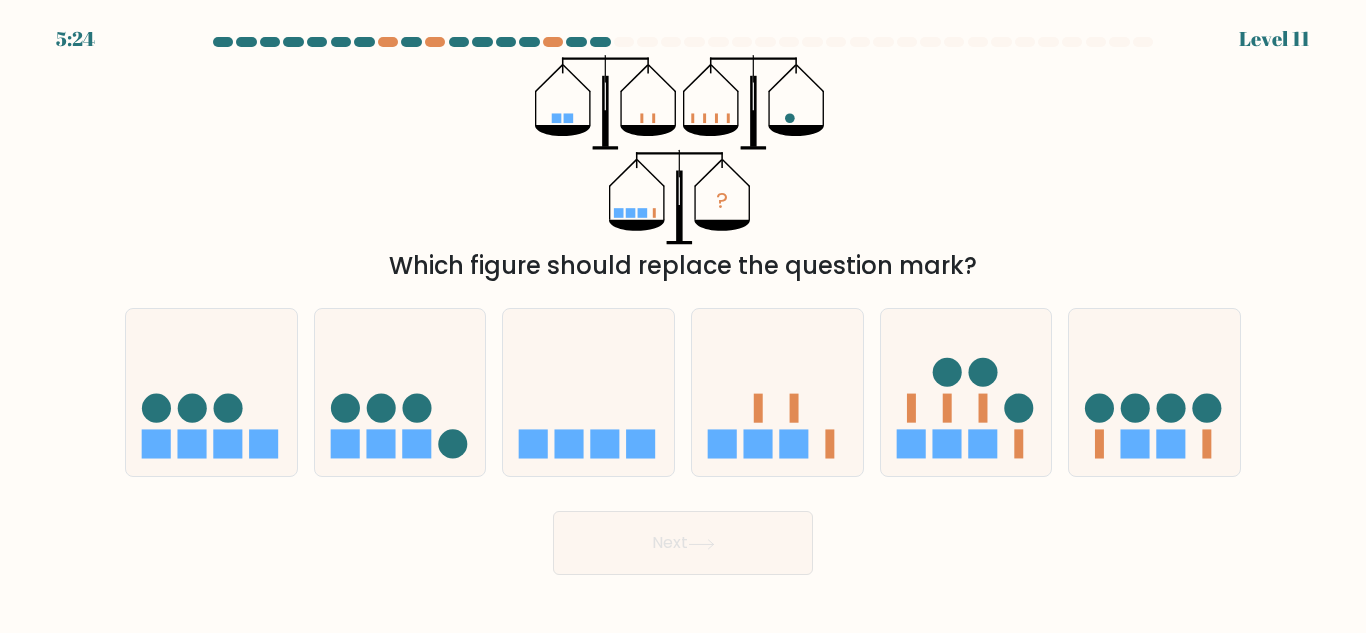 click on "[TIME]
Level [NUMBER]" at bounding box center (683, 316) 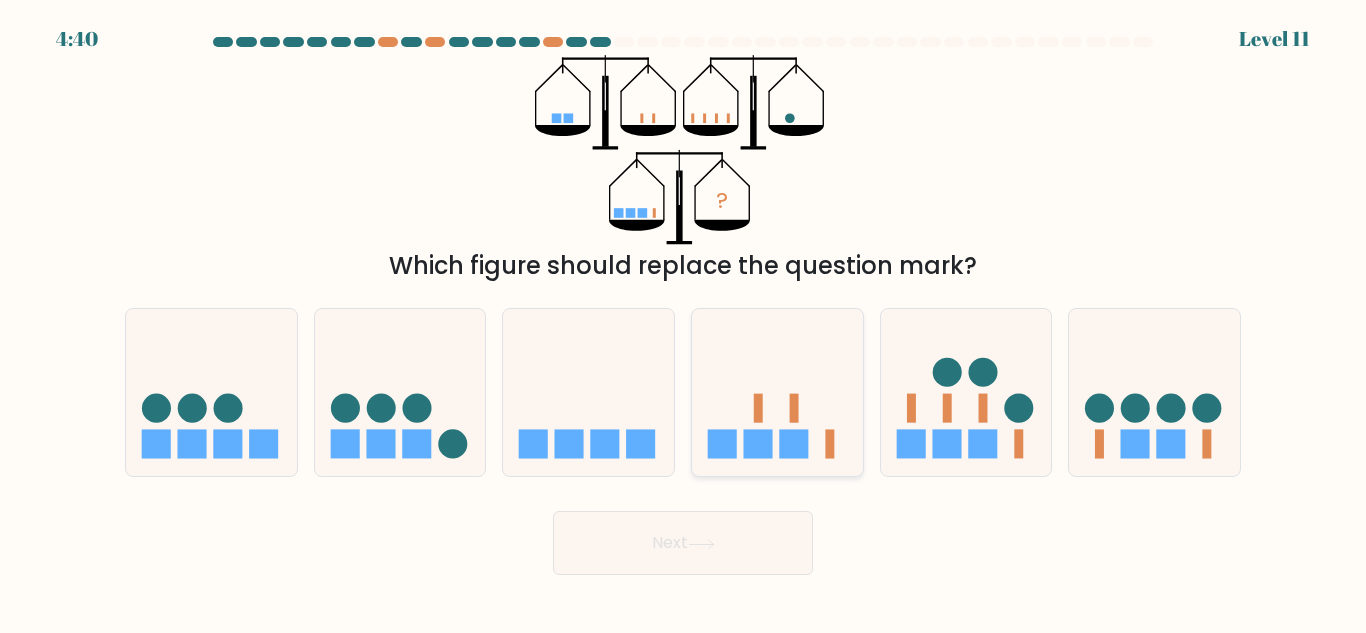 click at bounding box center [758, 444] 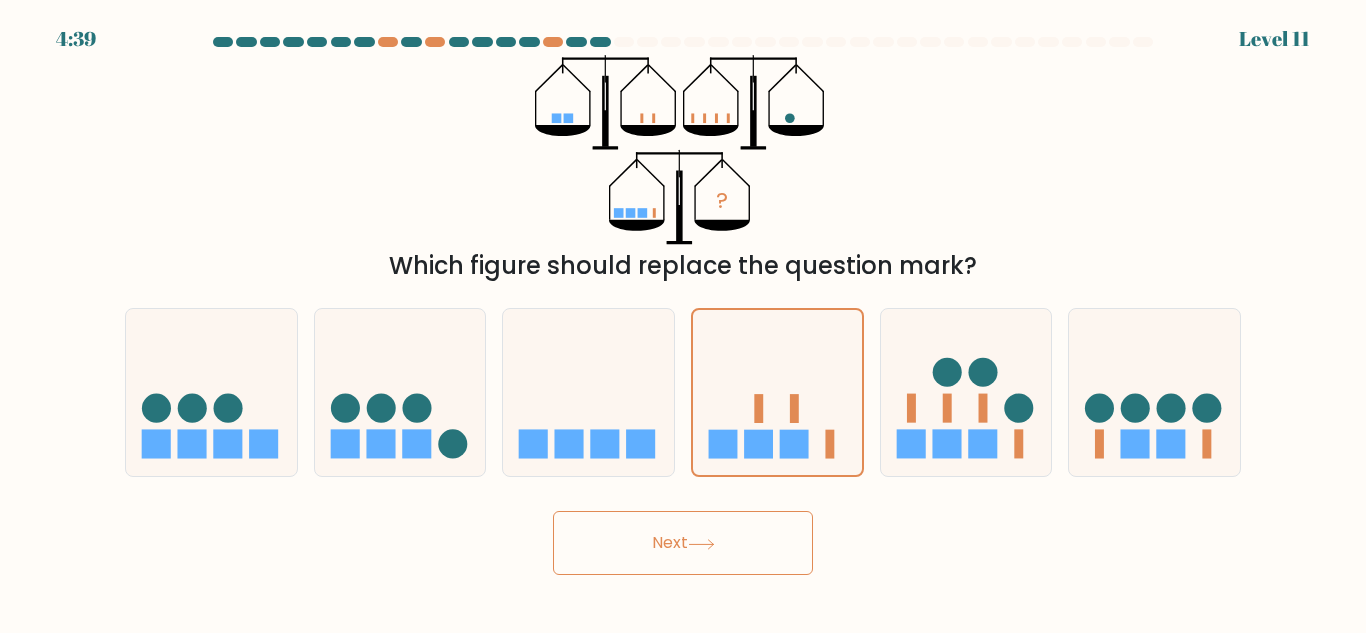 click on "?
Which figure should replace the question mark?" at bounding box center [683, 169] 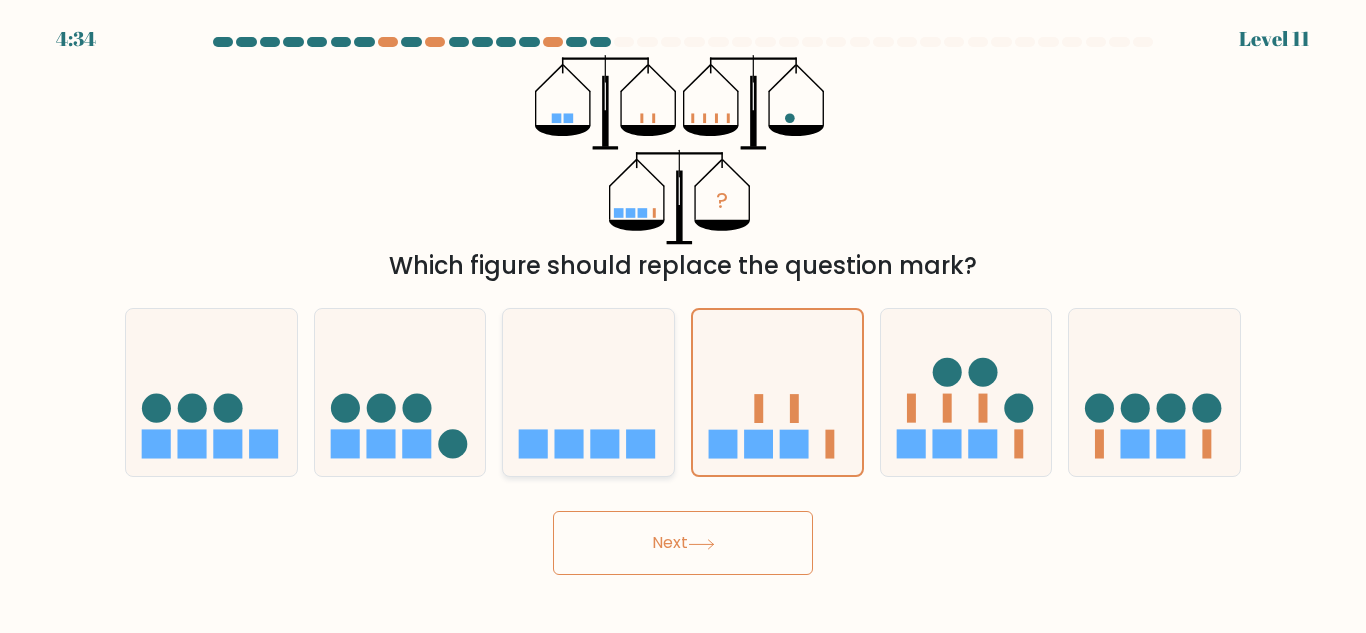 click at bounding box center (588, 392) 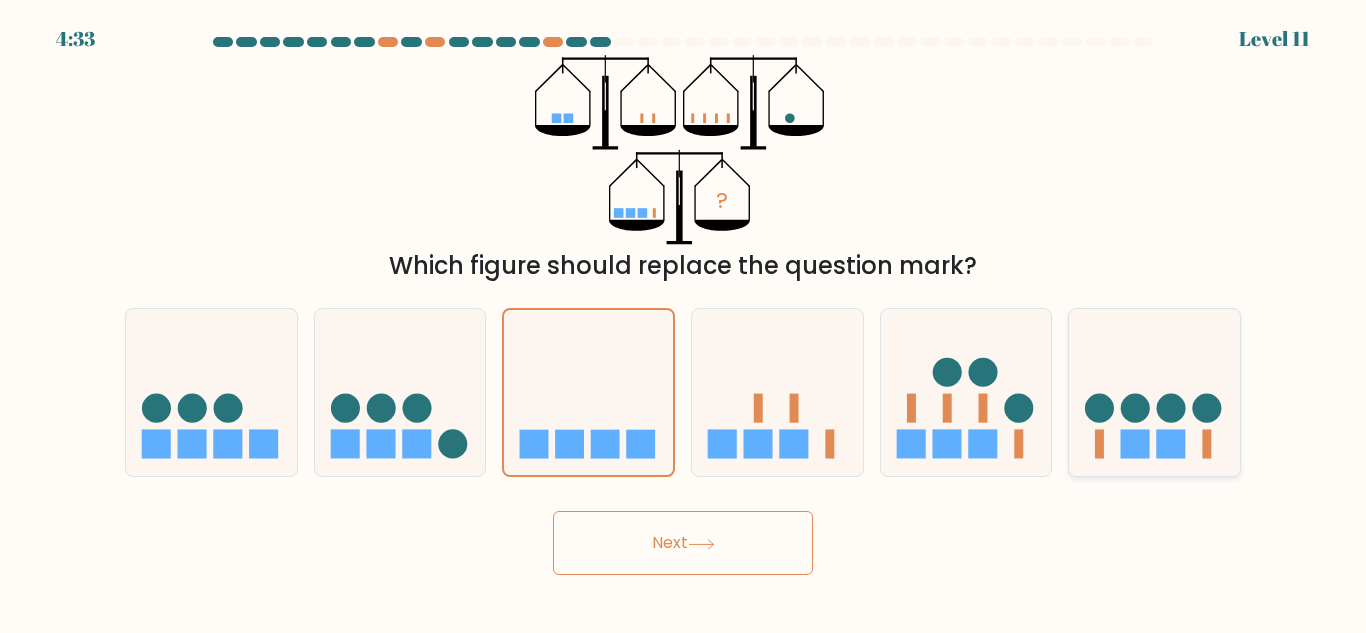 click at bounding box center (1154, 392) 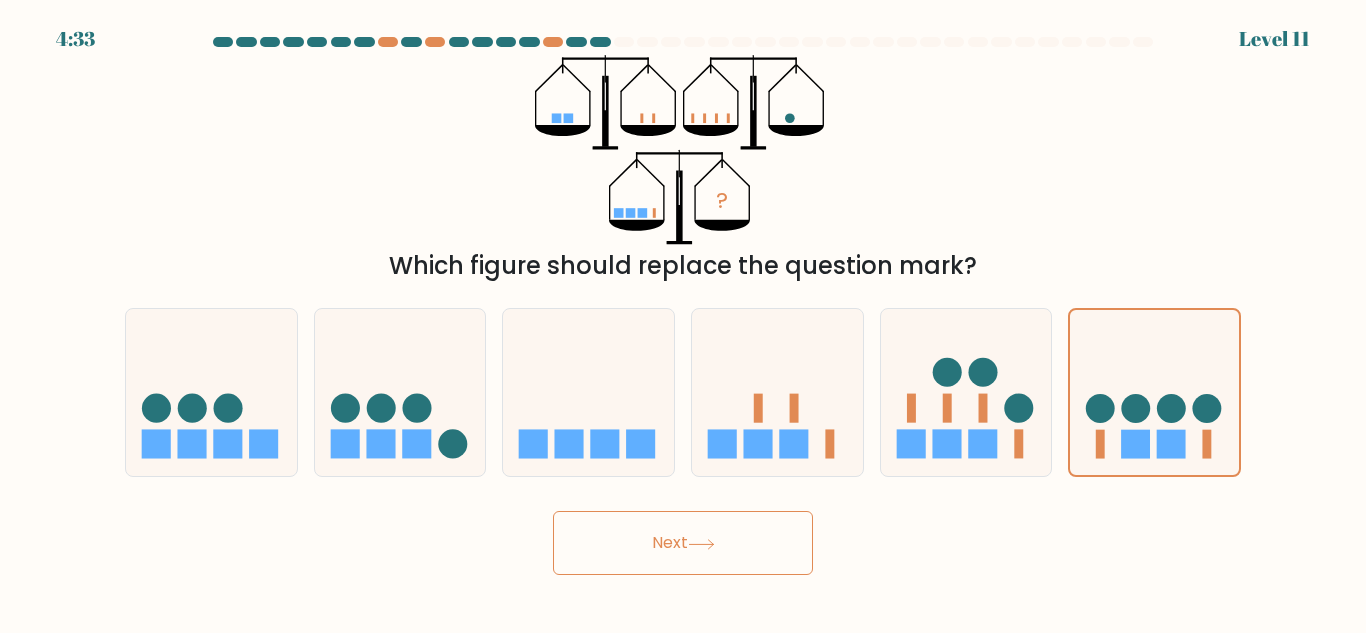 click on "Next" at bounding box center (683, 543) 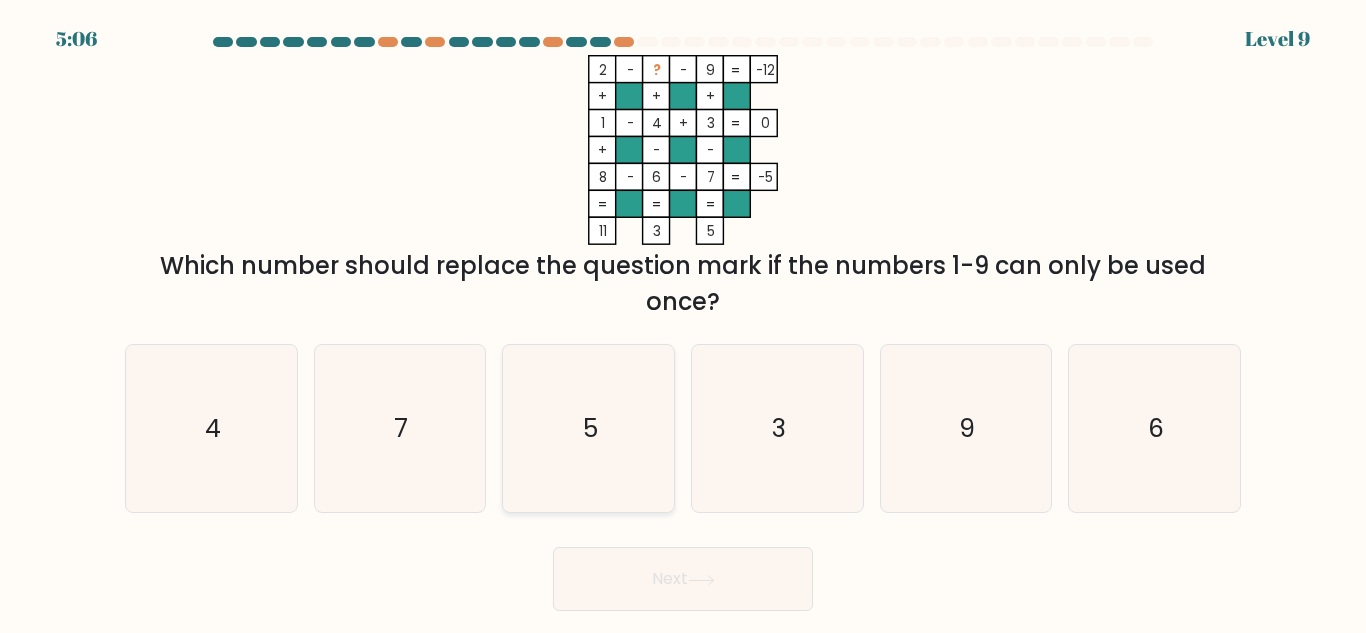 click on "5" at bounding box center (588, 428) 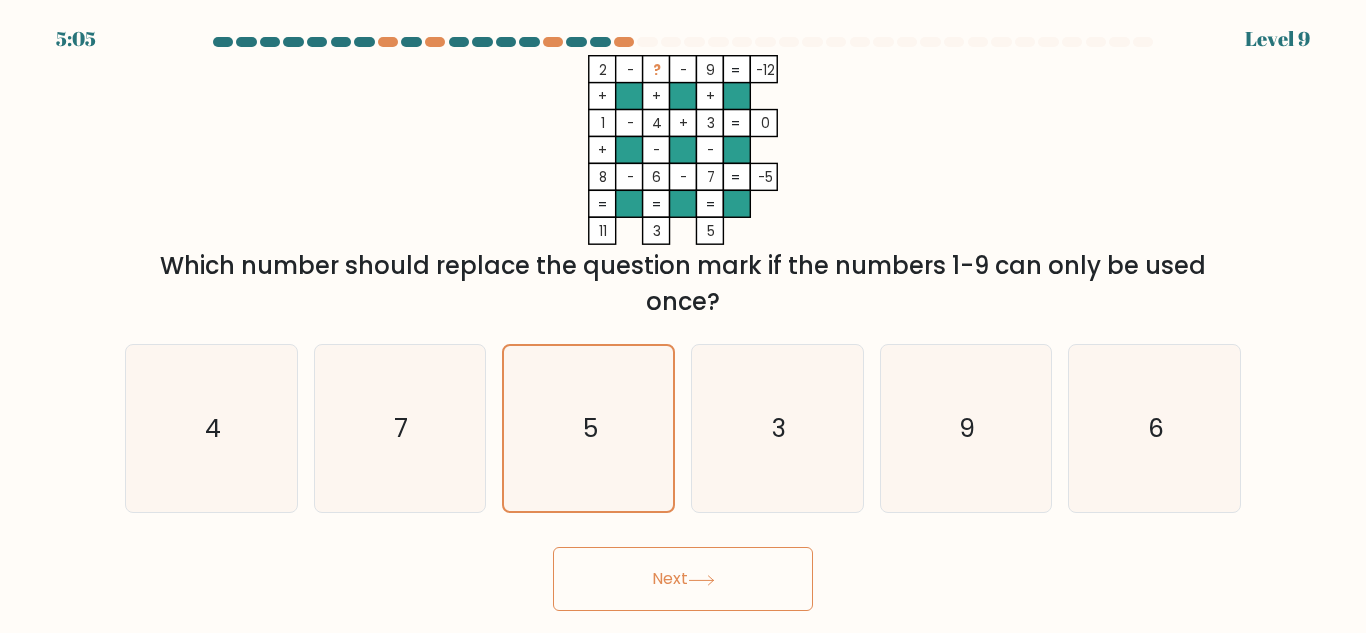 click on "Next" at bounding box center [683, 579] 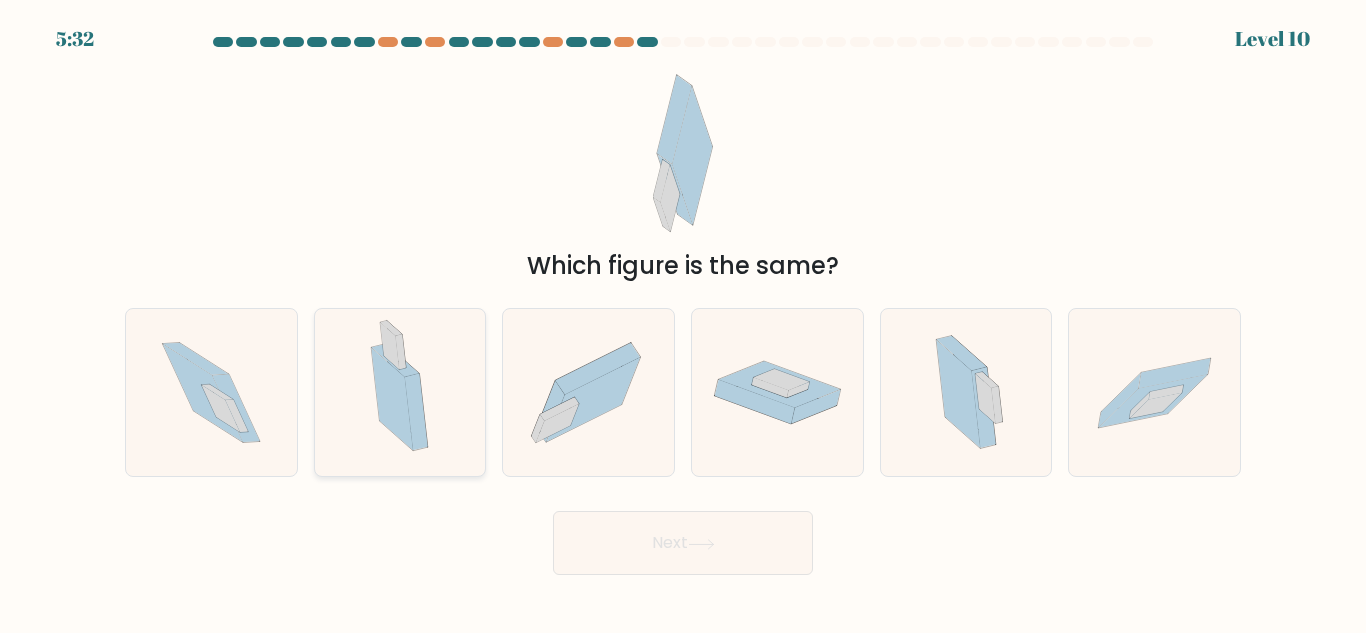 click at bounding box center [399, 392] 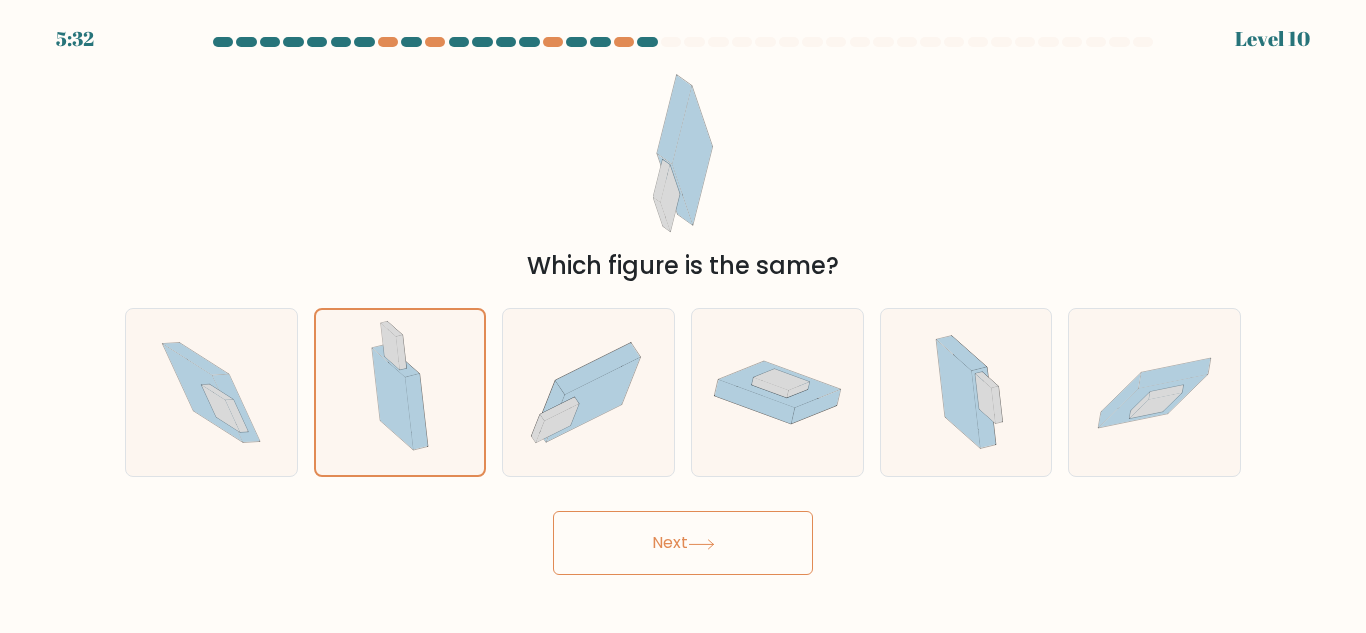 click on "Next" at bounding box center [683, 543] 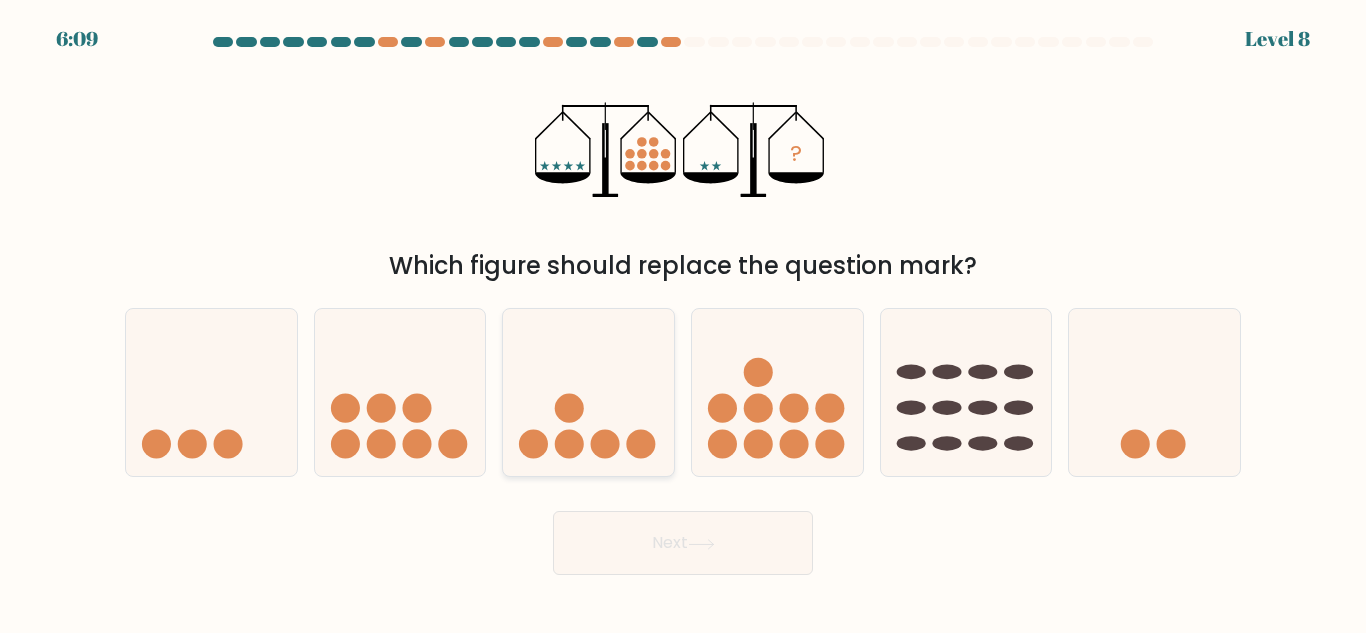 click at bounding box center [588, 392] 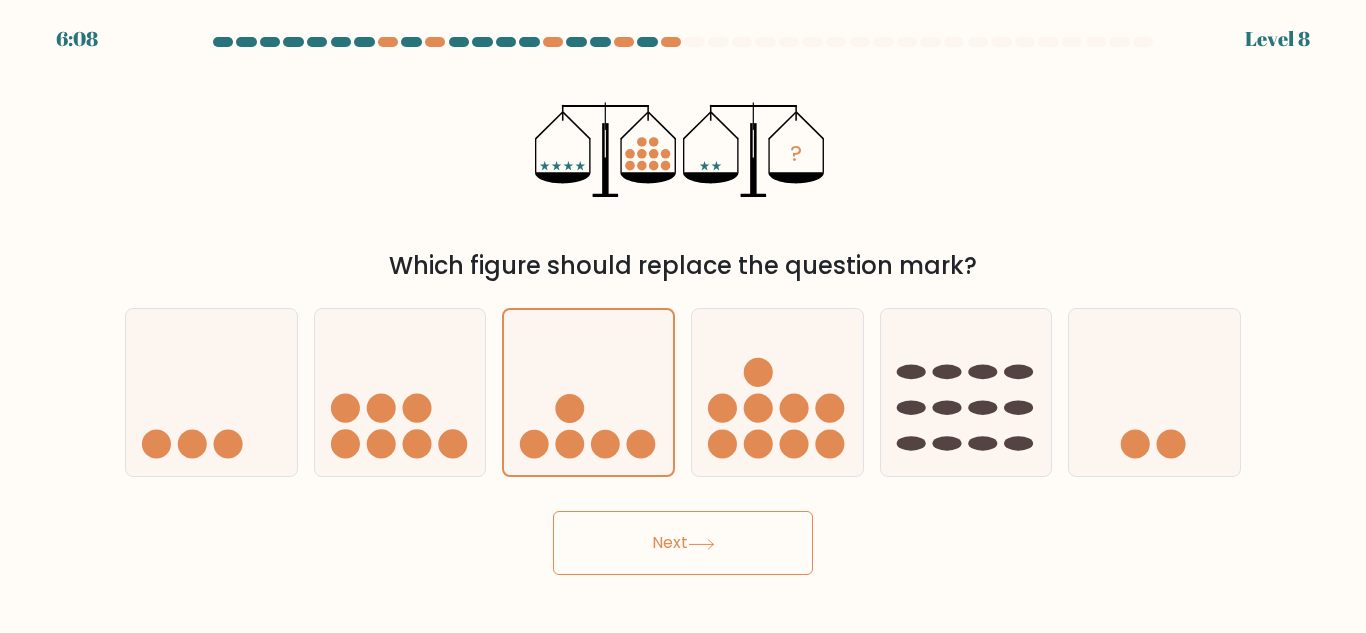 click on "Next" at bounding box center (683, 543) 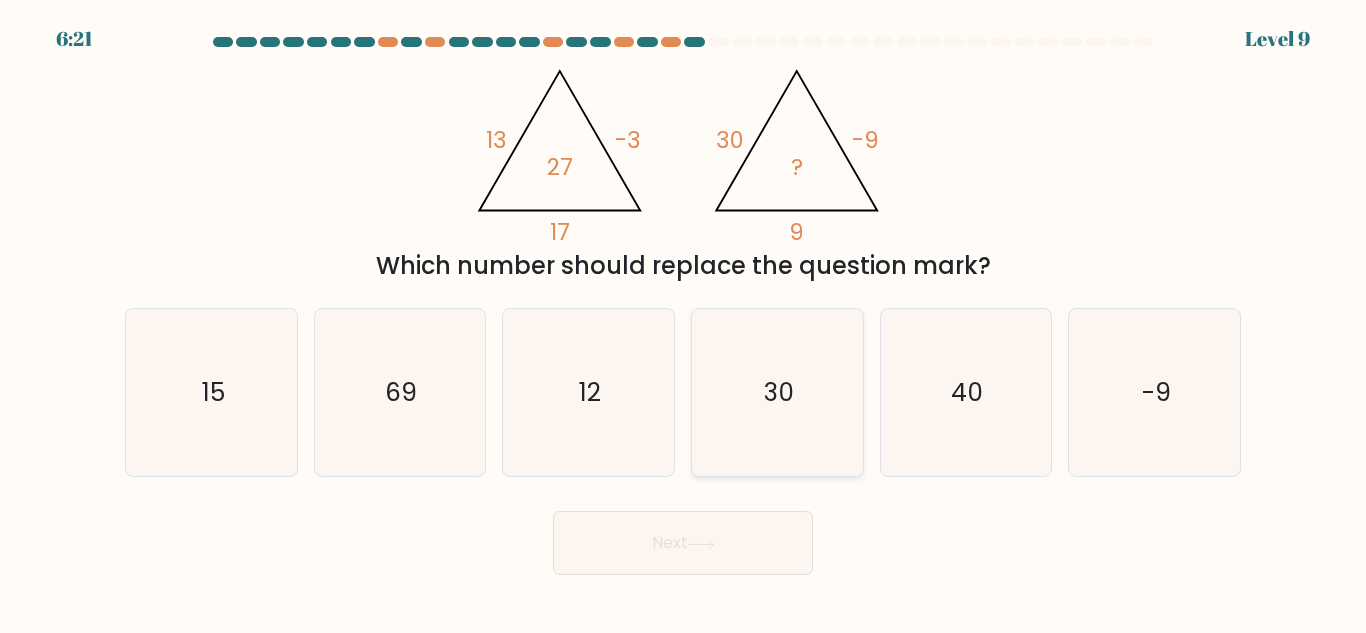 click on "30" at bounding box center (779, 392) 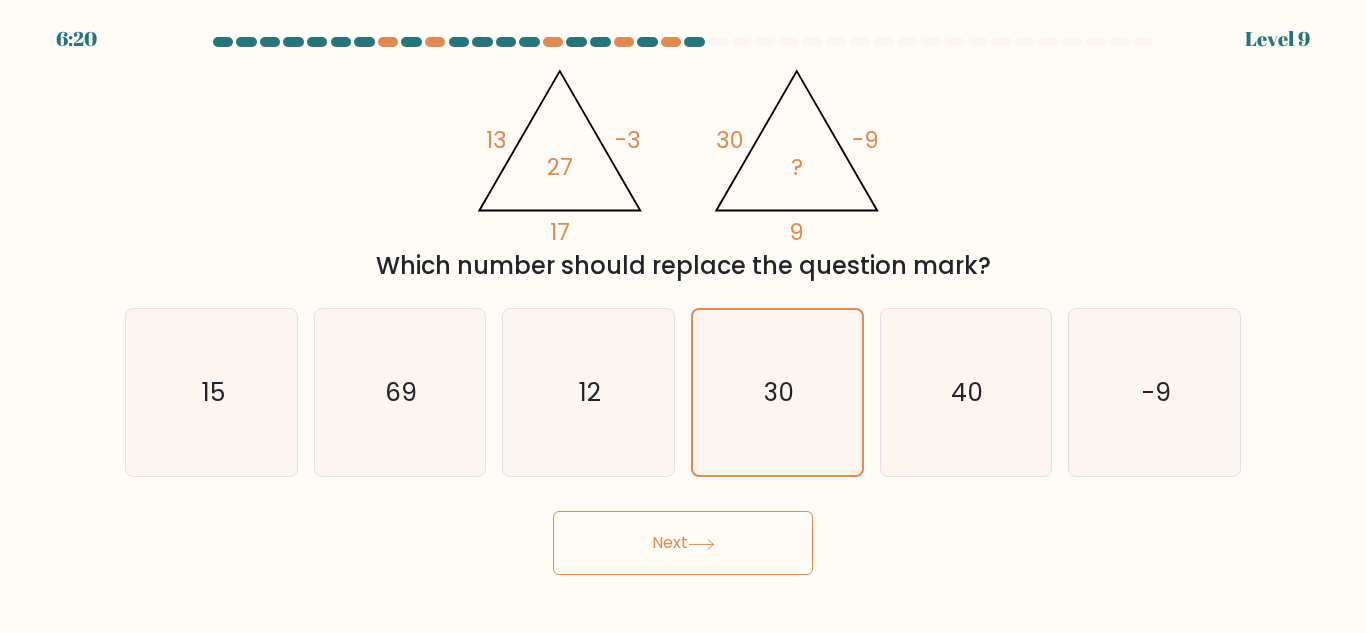 click on "Next" at bounding box center [683, 543] 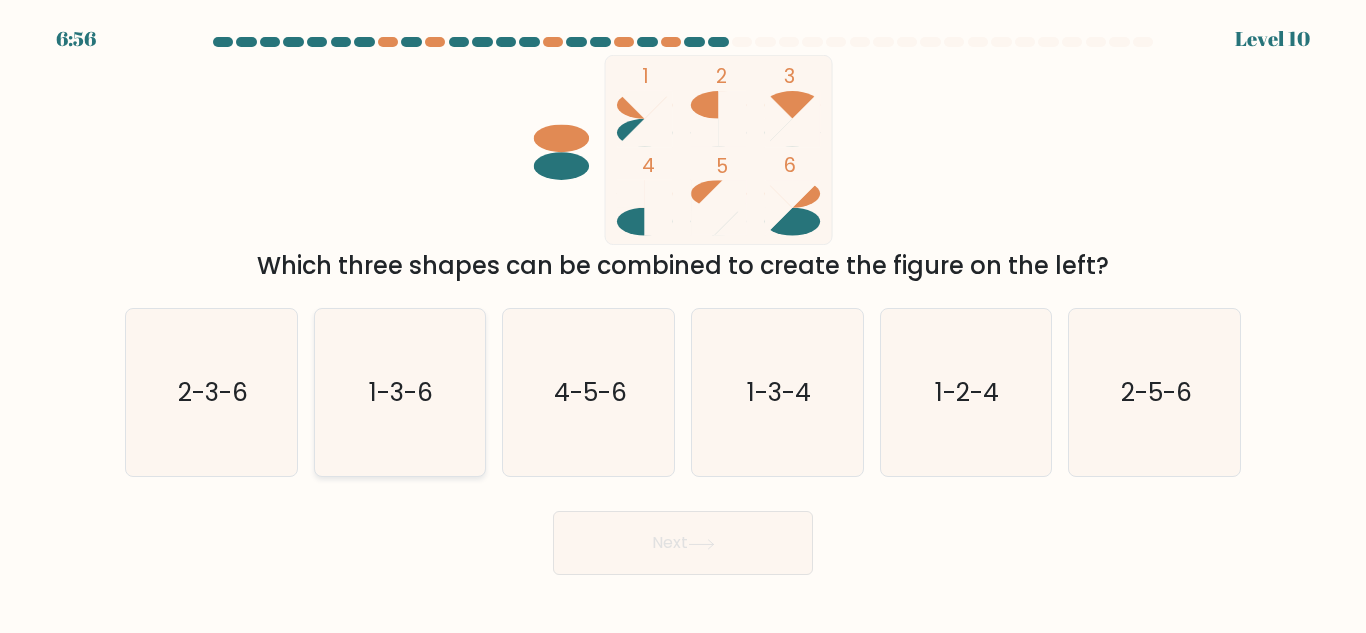 click on "1-3-6" at bounding box center [399, 392] 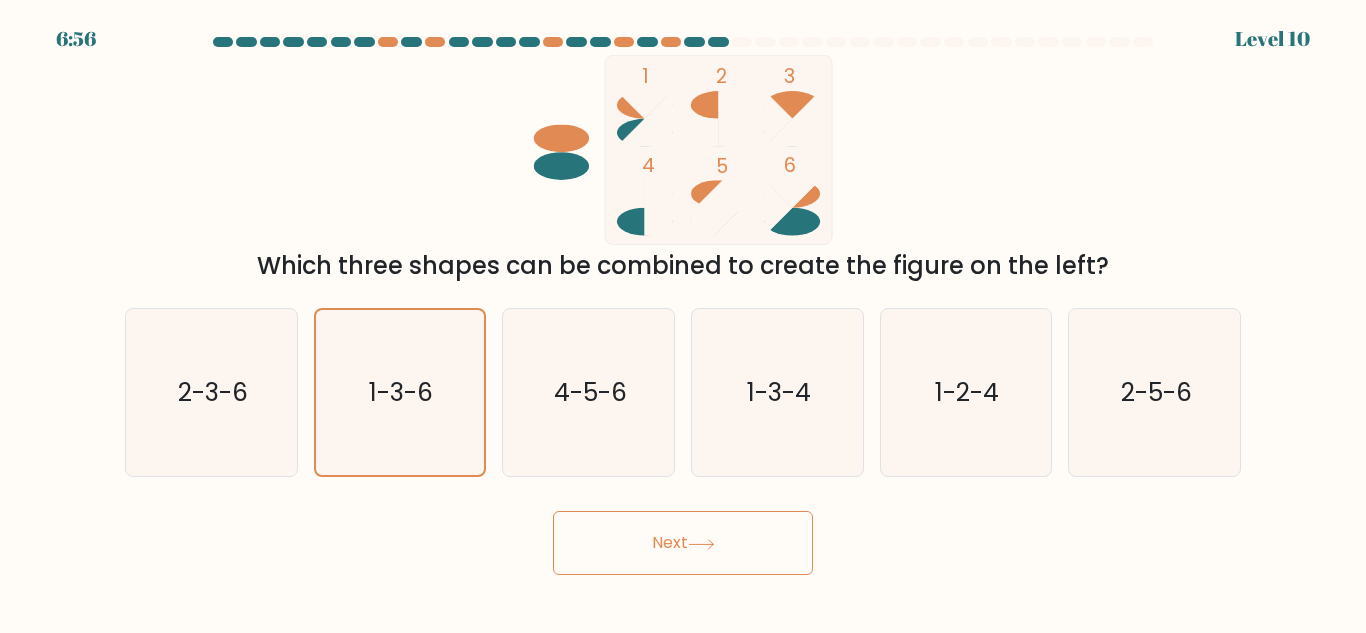 click on "Next" at bounding box center [683, 543] 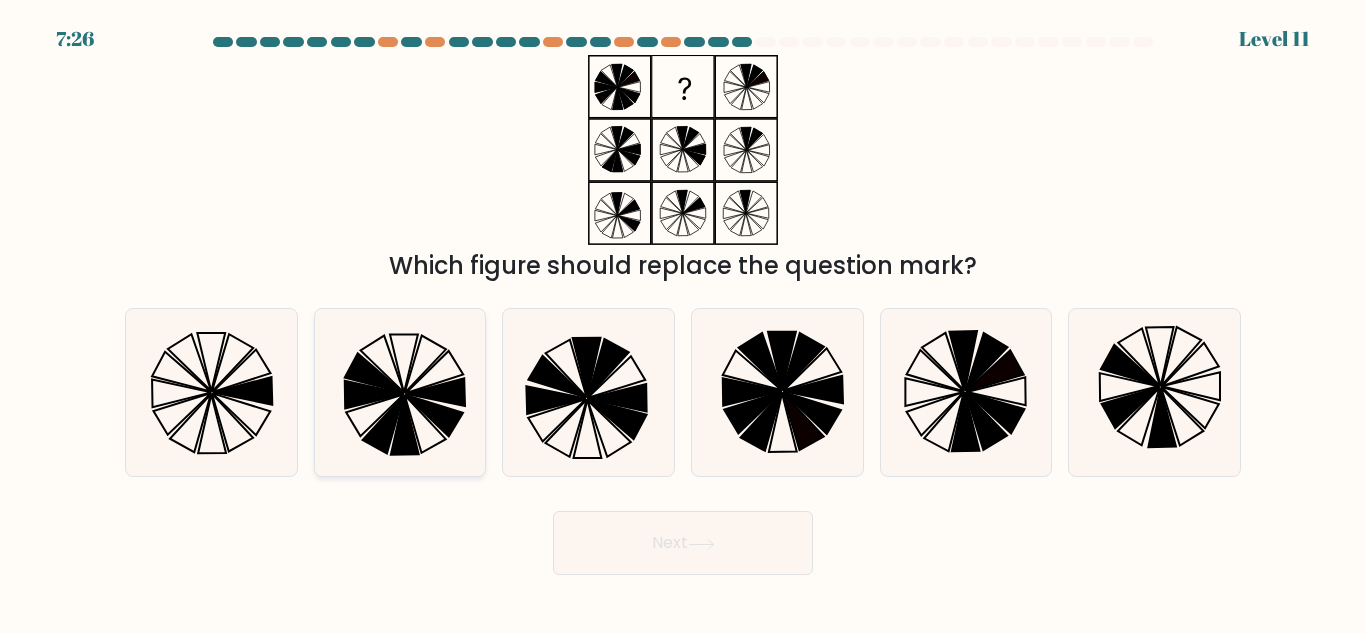 click at bounding box center (374, 373) 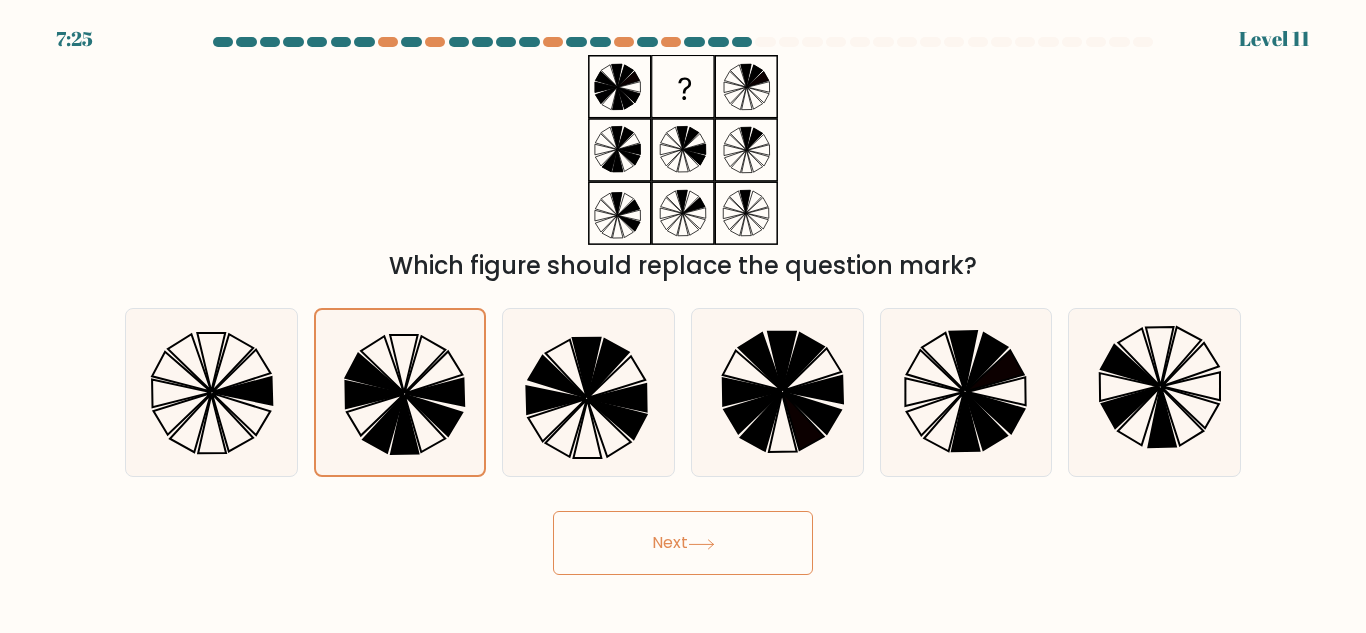 click on "Next" at bounding box center [683, 543] 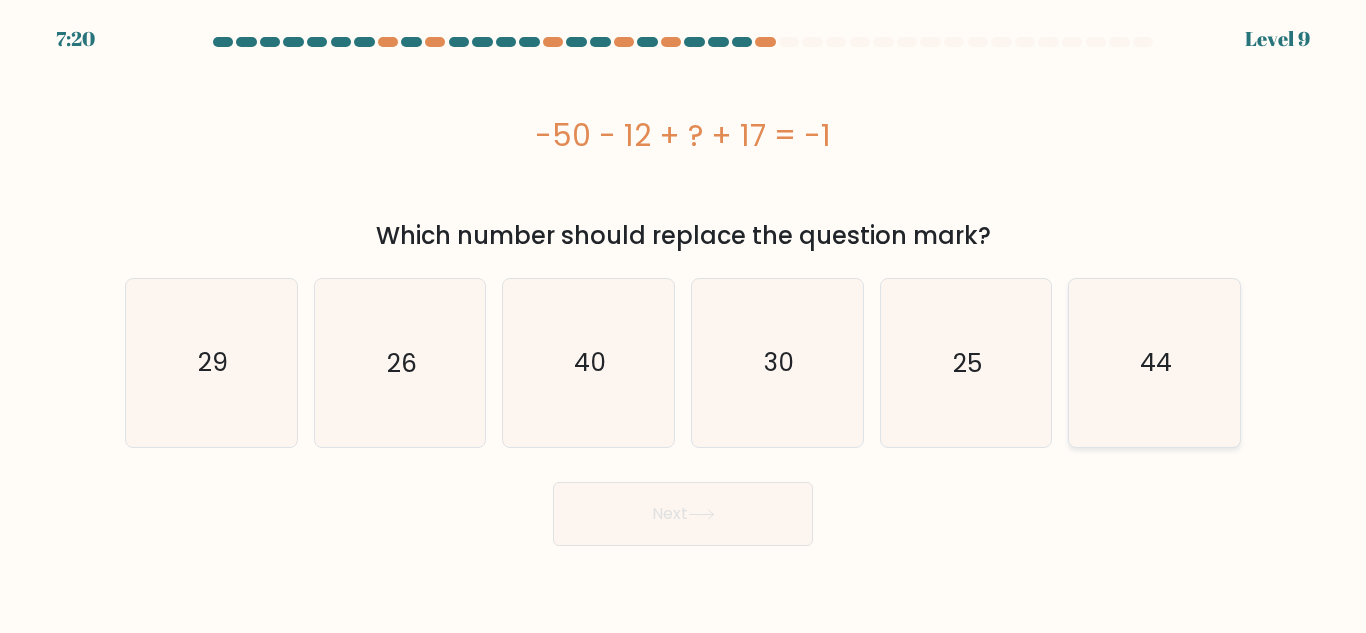 click on "44" at bounding box center [1154, 362] 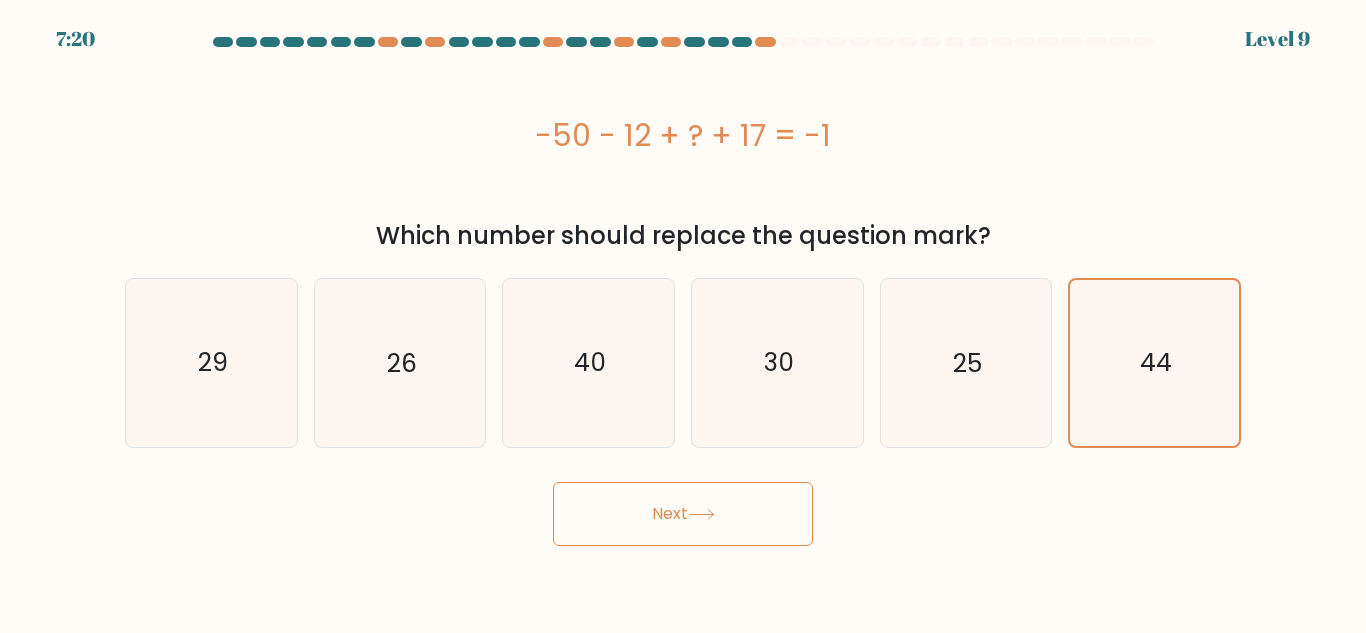 click on "Next" at bounding box center (683, 514) 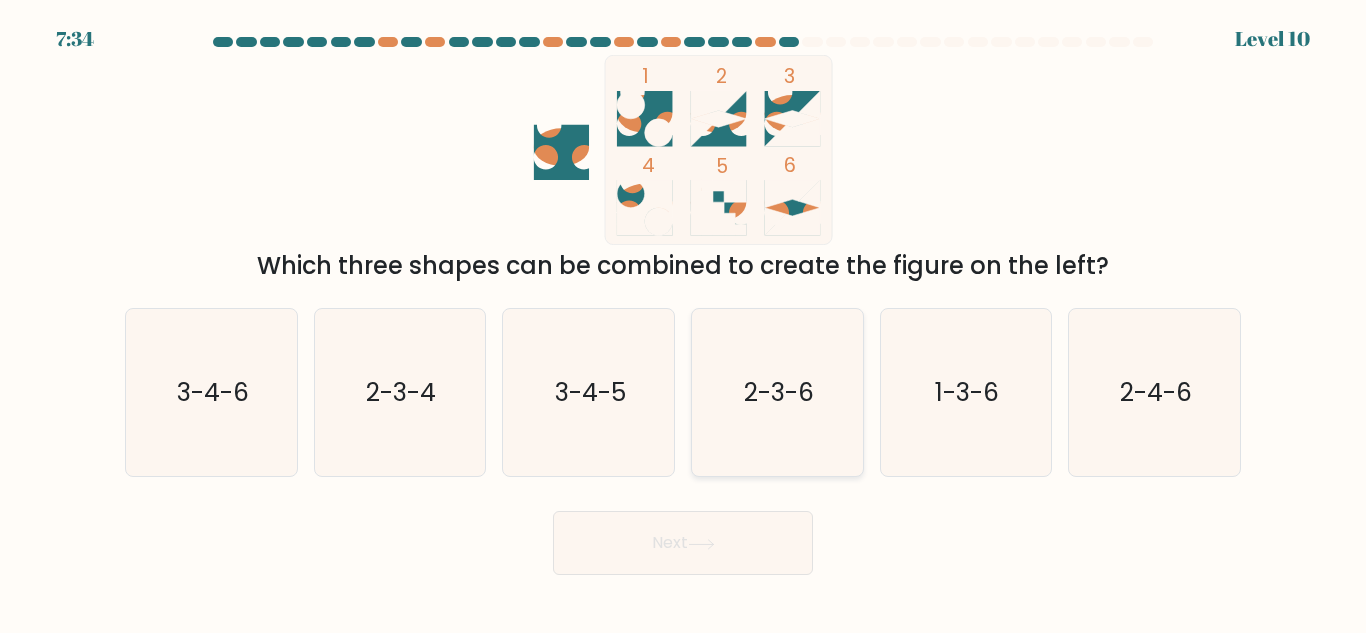 click on "2-3-6" at bounding box center (779, 392) 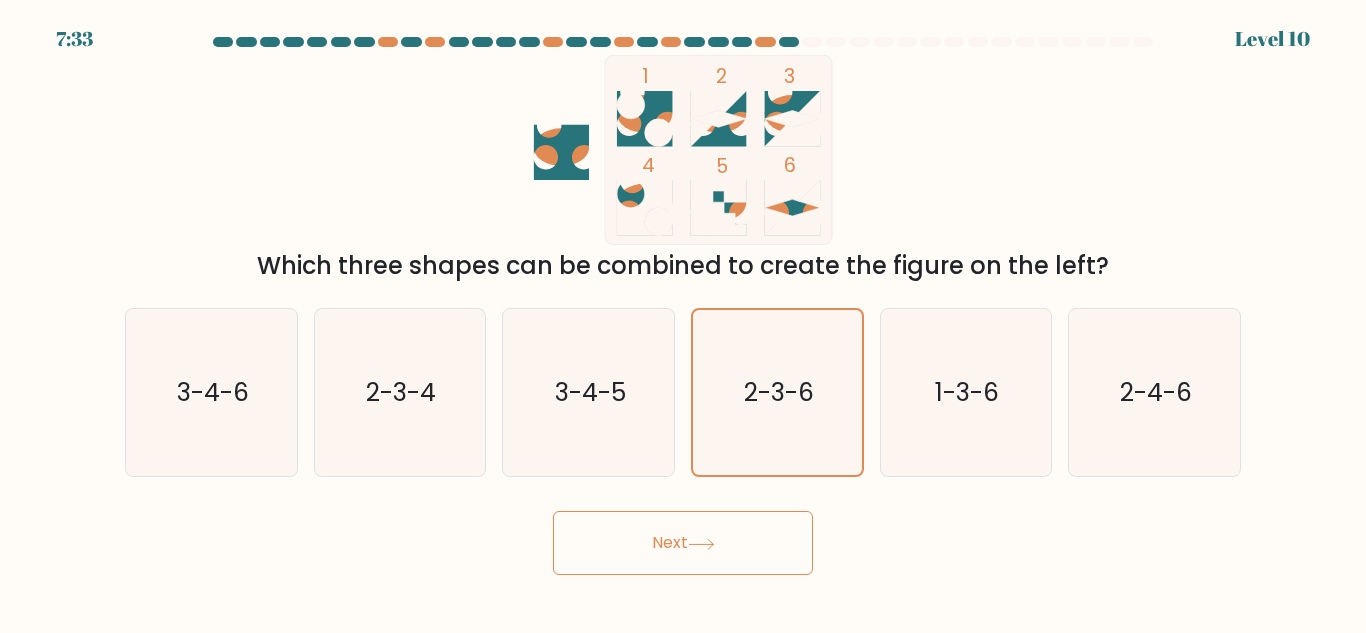 click on "Next" at bounding box center [683, 543] 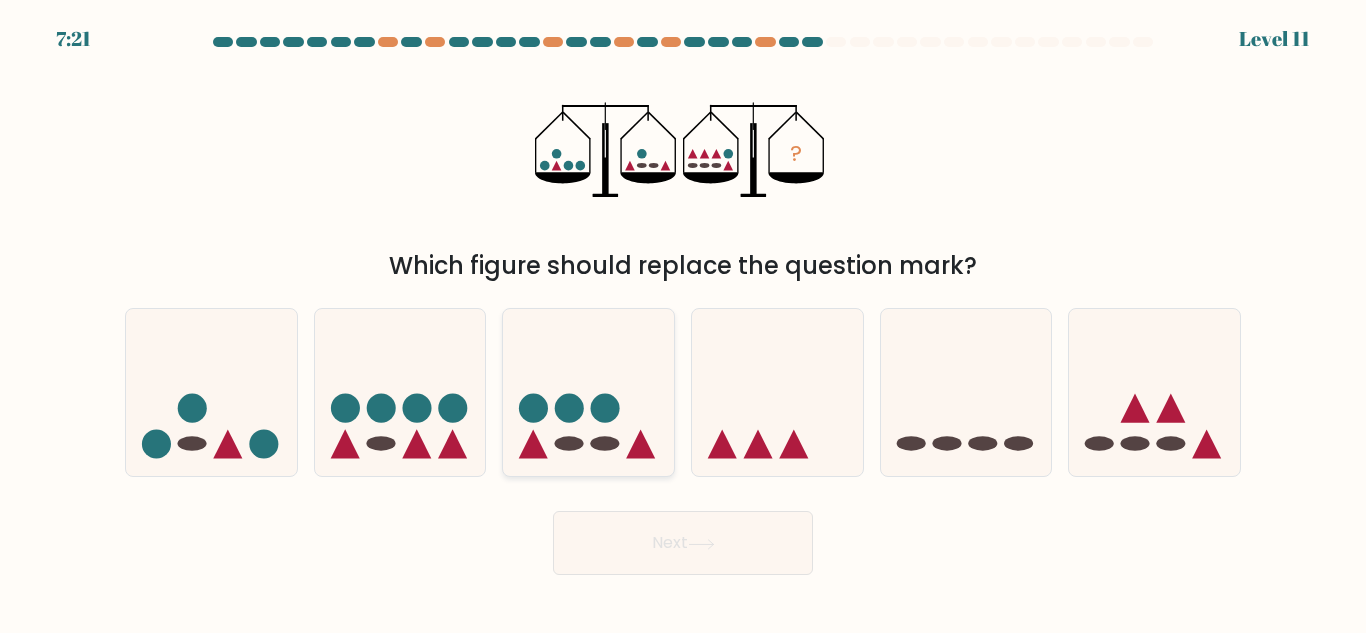 click at bounding box center [588, 392] 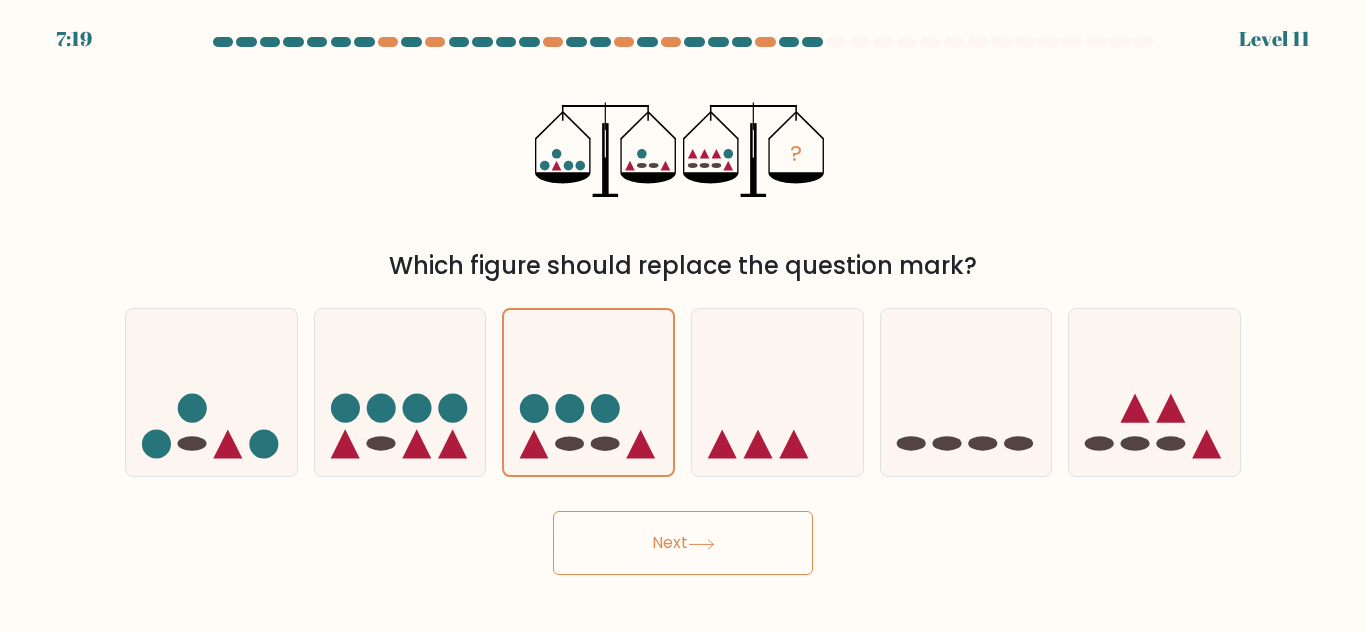 click on "Next" at bounding box center (683, 543) 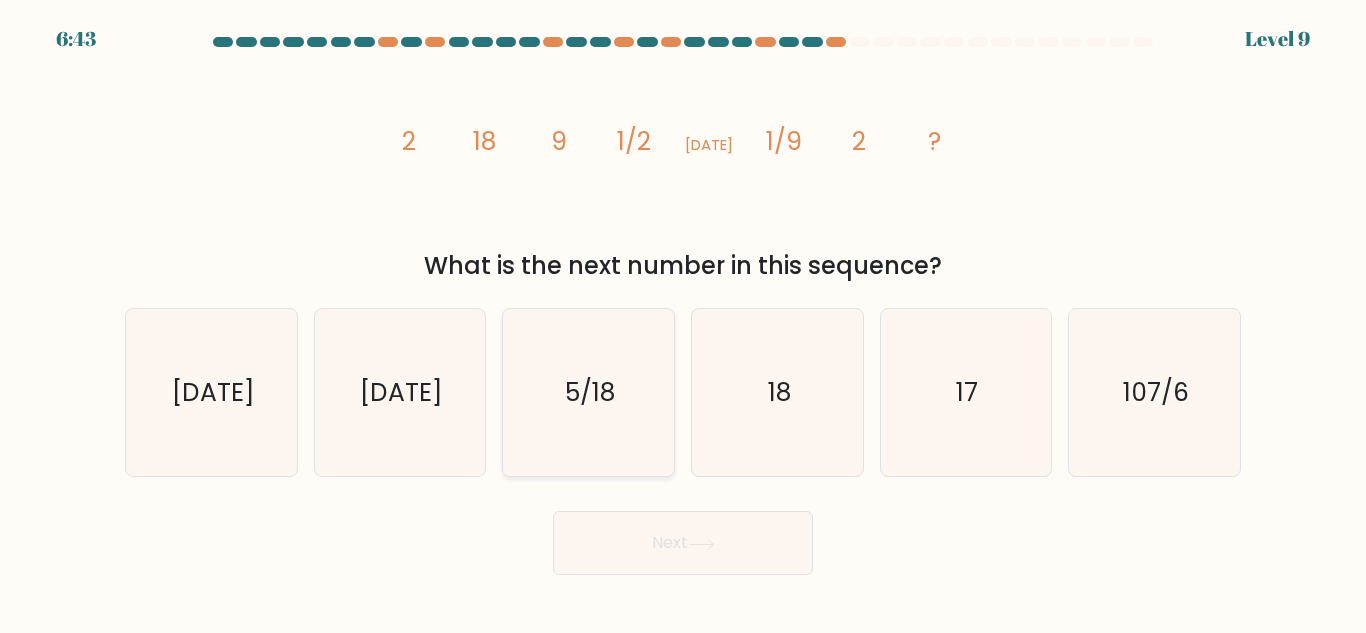 click on "5/18" at bounding box center [588, 392] 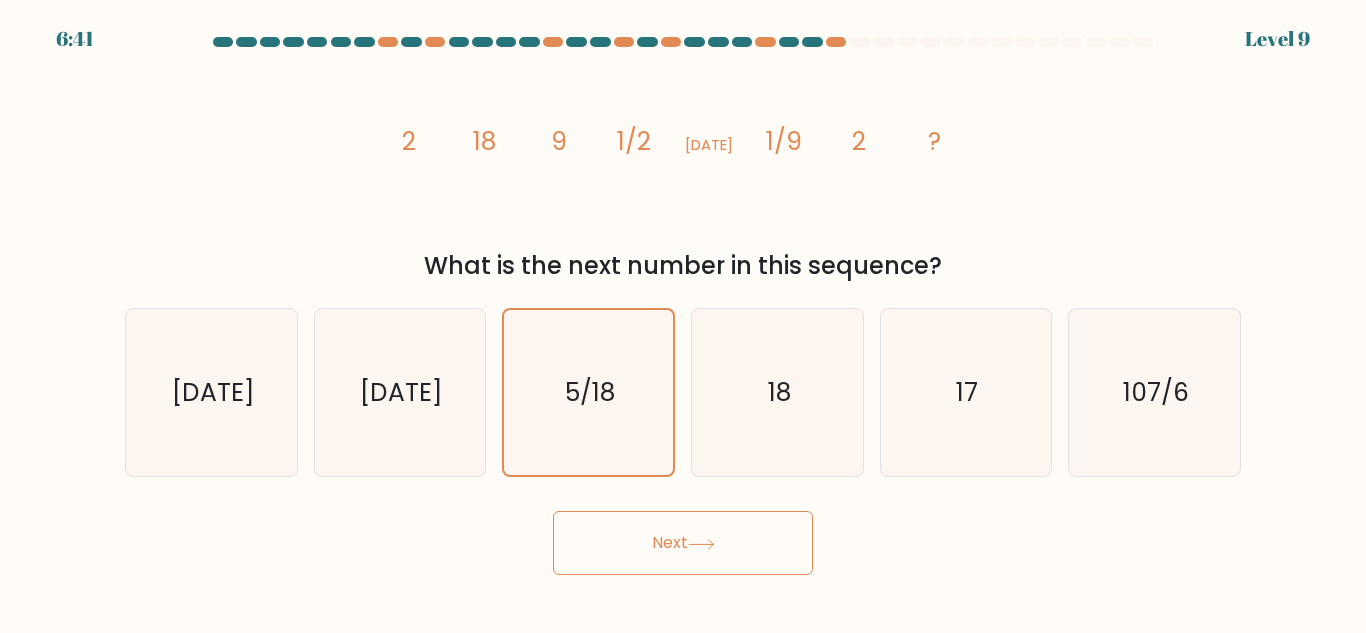 click on "Next" at bounding box center [683, 543] 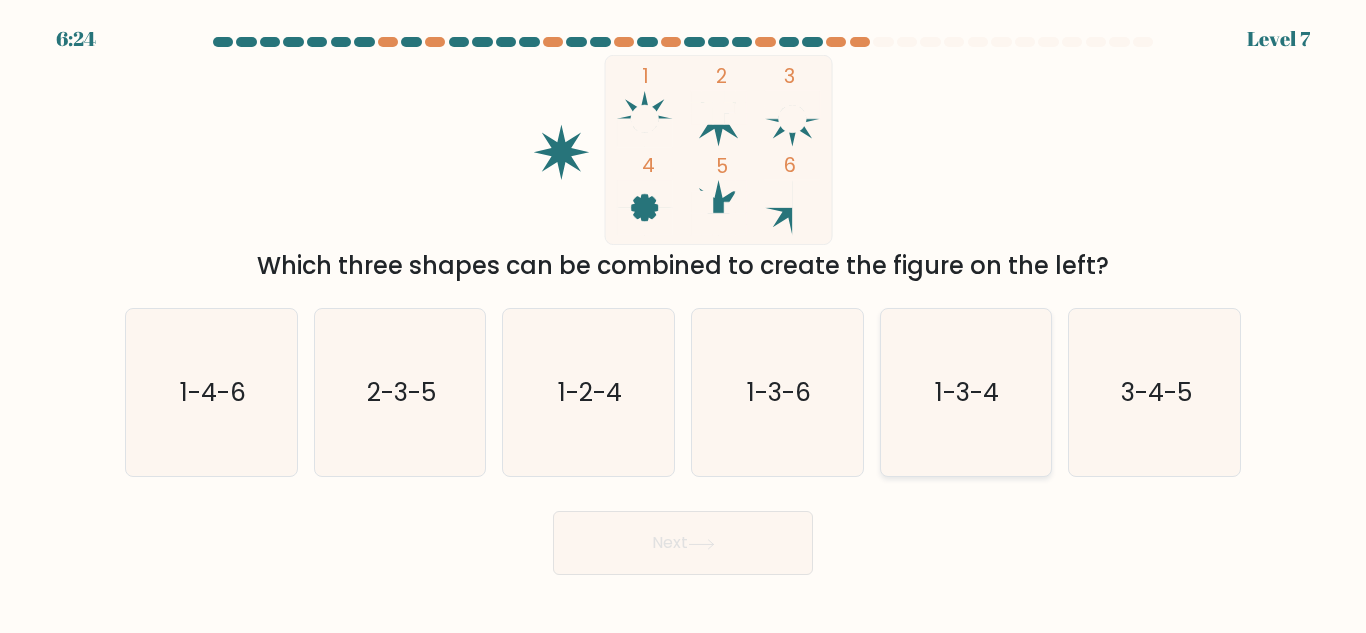 click on "1-3-4" at bounding box center (965, 392) 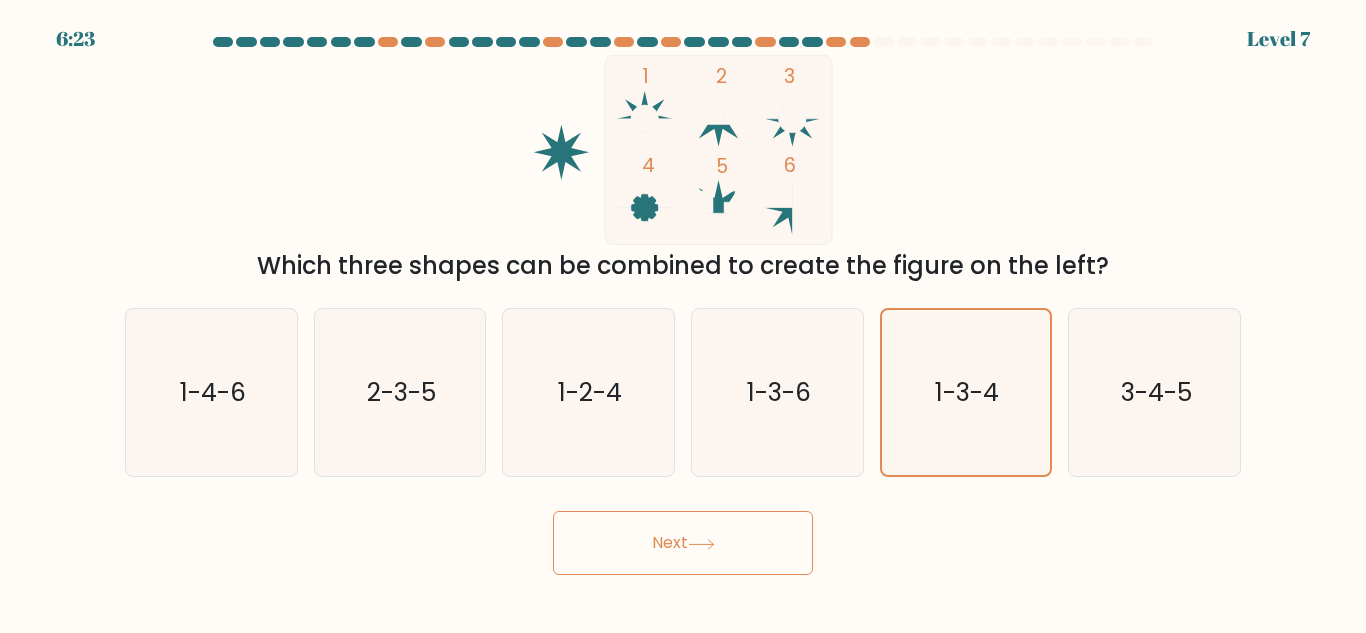 click at bounding box center [701, 543] 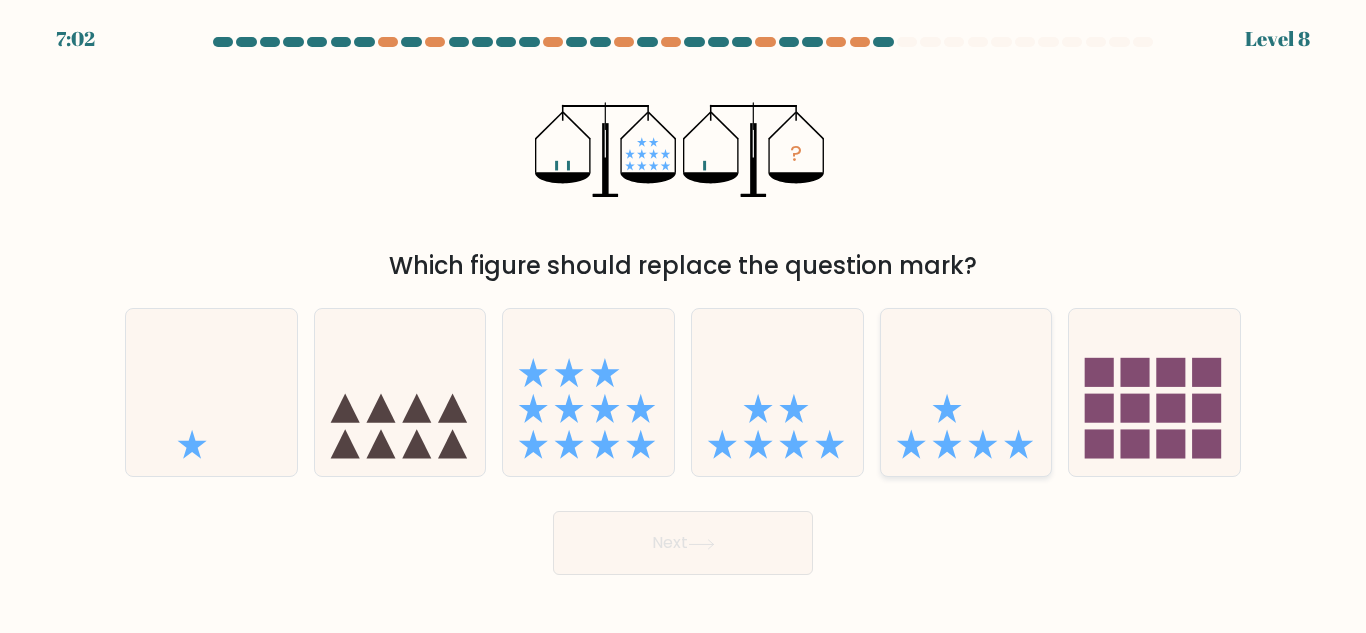 click at bounding box center (966, 392) 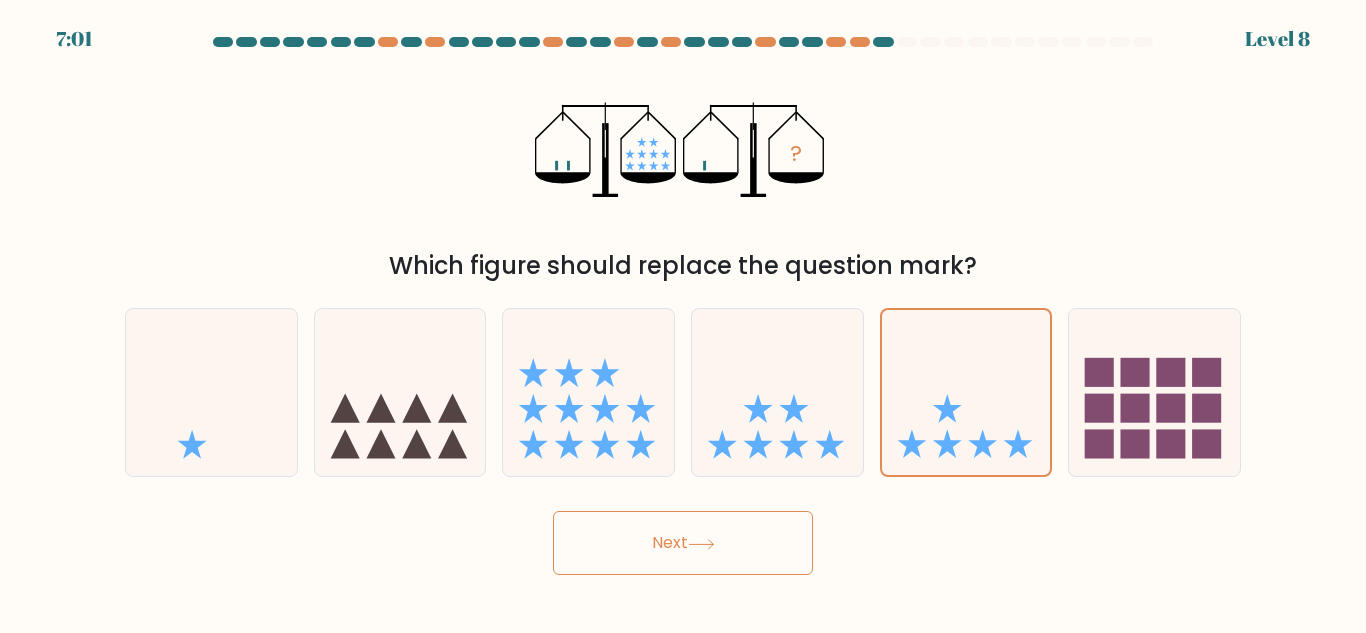 click on "Next" at bounding box center [683, 543] 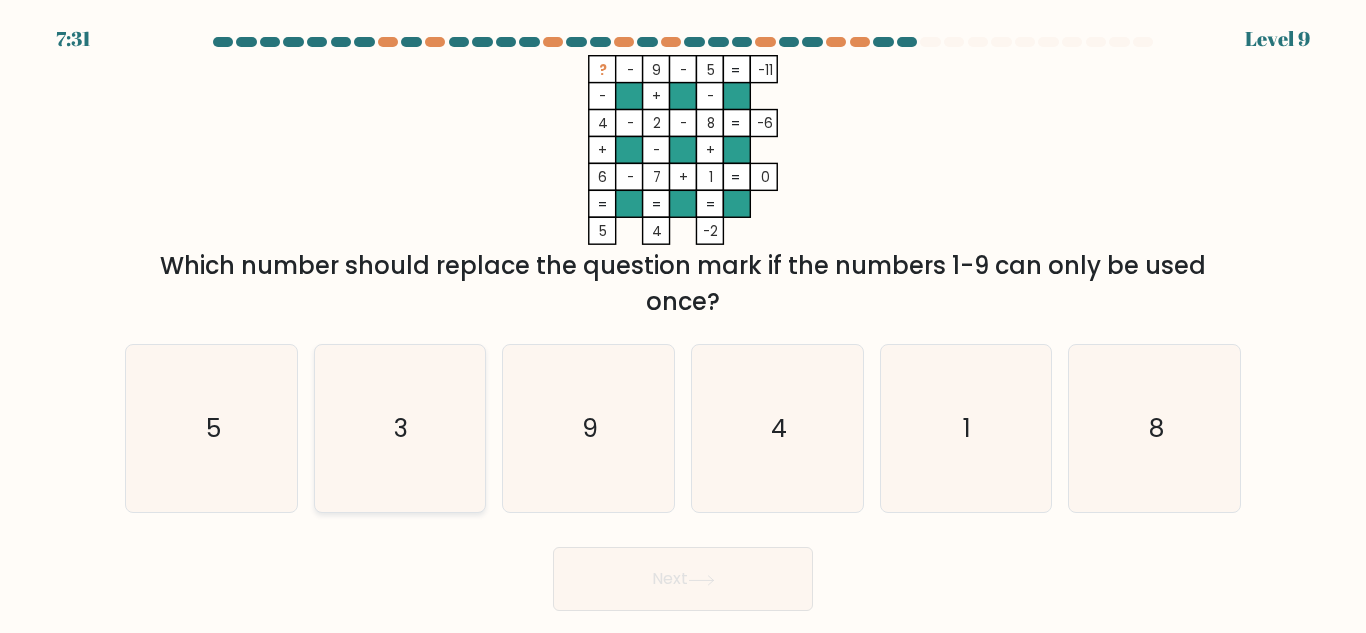 click on "3" at bounding box center [399, 428] 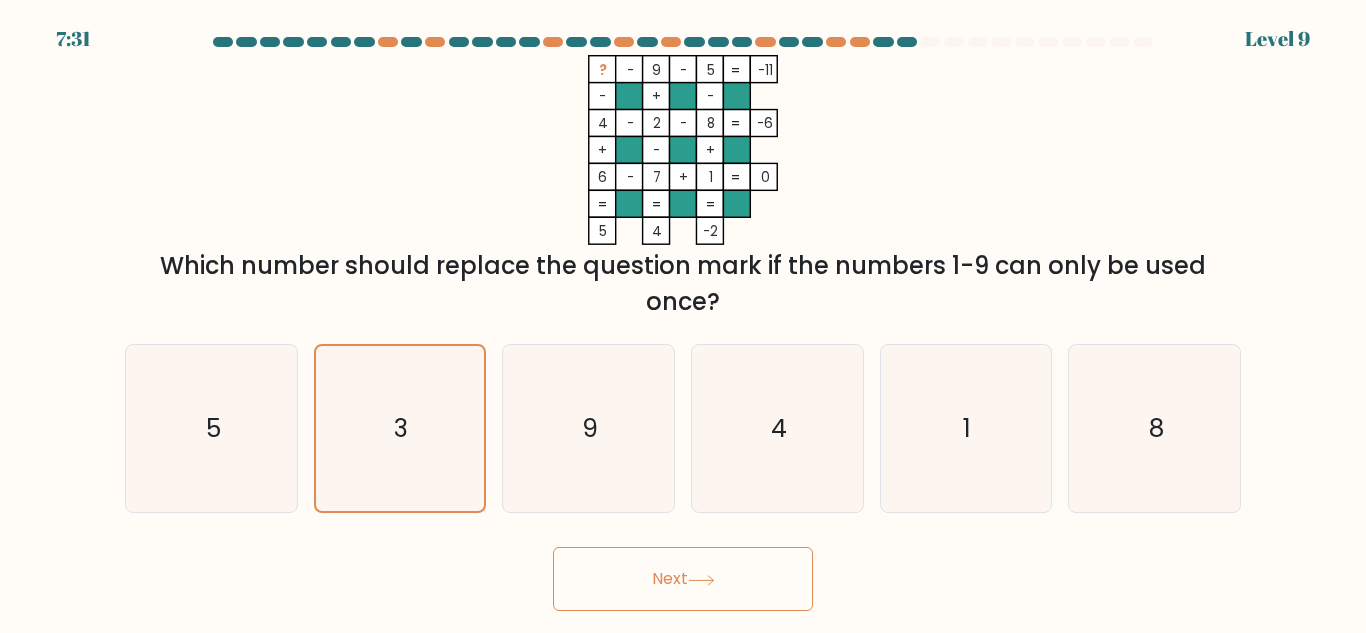 click on "Next" at bounding box center (683, 579) 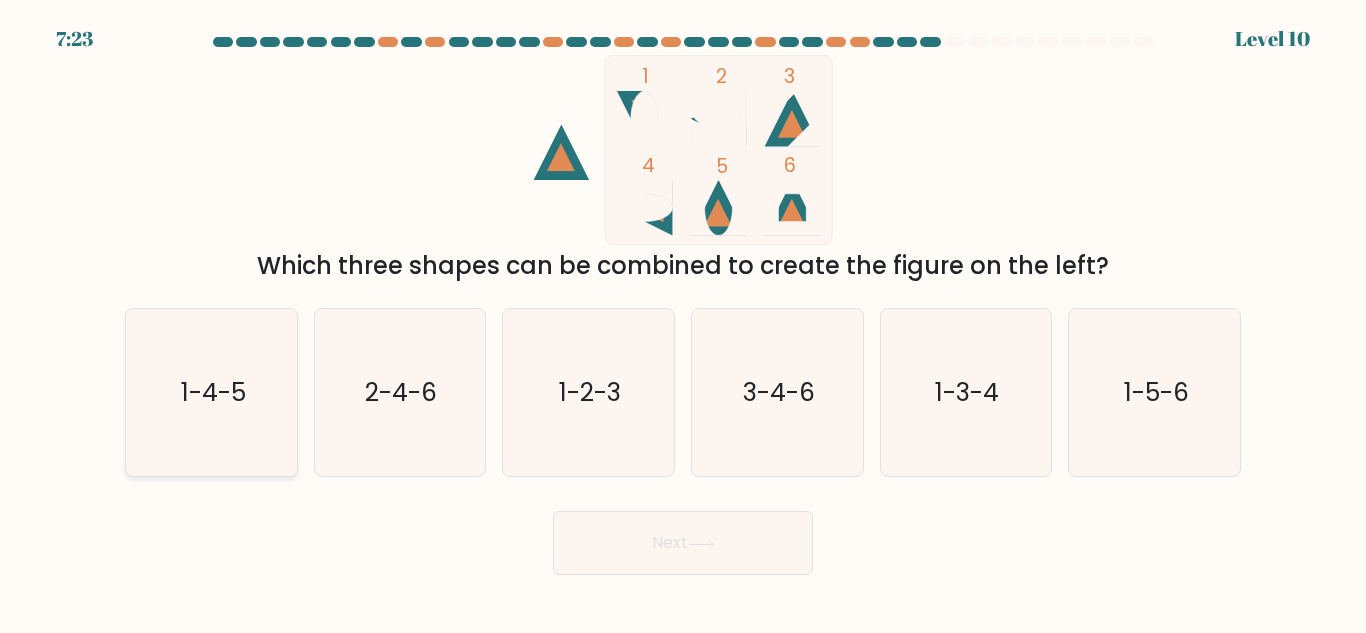 click on "1-4-5" at bounding box center [211, 392] 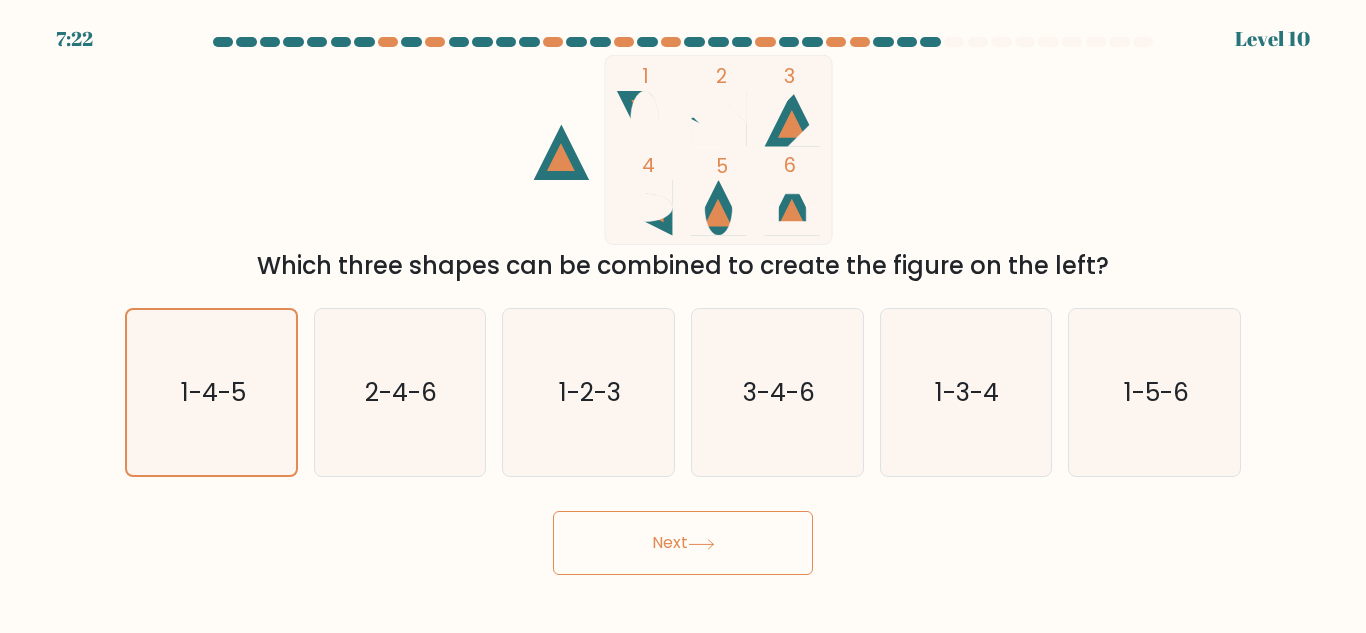 click on "Next" at bounding box center (683, 543) 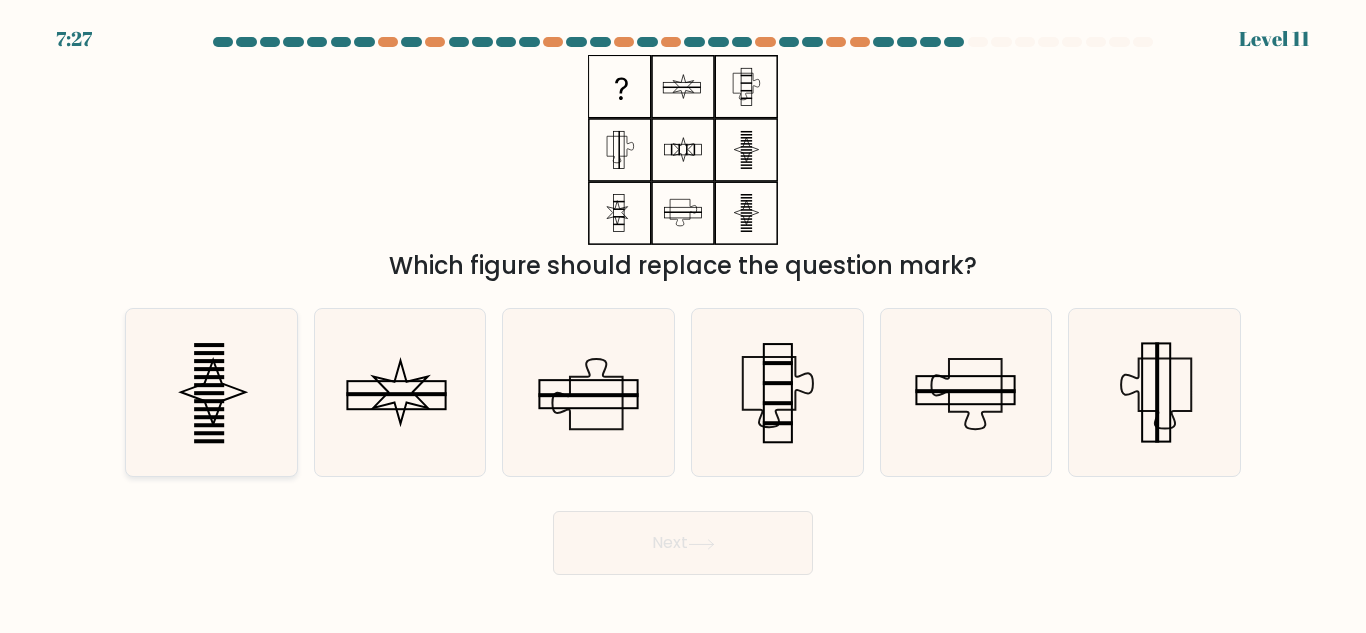 click at bounding box center [211, 392] 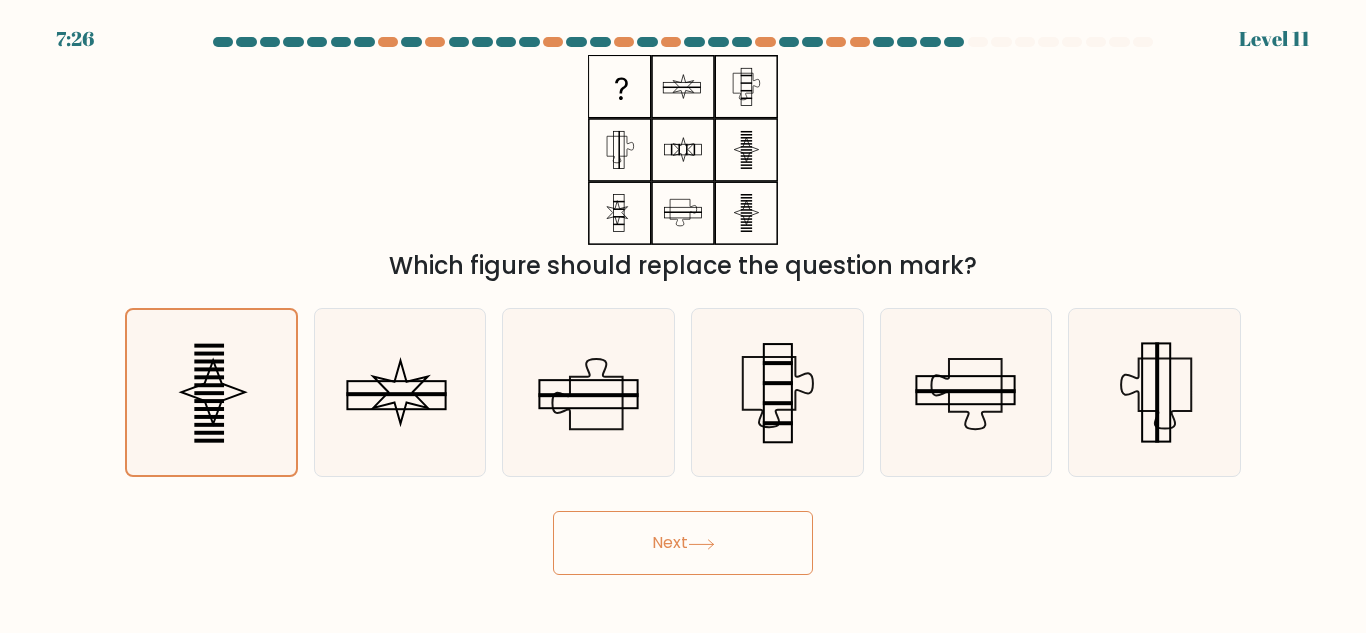click on "Next" at bounding box center [683, 543] 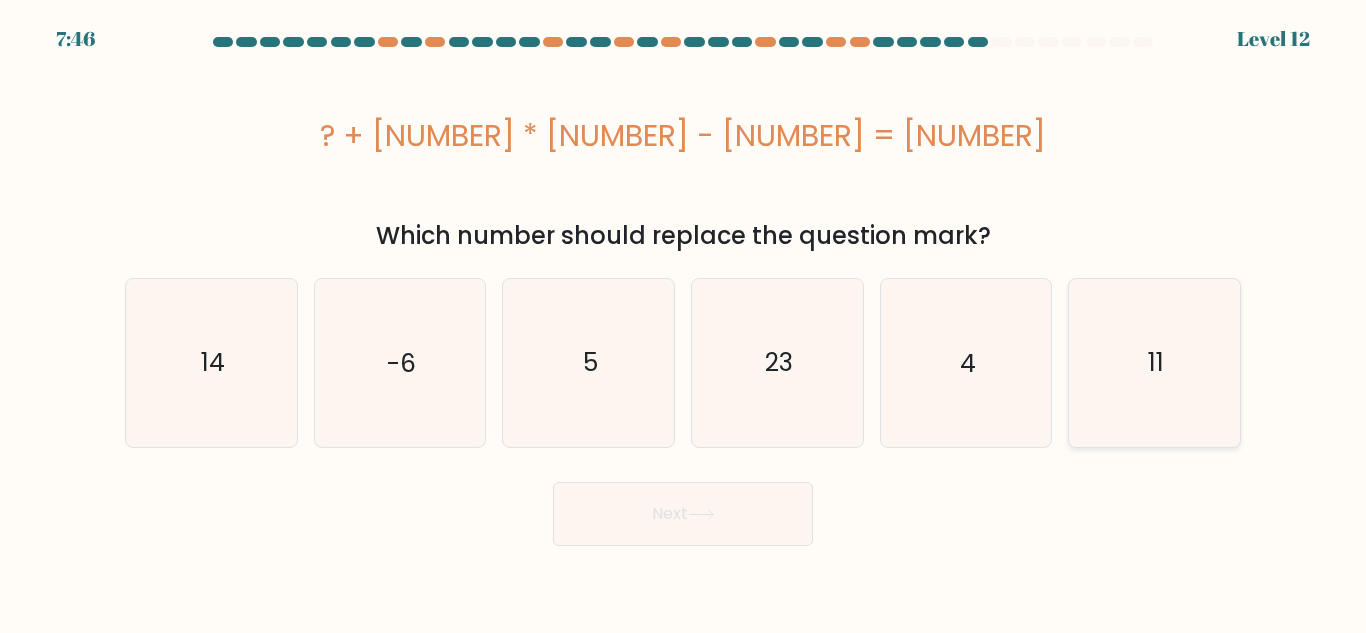 click on "11" at bounding box center [1154, 362] 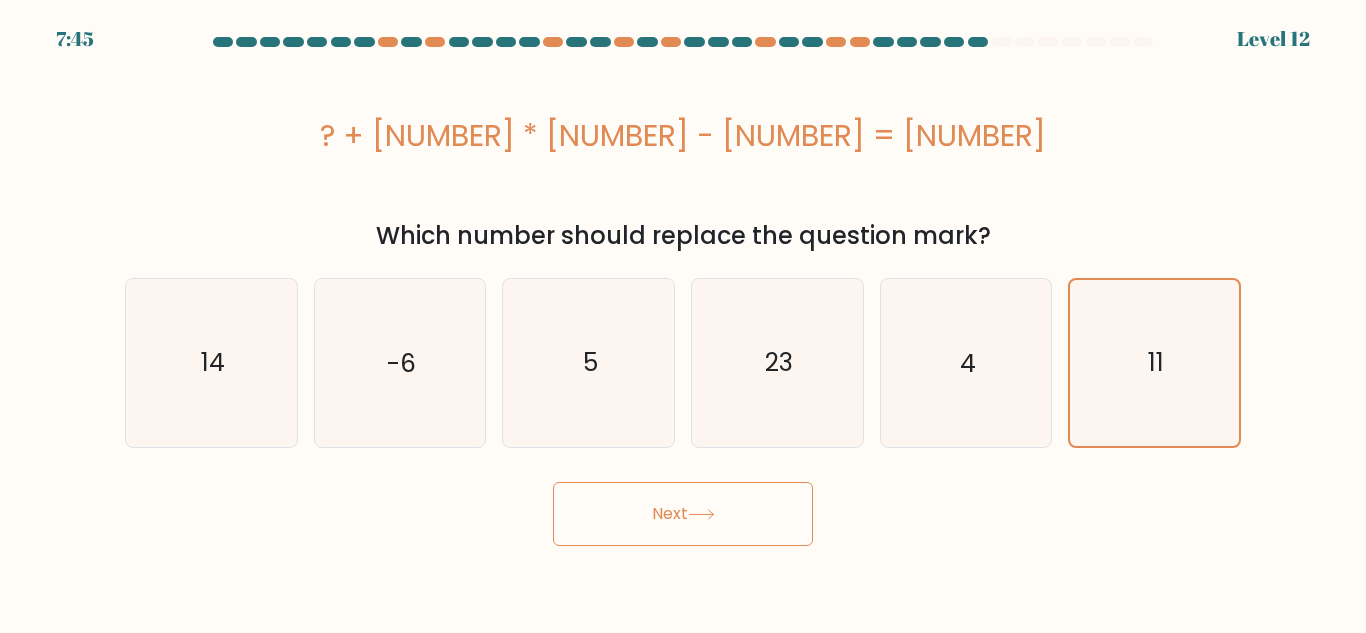 click on "Next" at bounding box center (683, 514) 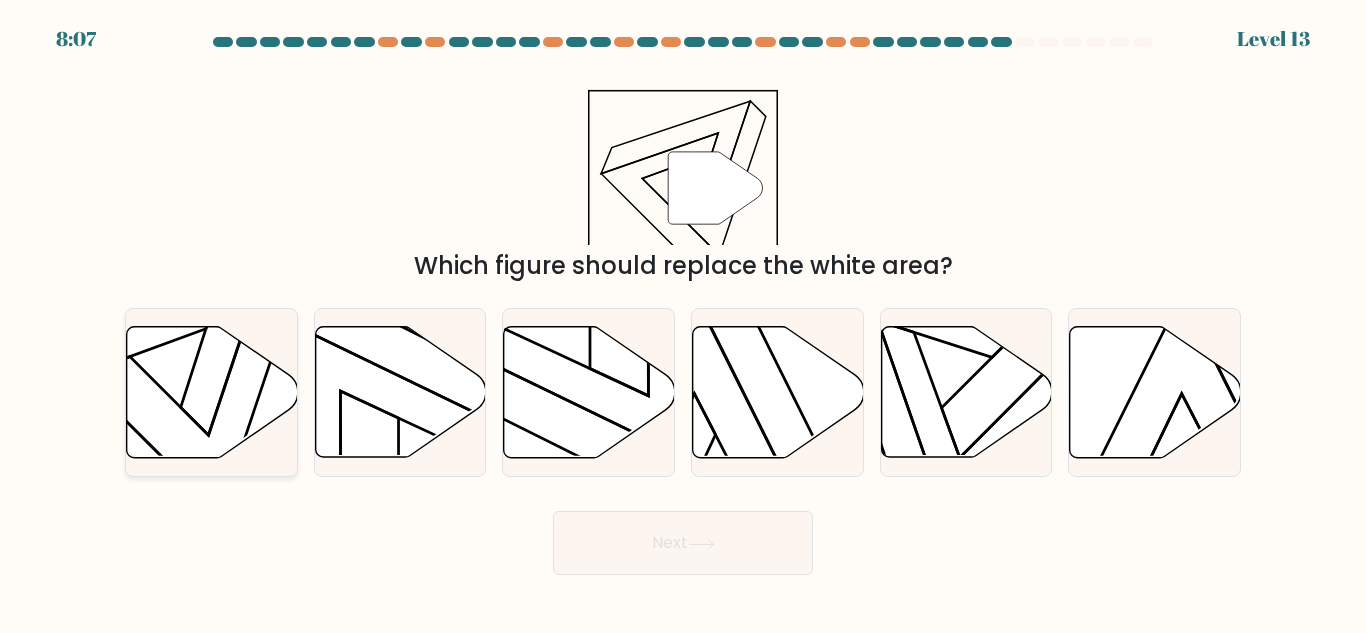 click at bounding box center (140, 335) 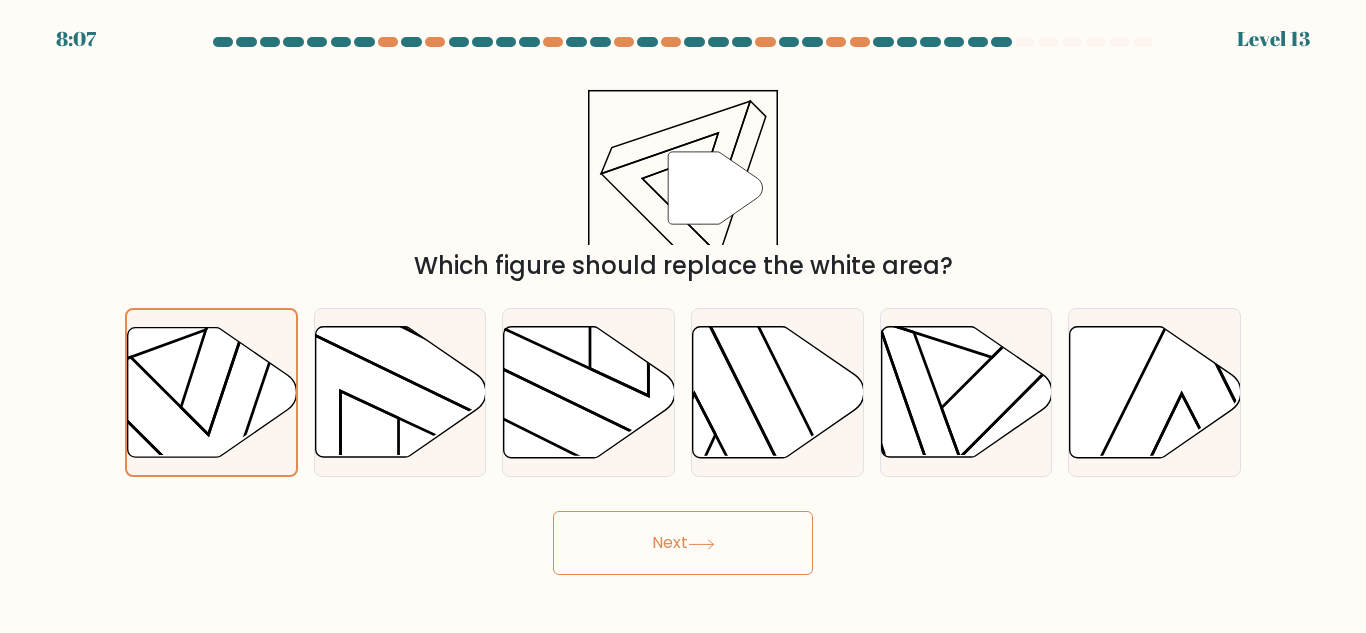 click on "Next" at bounding box center (683, 543) 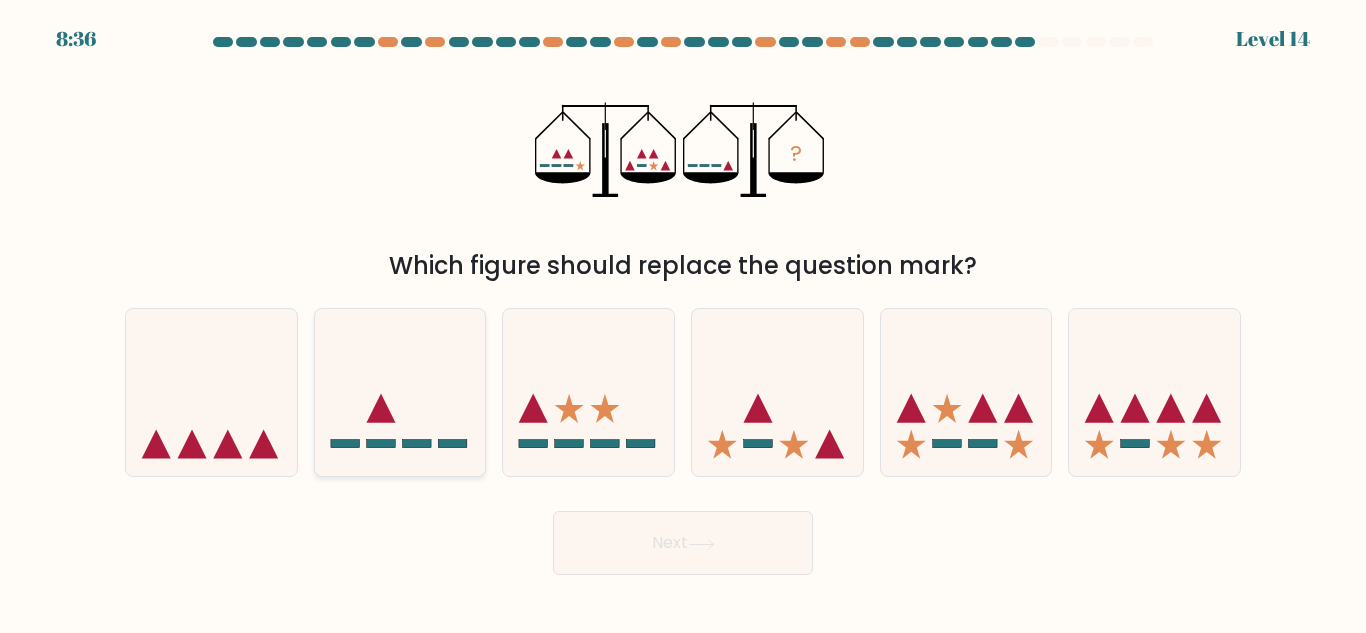 click at bounding box center [380, 408] 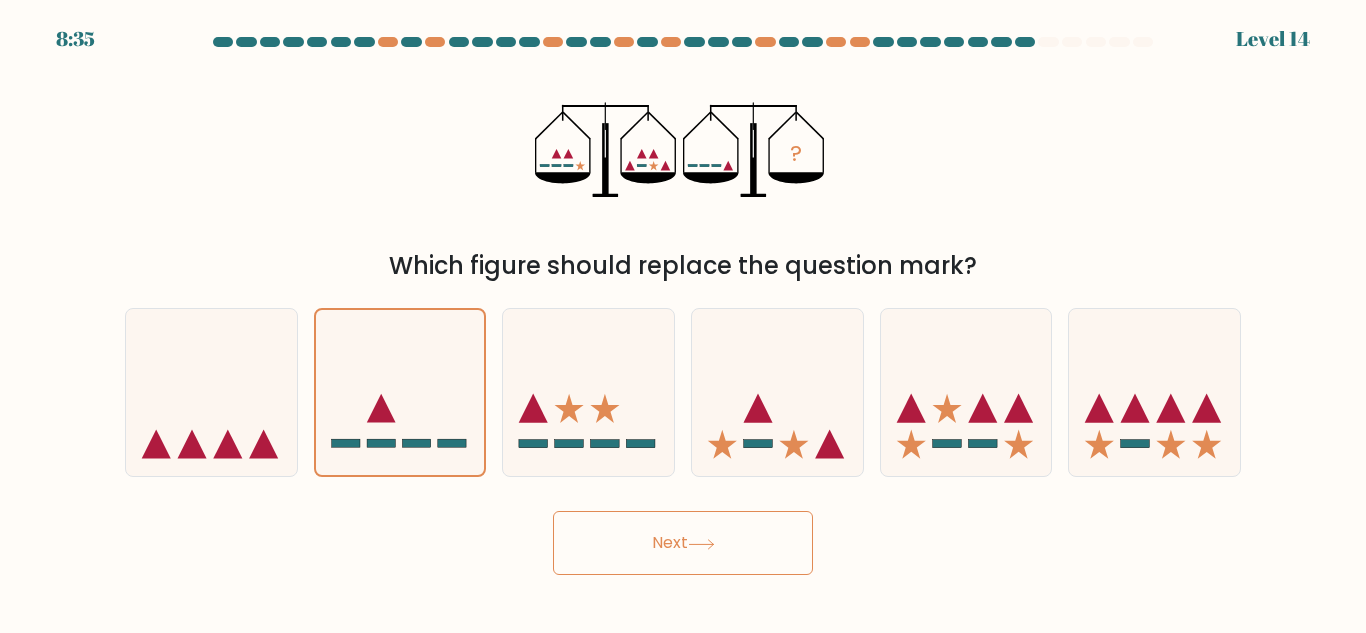click on "Next" at bounding box center (683, 543) 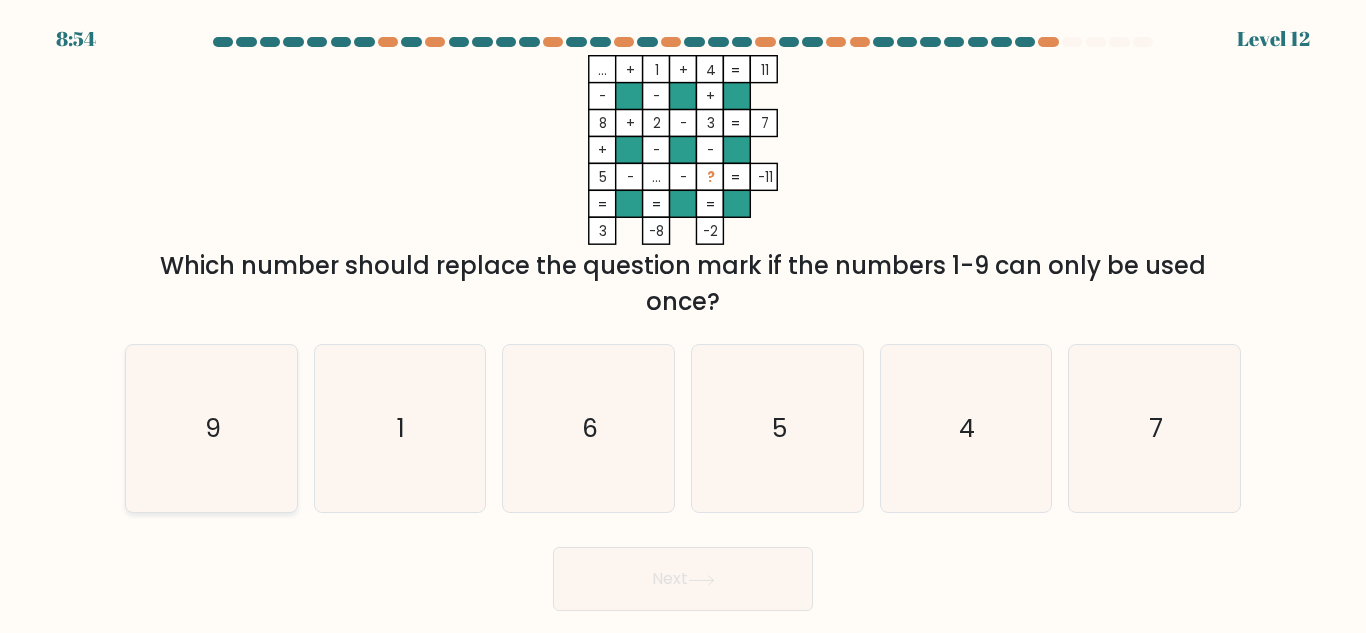 click on "9" at bounding box center (211, 428) 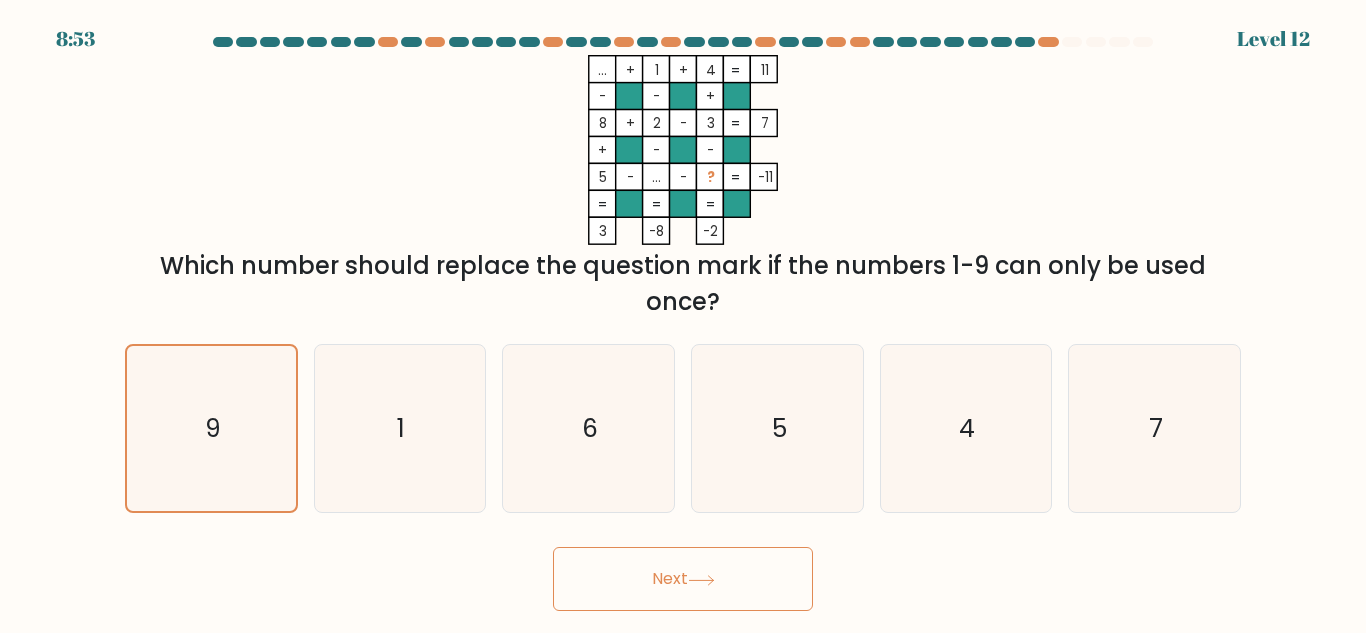 click on "Next" at bounding box center (683, 579) 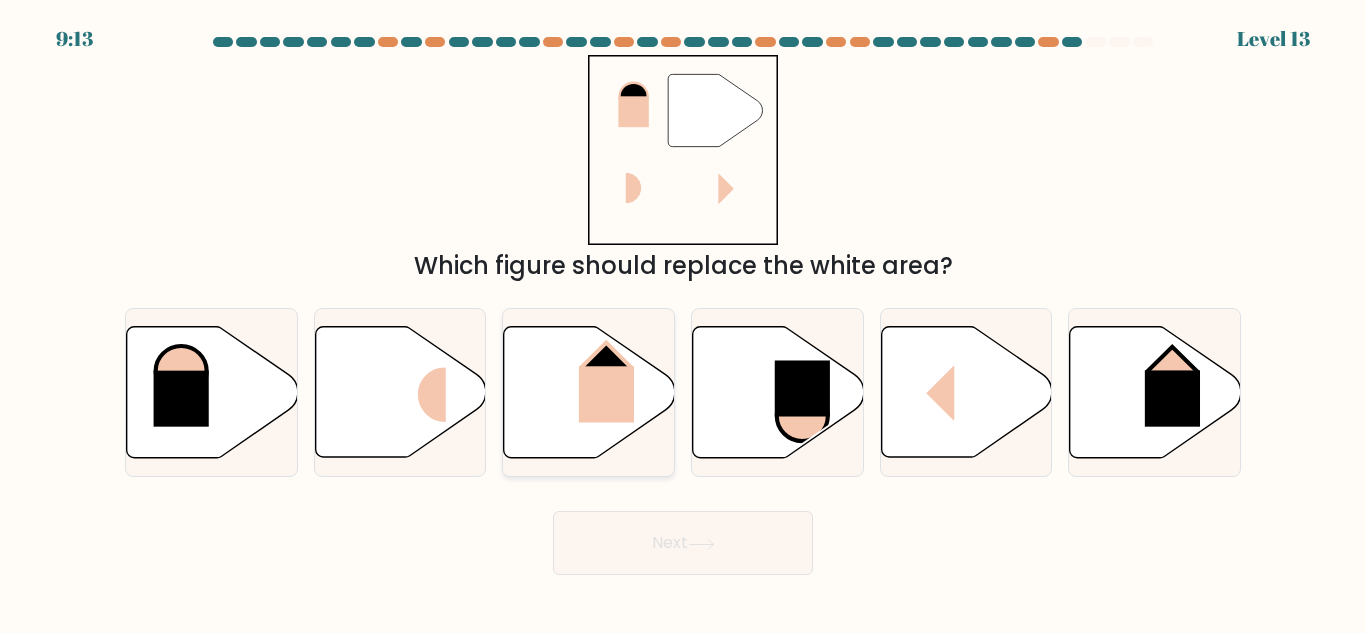 click at bounding box center (589, 392) 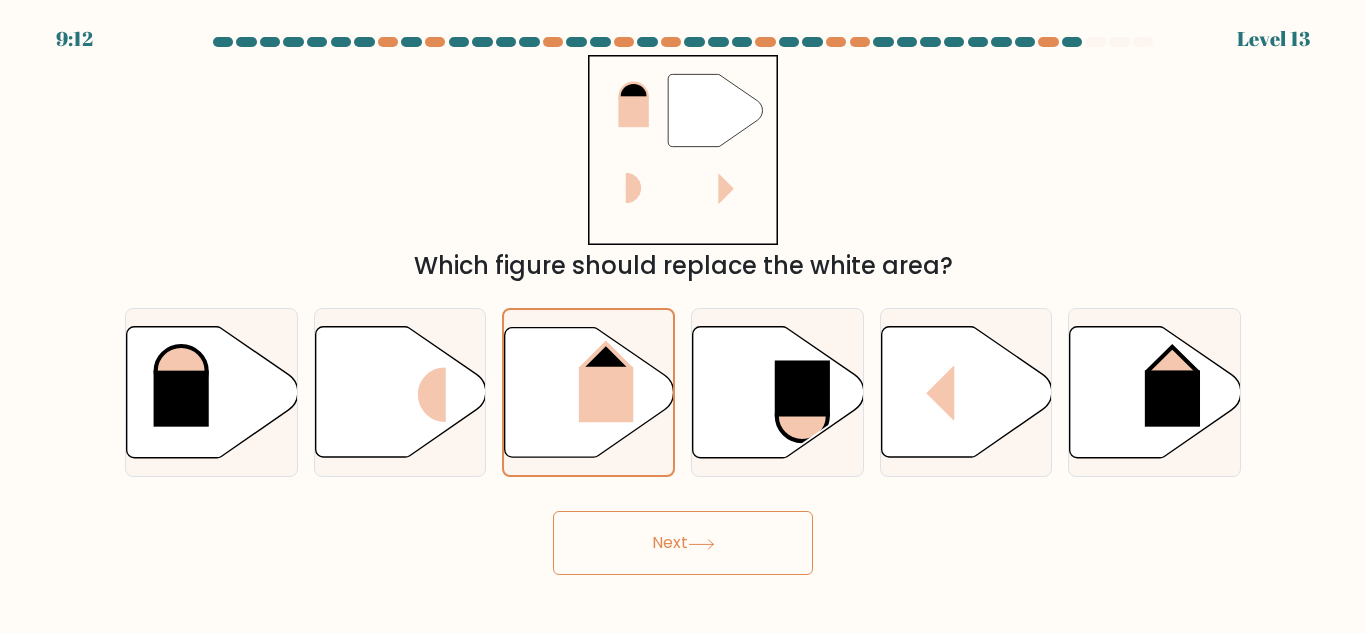 click on "Next" at bounding box center (683, 543) 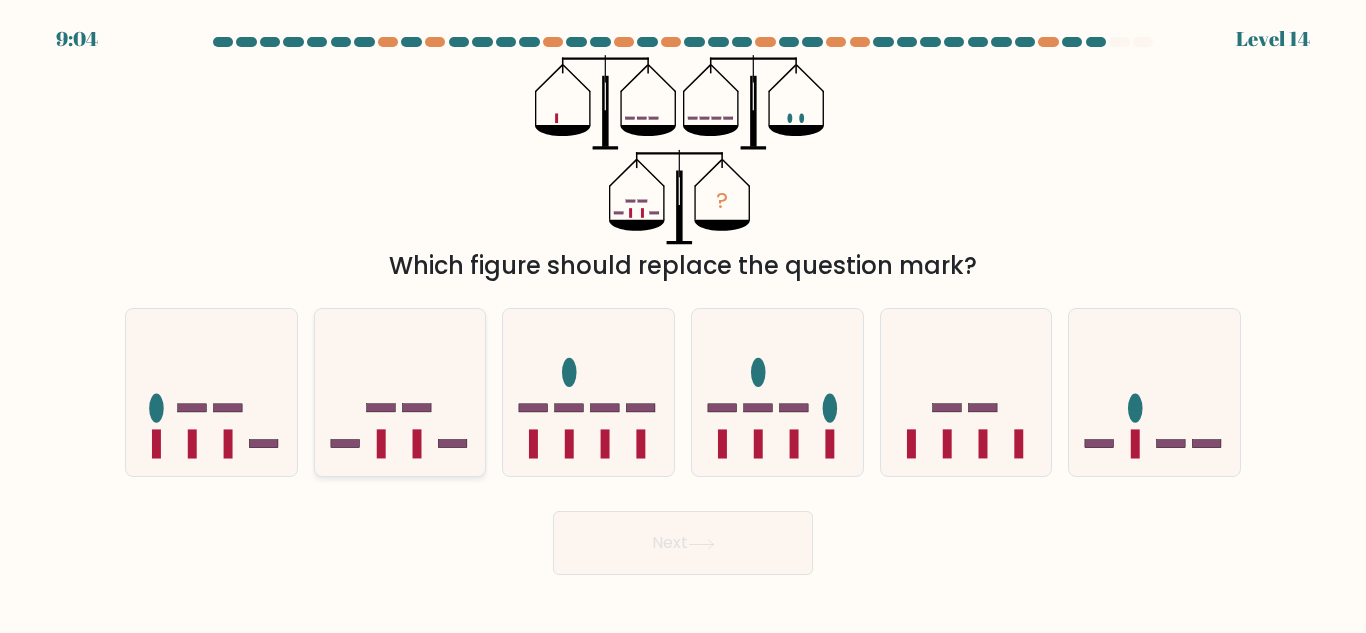 click at bounding box center (381, 444) 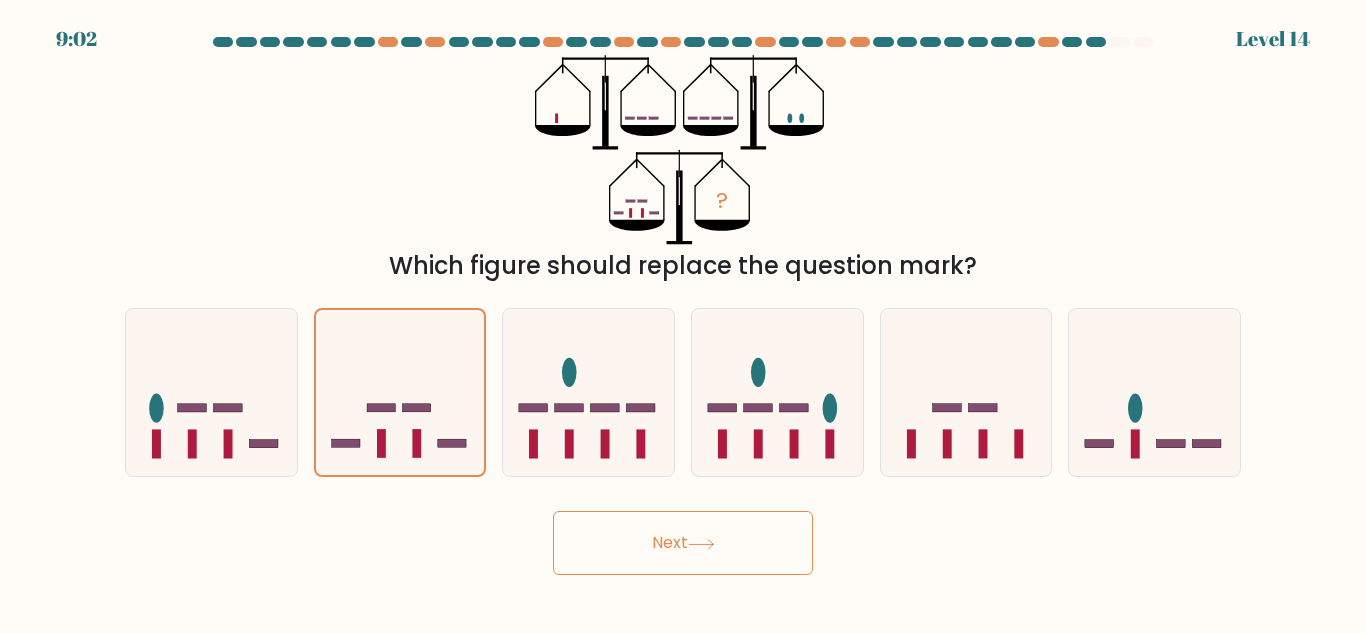 click on "Next" at bounding box center (683, 538) 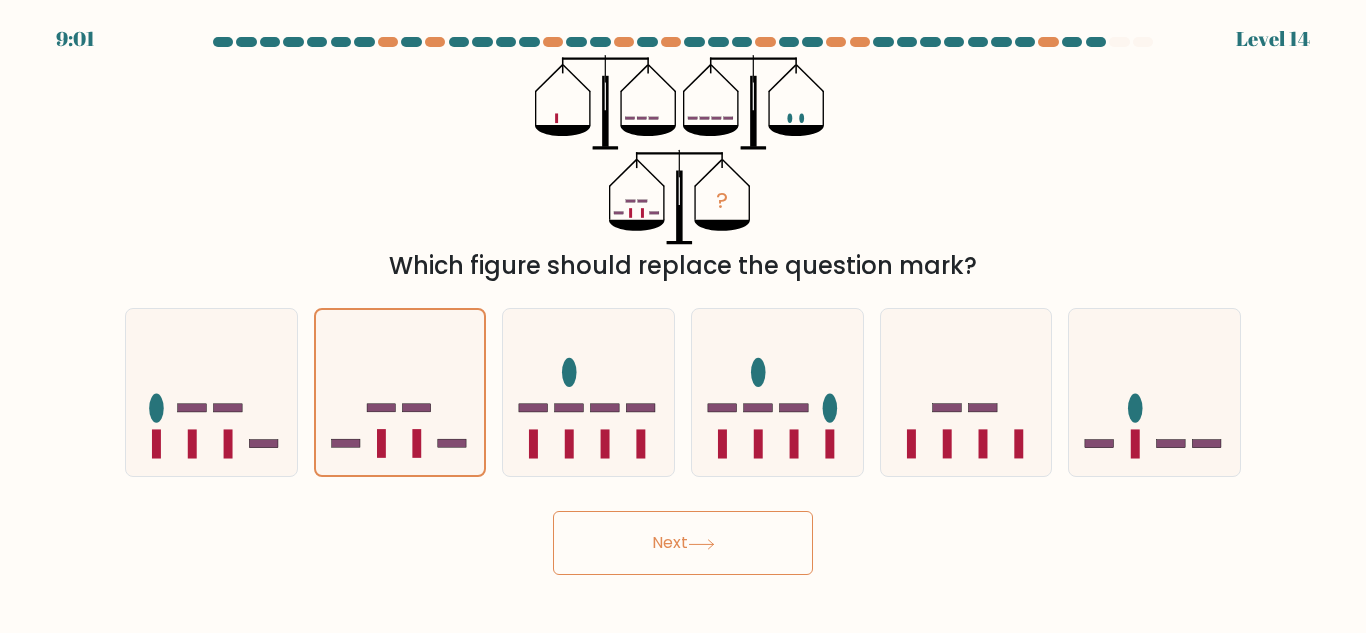 click on "Next" at bounding box center (683, 538) 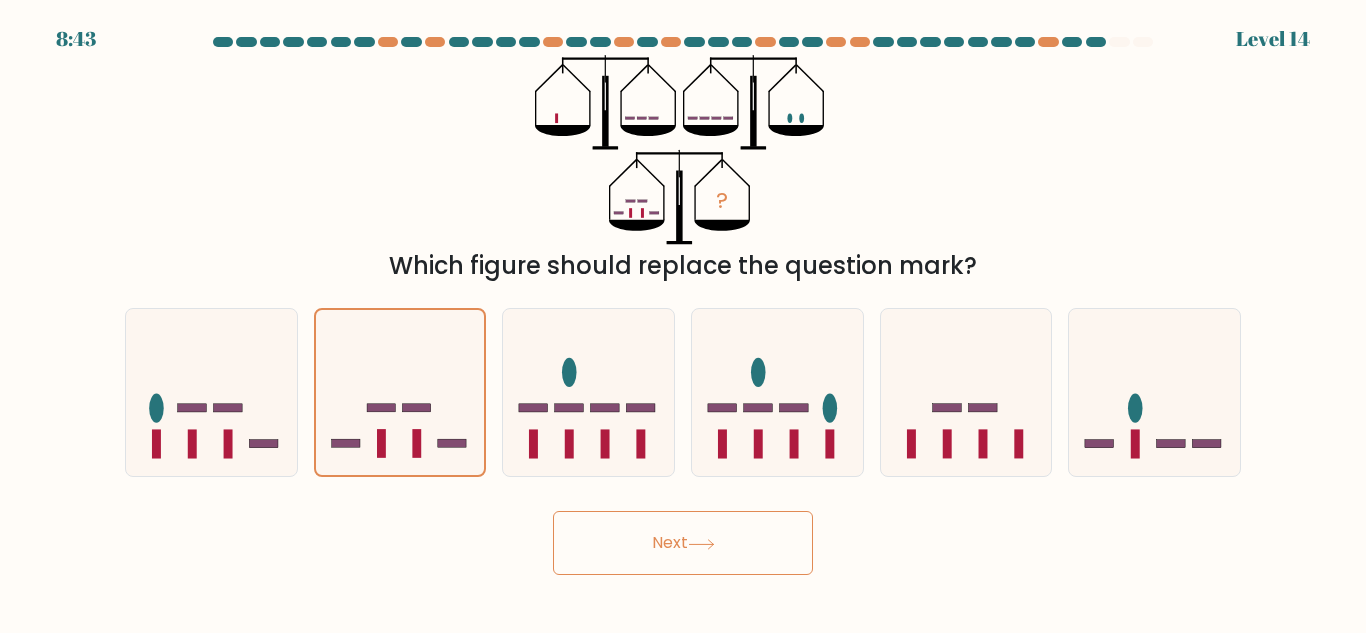 click on "Next" at bounding box center [683, 538] 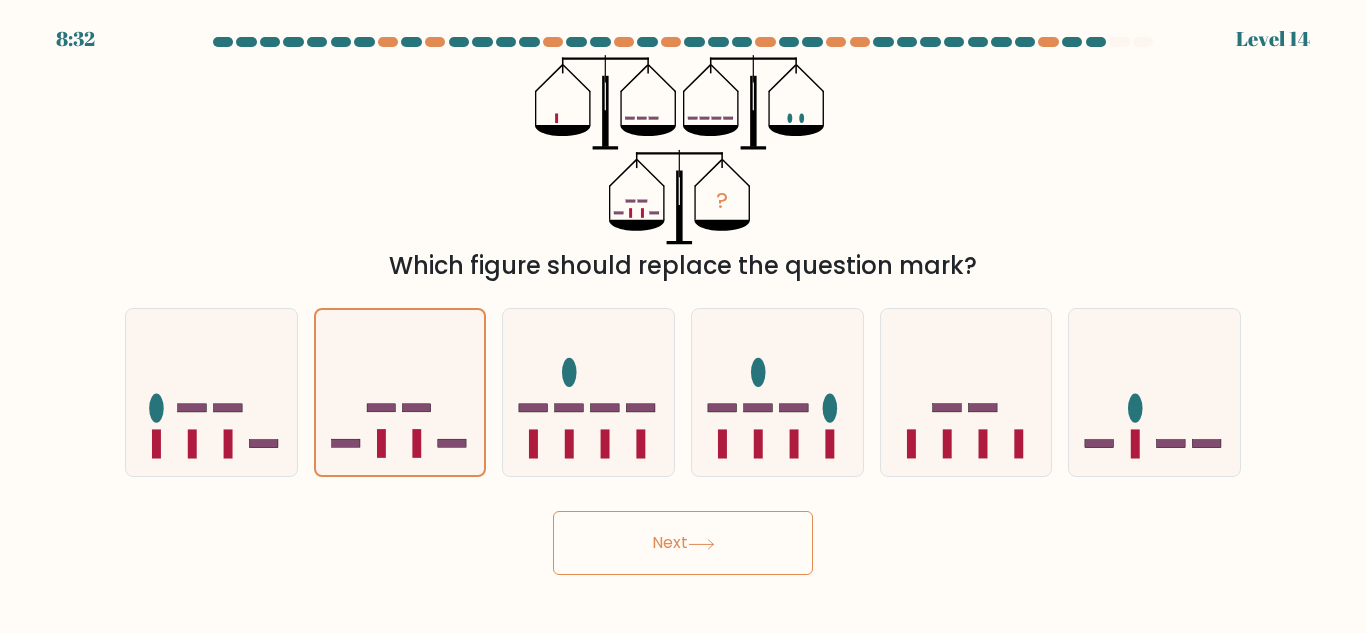click on "Next" at bounding box center [683, 543] 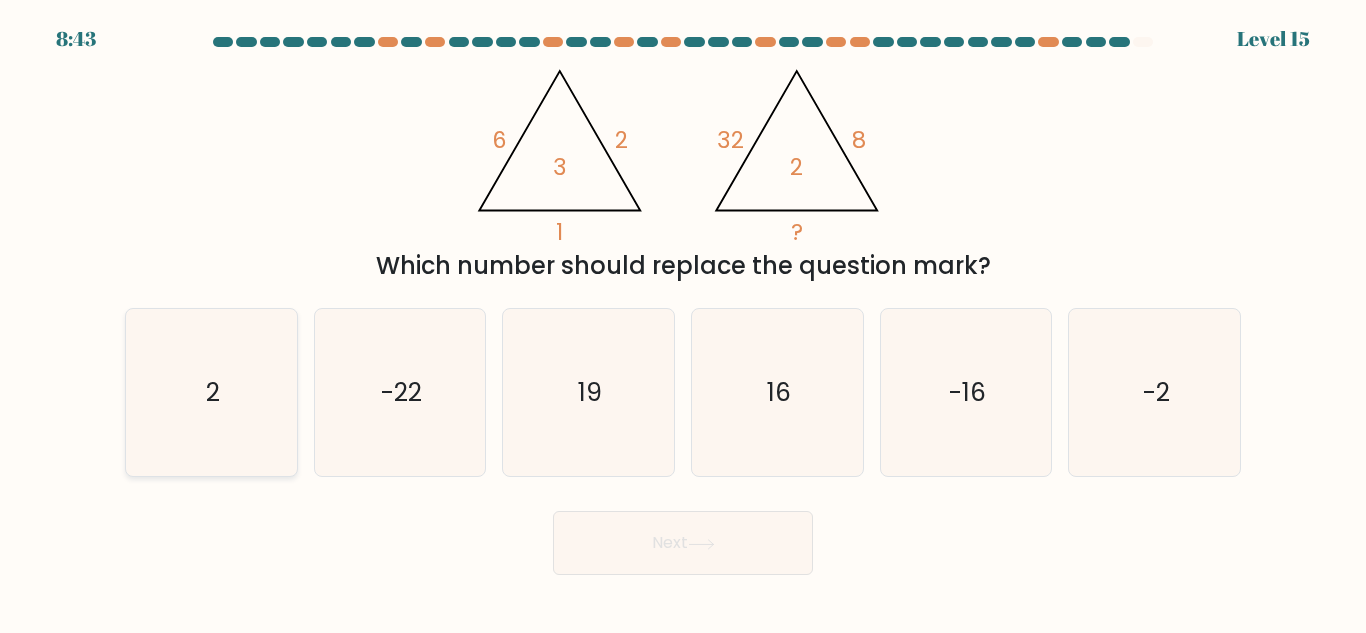 click on "2" at bounding box center (211, 392) 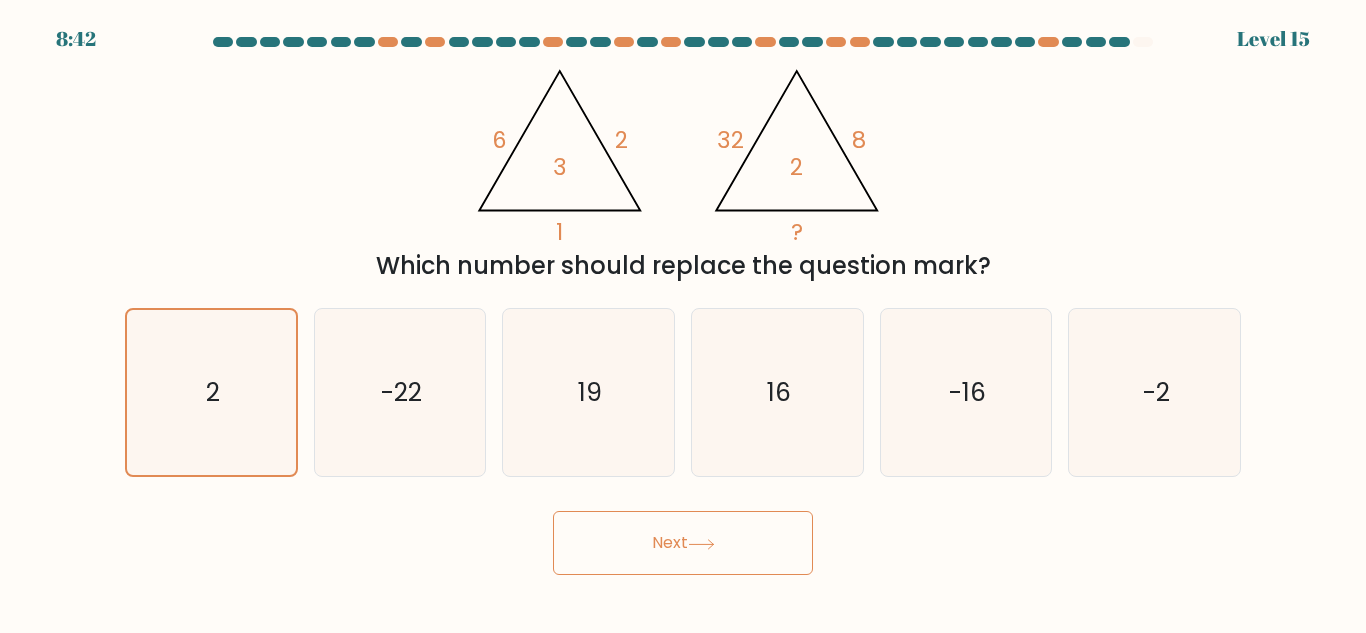 click on "Next" at bounding box center (683, 543) 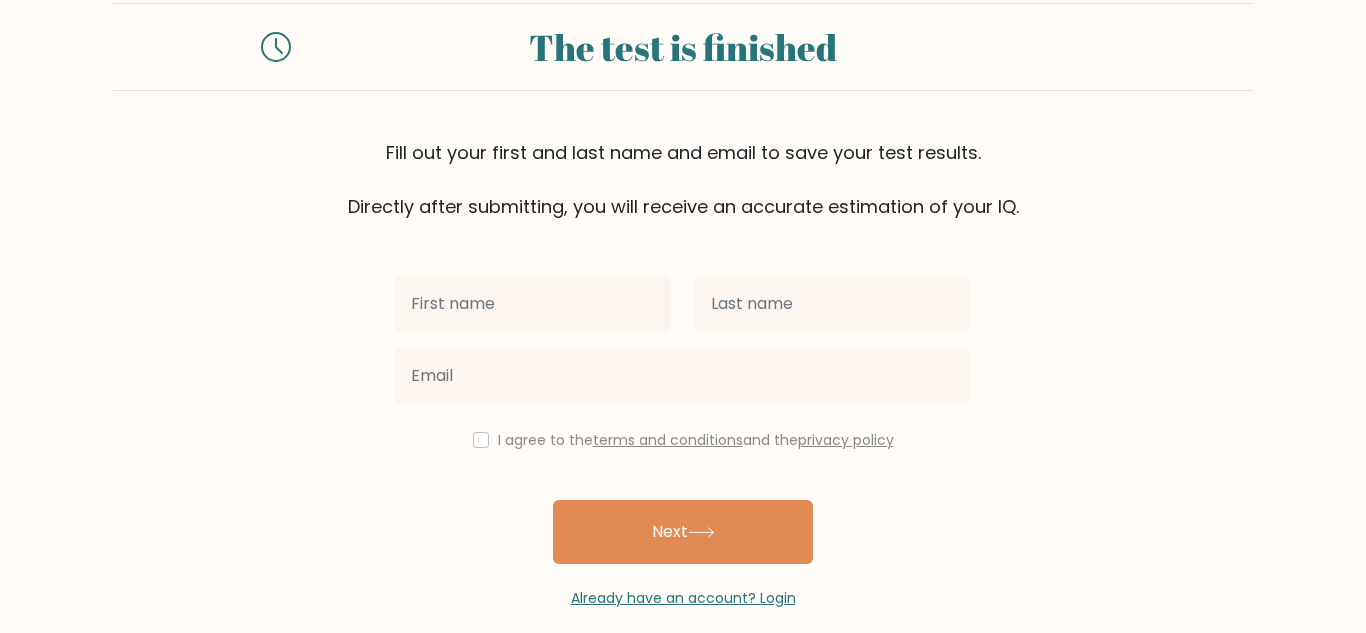 scroll, scrollTop: 69, scrollLeft: 0, axis: vertical 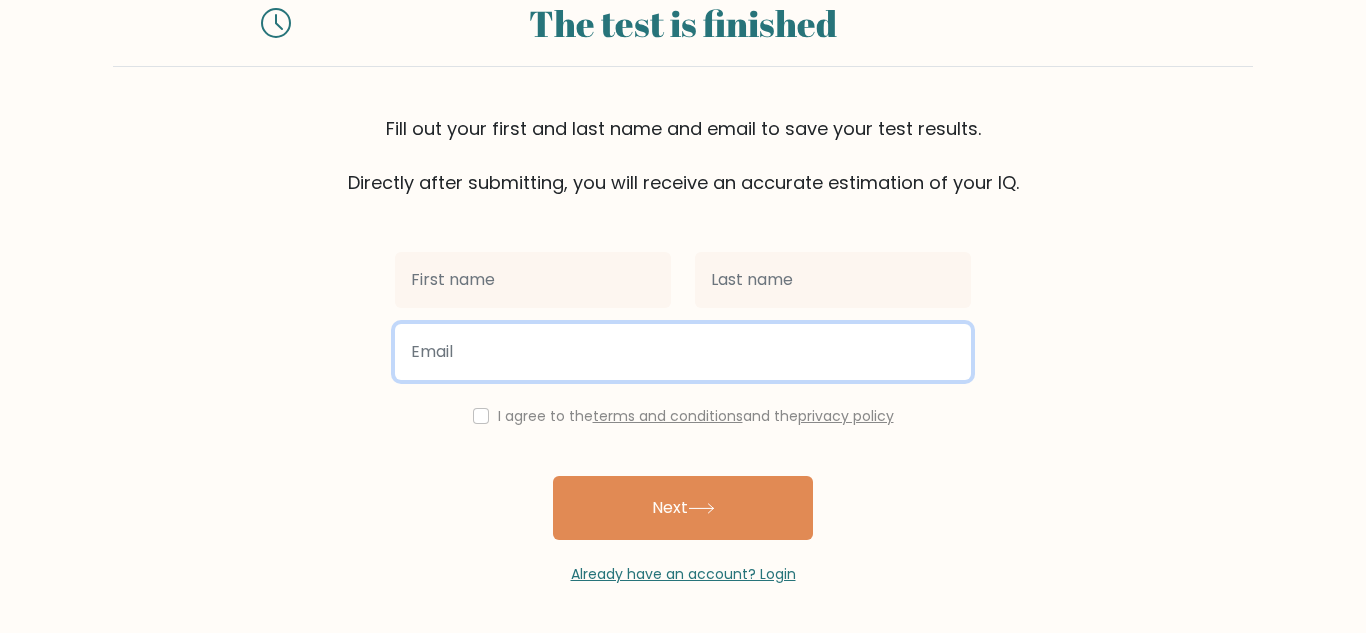 click at bounding box center (683, 352) 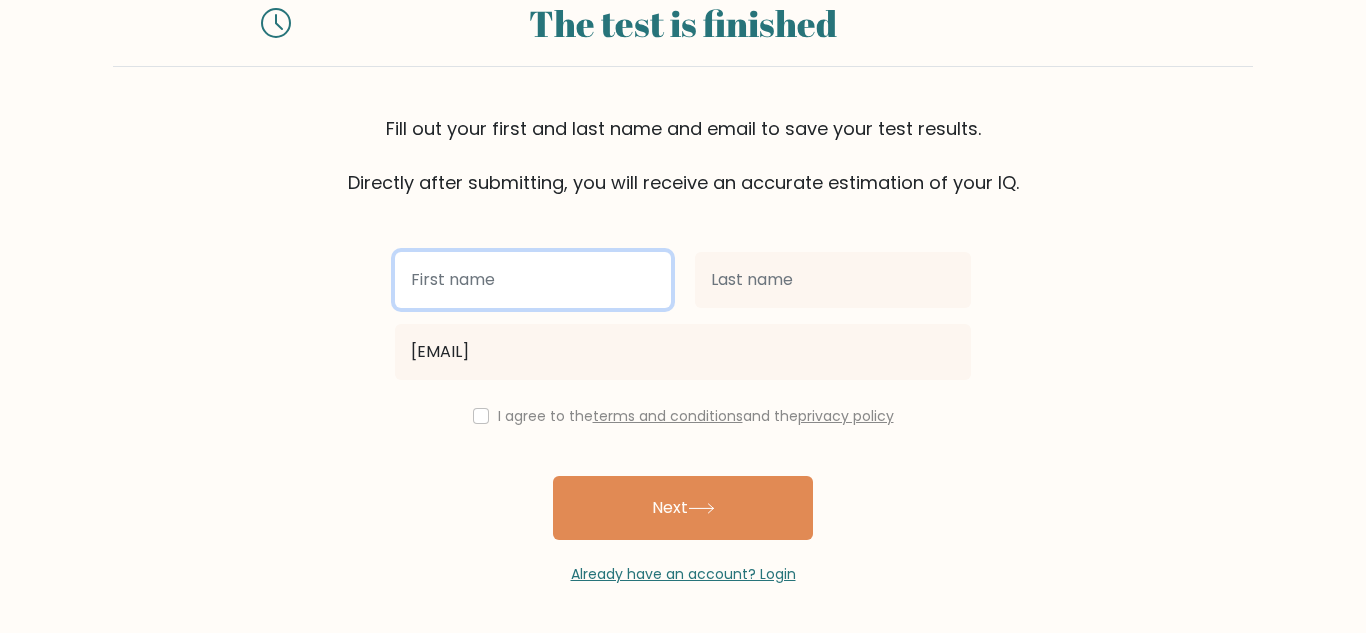 click at bounding box center (533, 280) 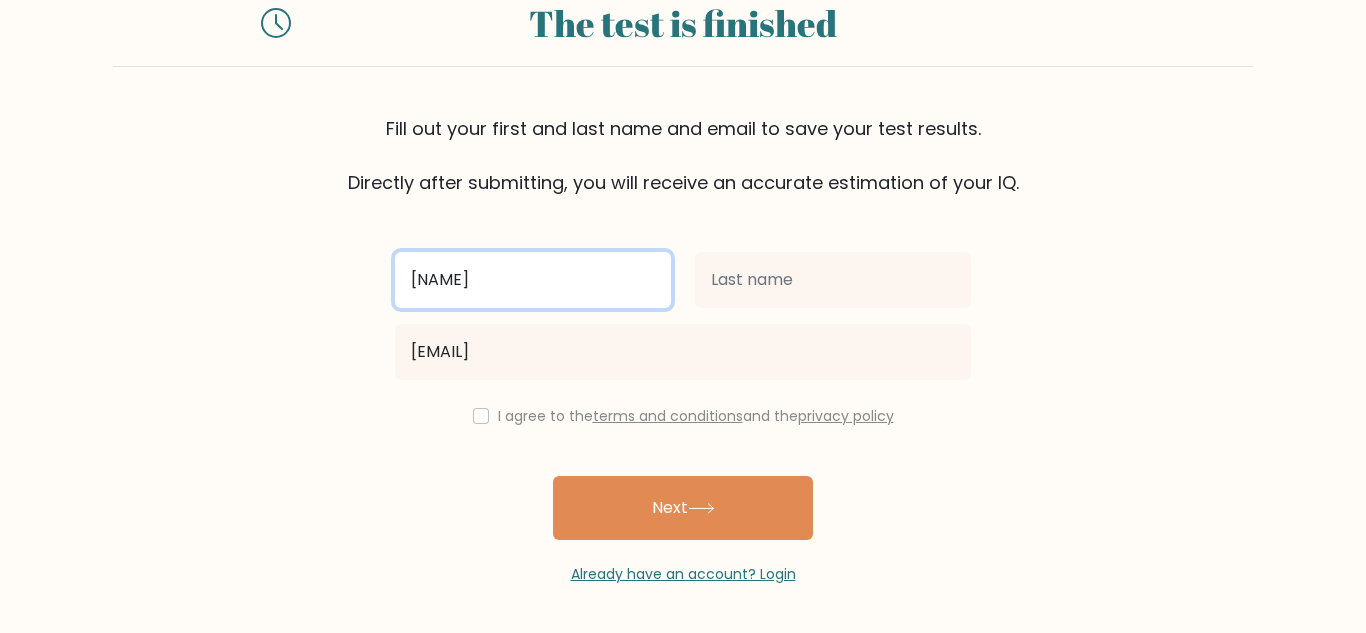 type on "πετρος" 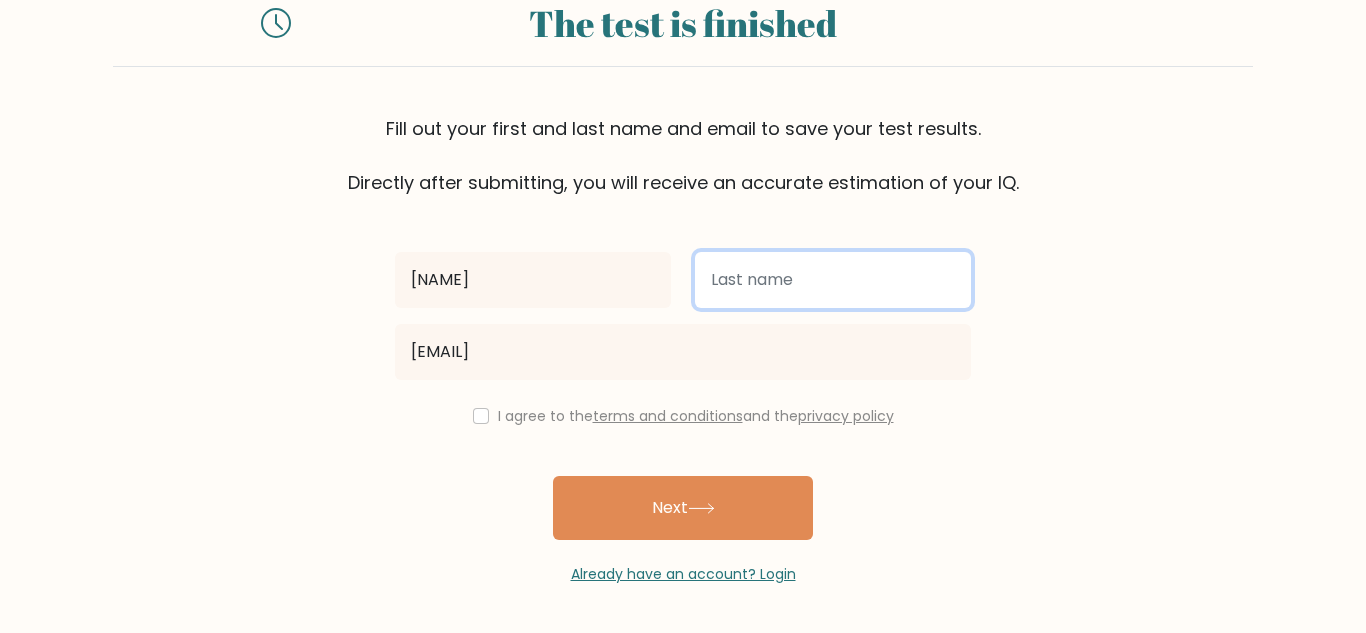 click at bounding box center (833, 280) 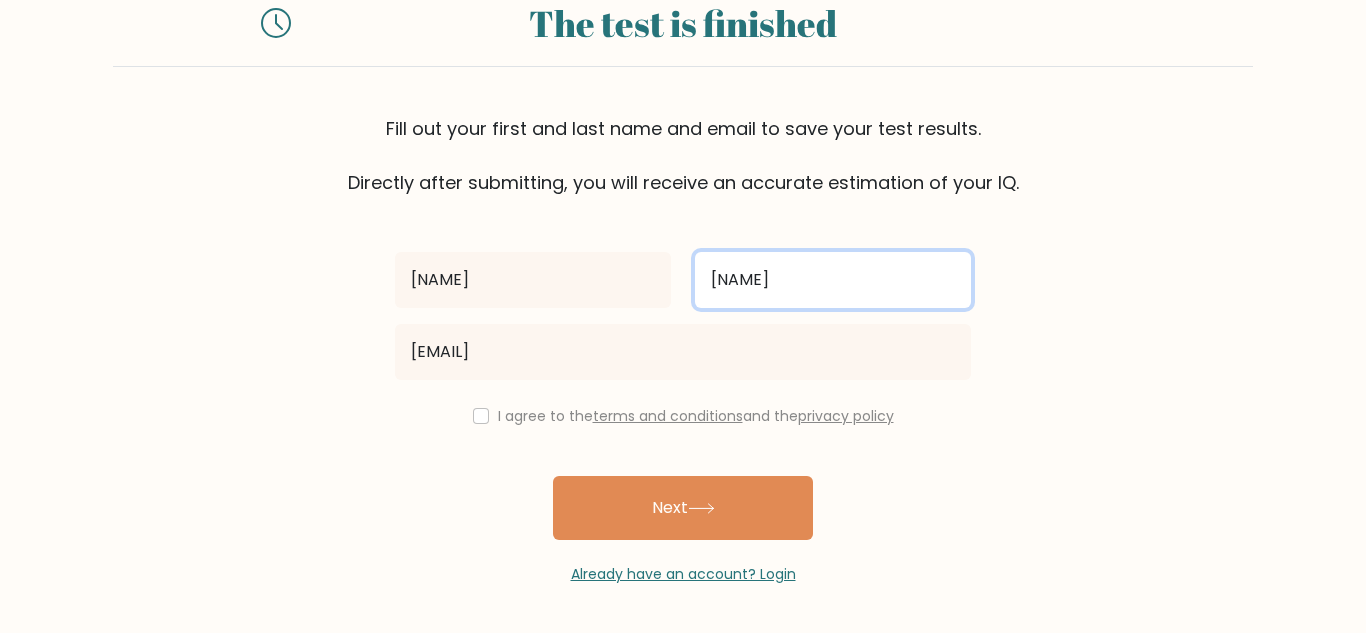 type on "τσαπι" 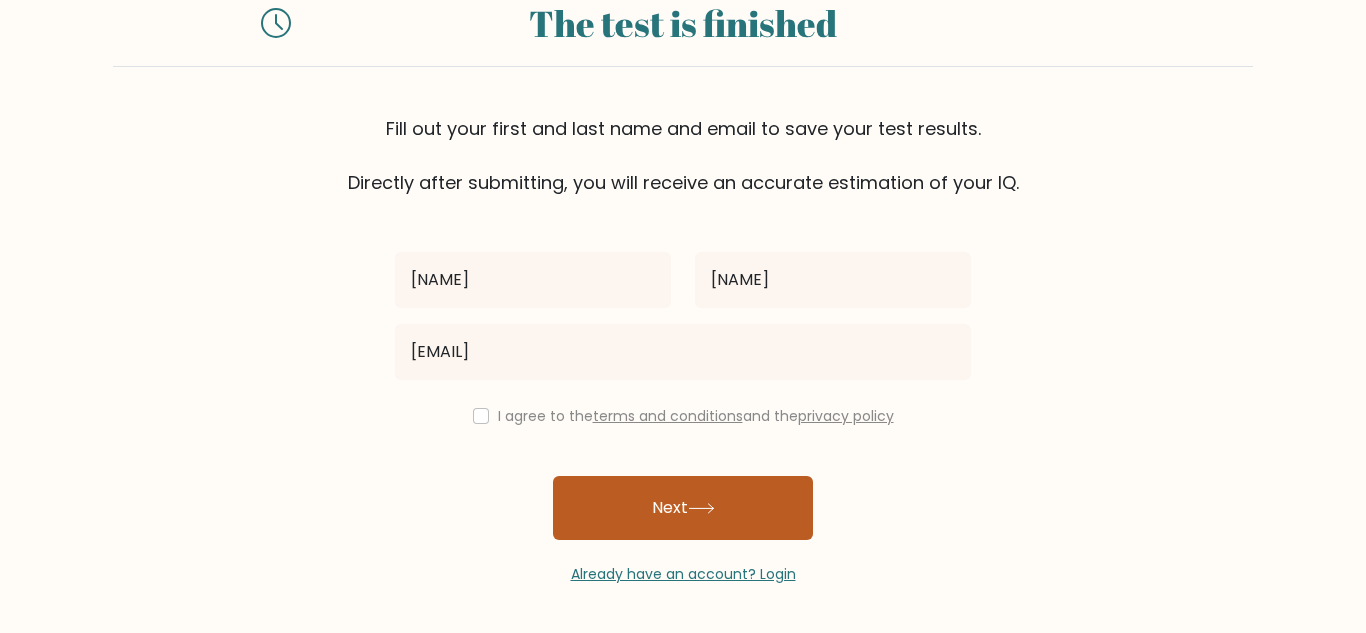 click on "Next" at bounding box center (683, 508) 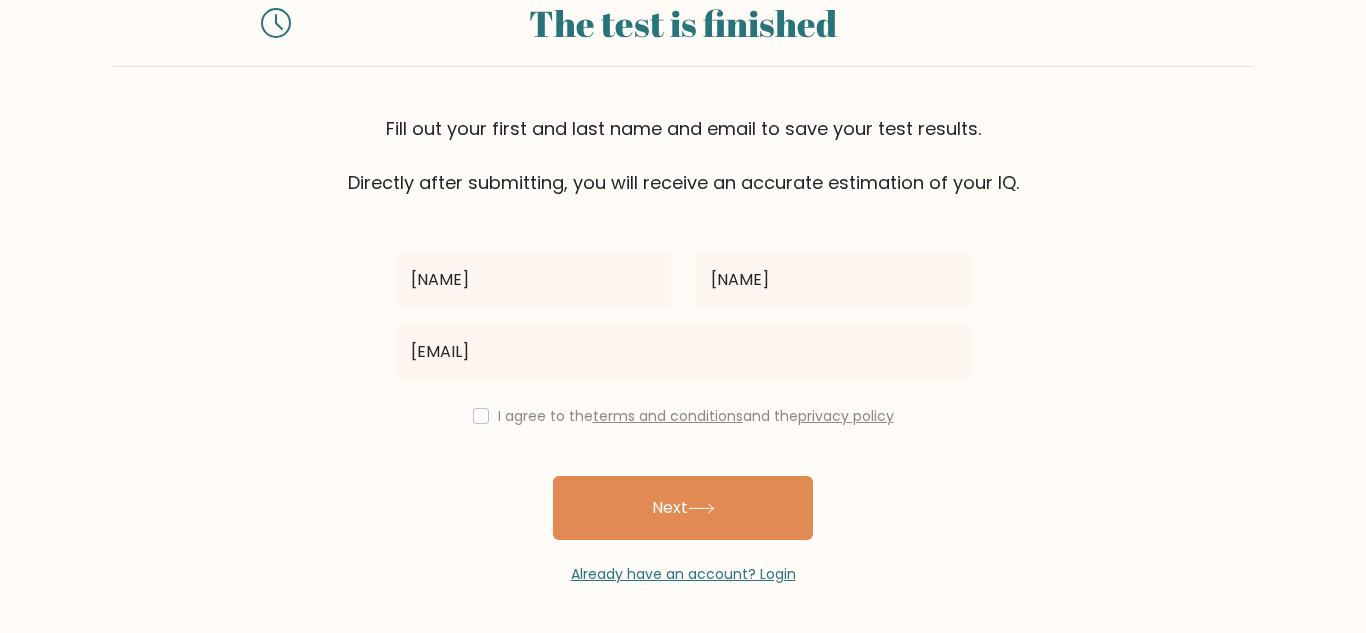 click on "πετρος
τσαπι
ermacapi@gmail.com
I agree to the  terms and conditions  and the  privacy policy
Next
Already have an account? Login" at bounding box center (683, 390) 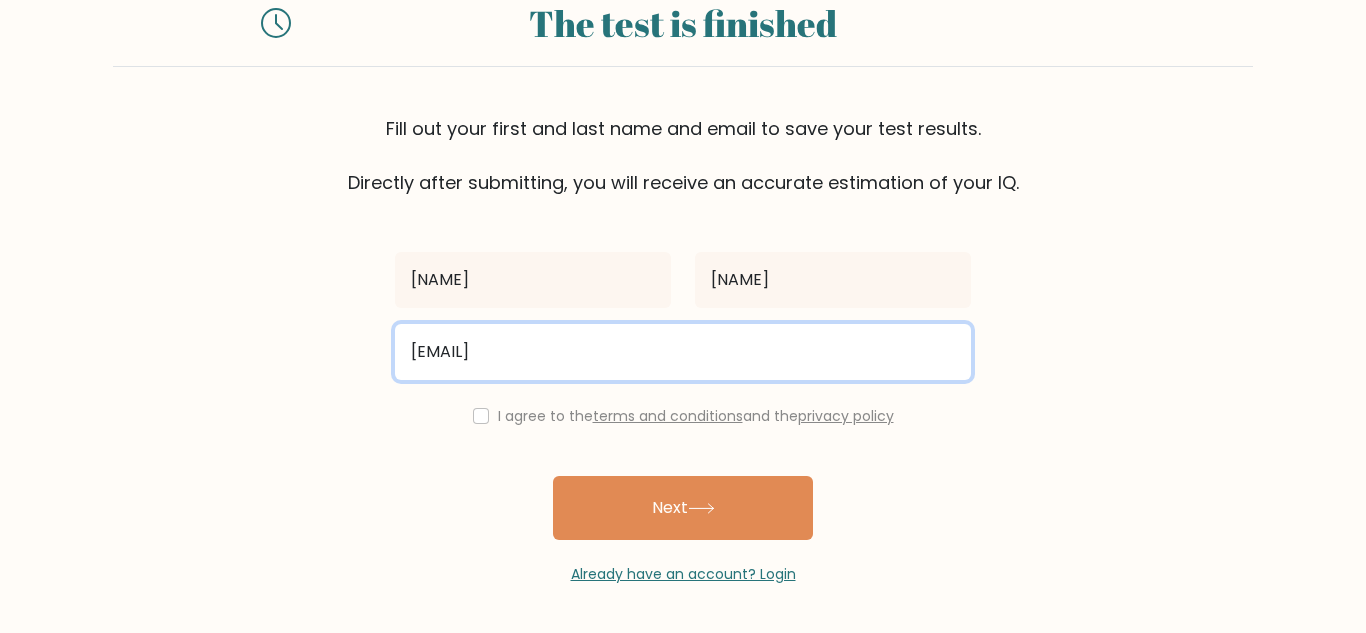 click on "ermacapi@gmail.com" at bounding box center (683, 352) 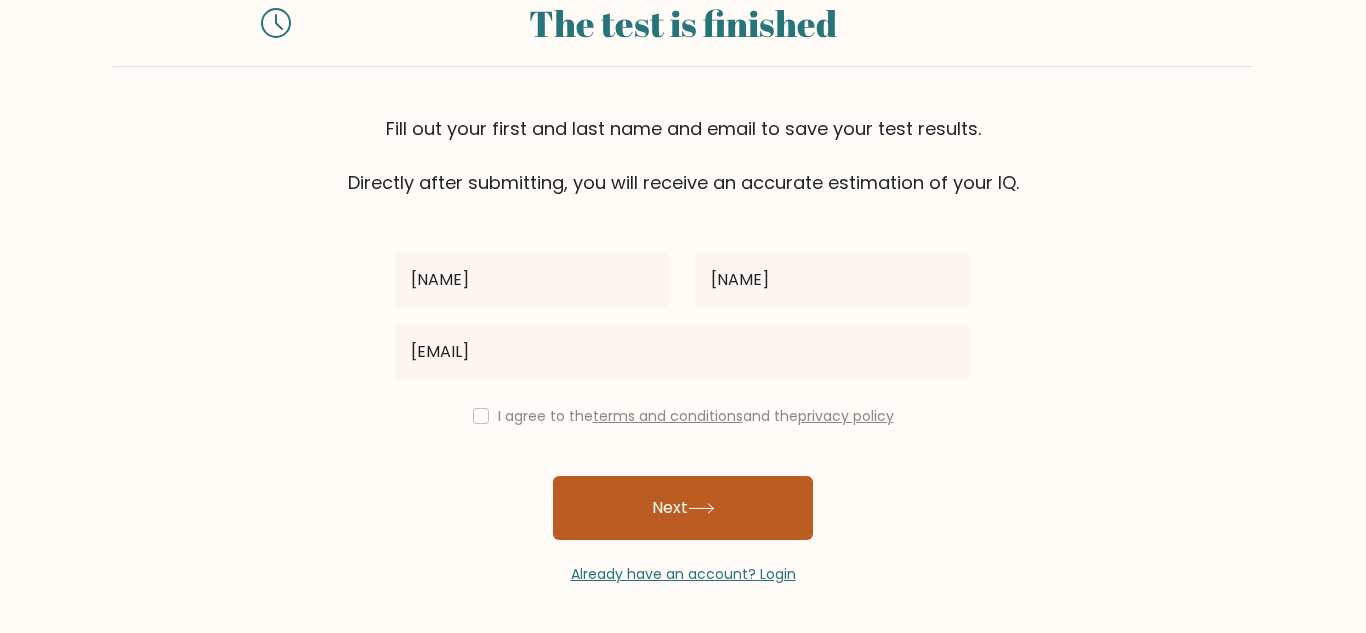 click on "Next" at bounding box center [683, 508] 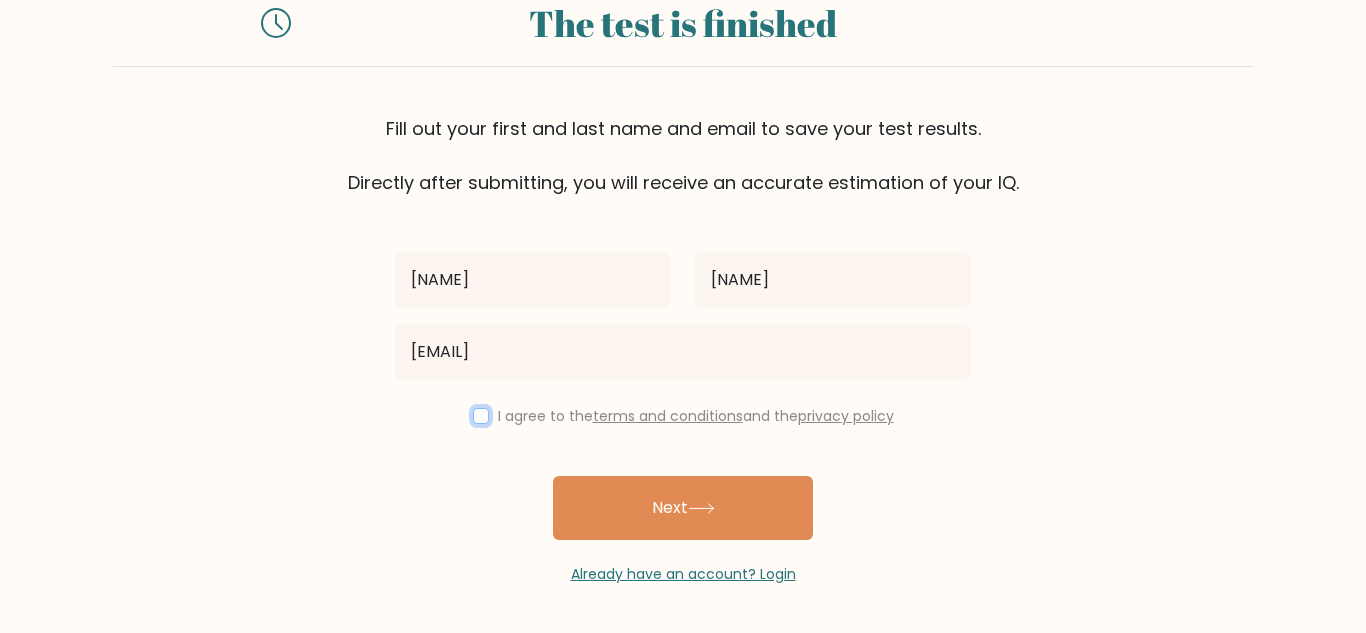 click at bounding box center (481, 416) 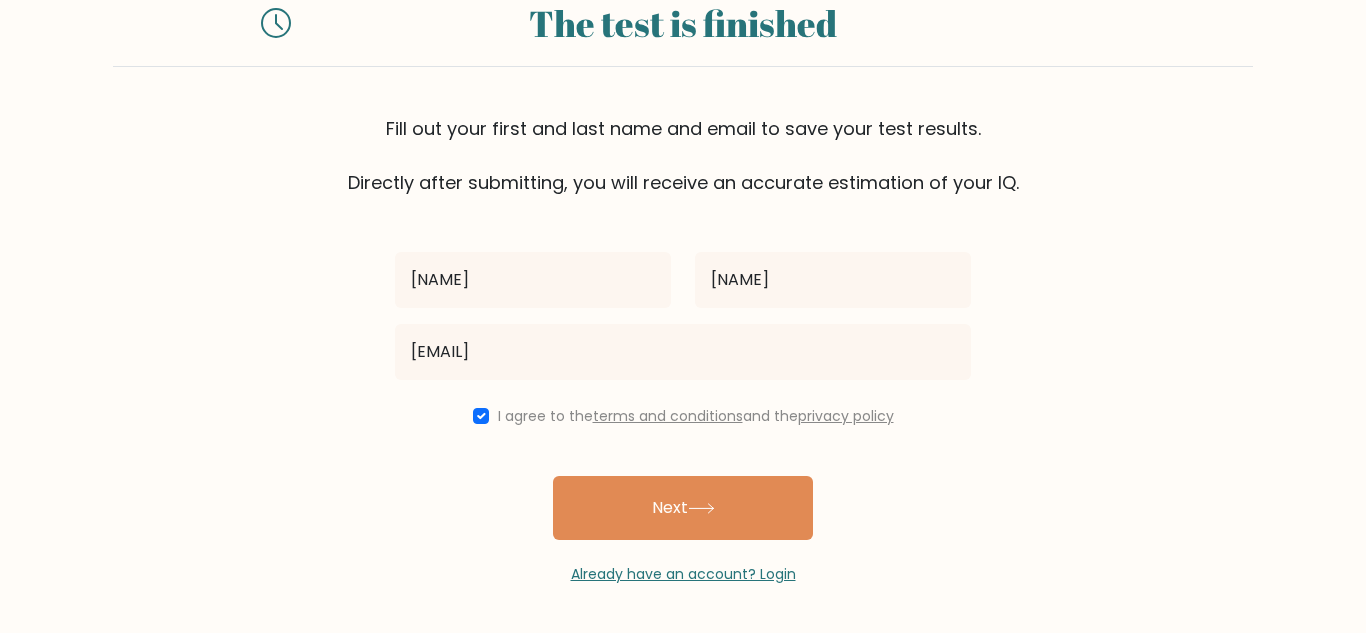 click on "terms and conditions" at bounding box center [668, 416] 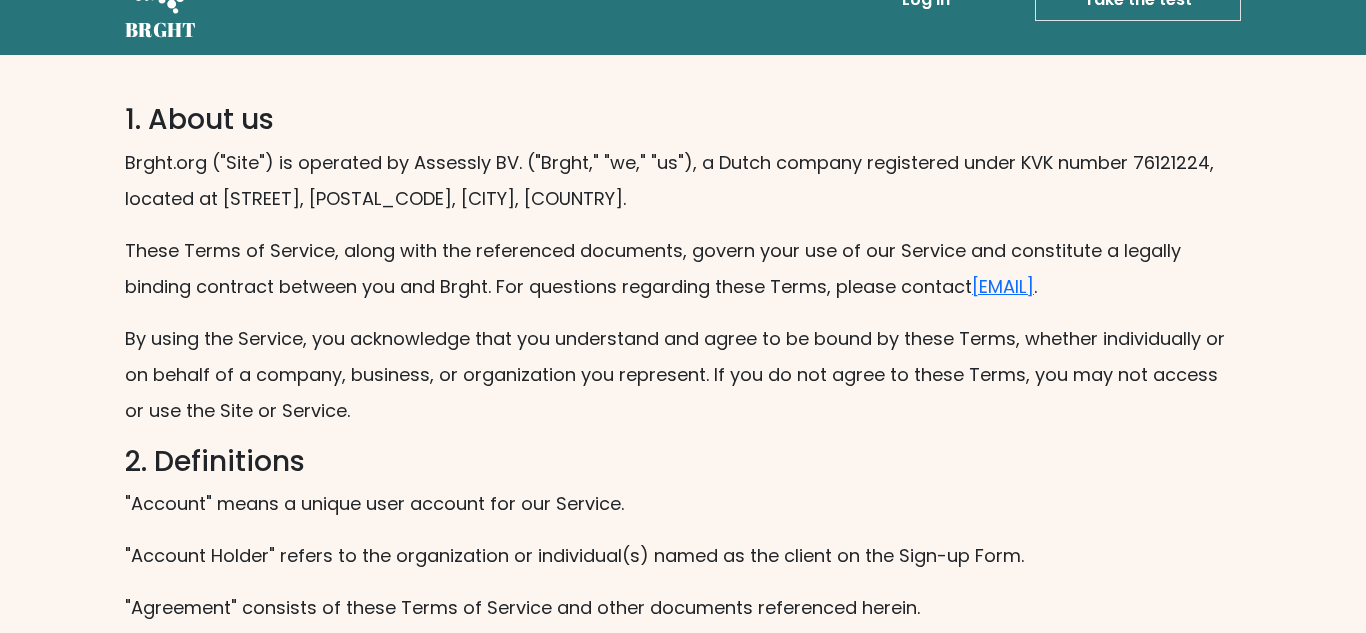 scroll, scrollTop: 0, scrollLeft: 0, axis: both 